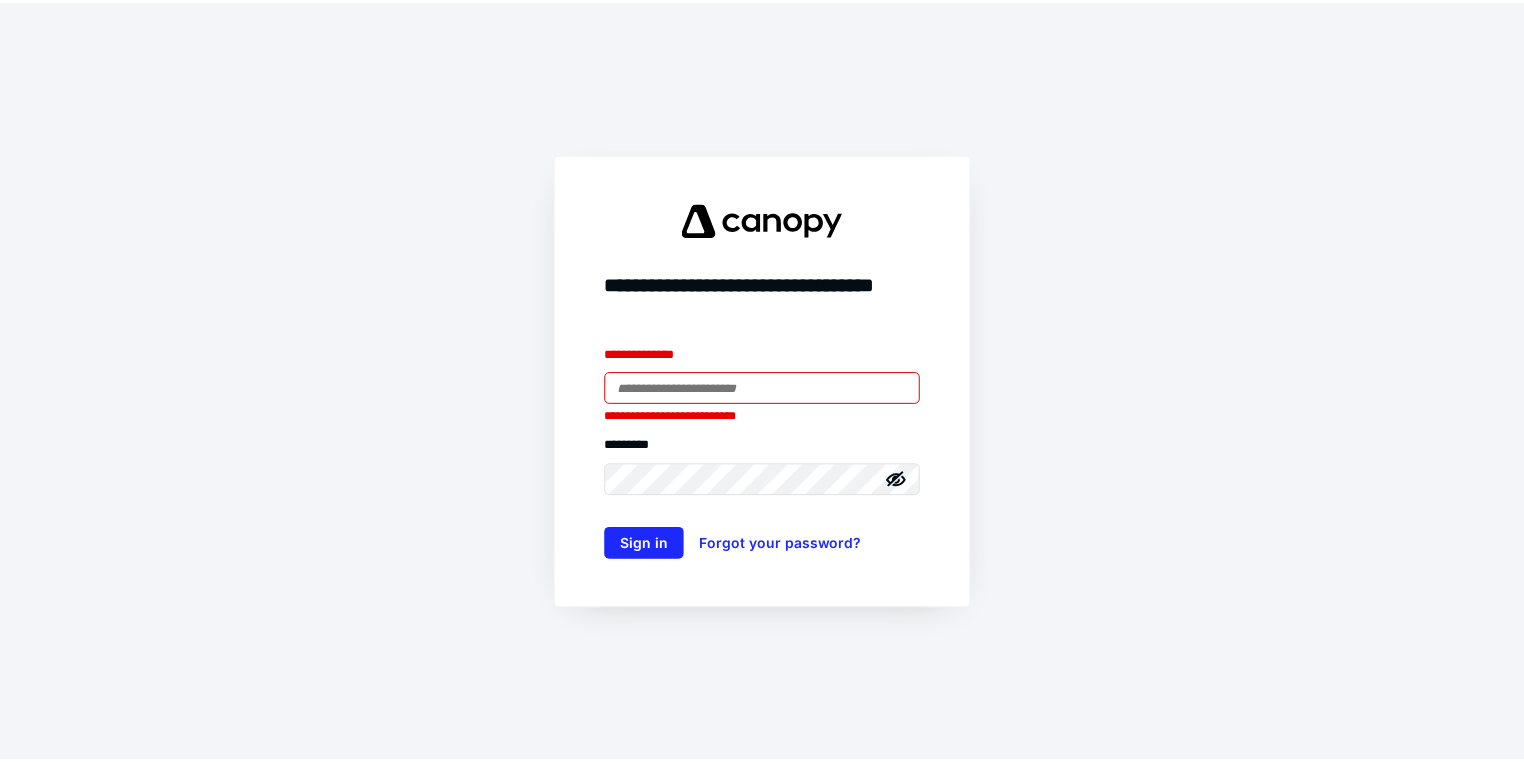 scroll, scrollTop: 0, scrollLeft: 0, axis: both 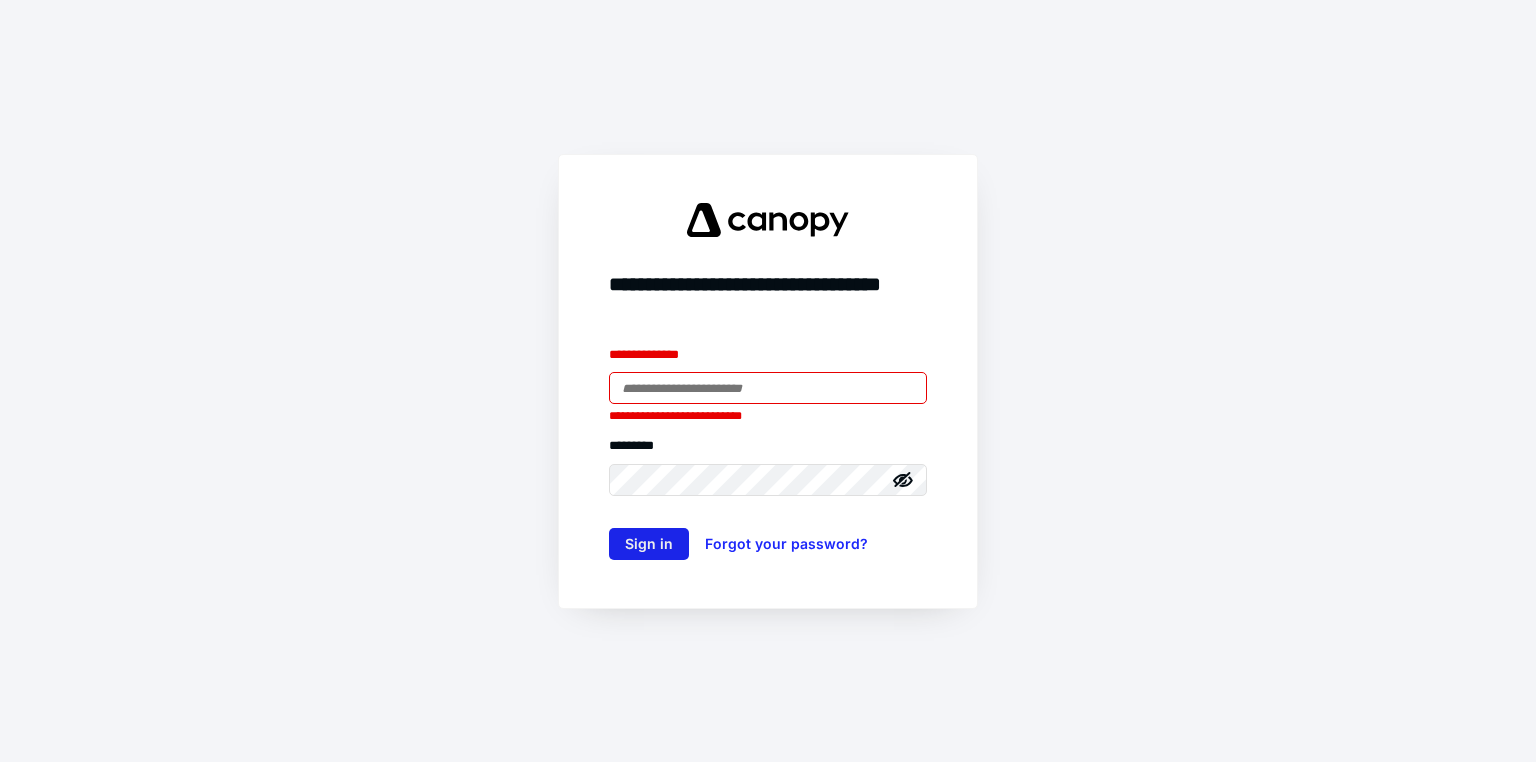 type on "**********" 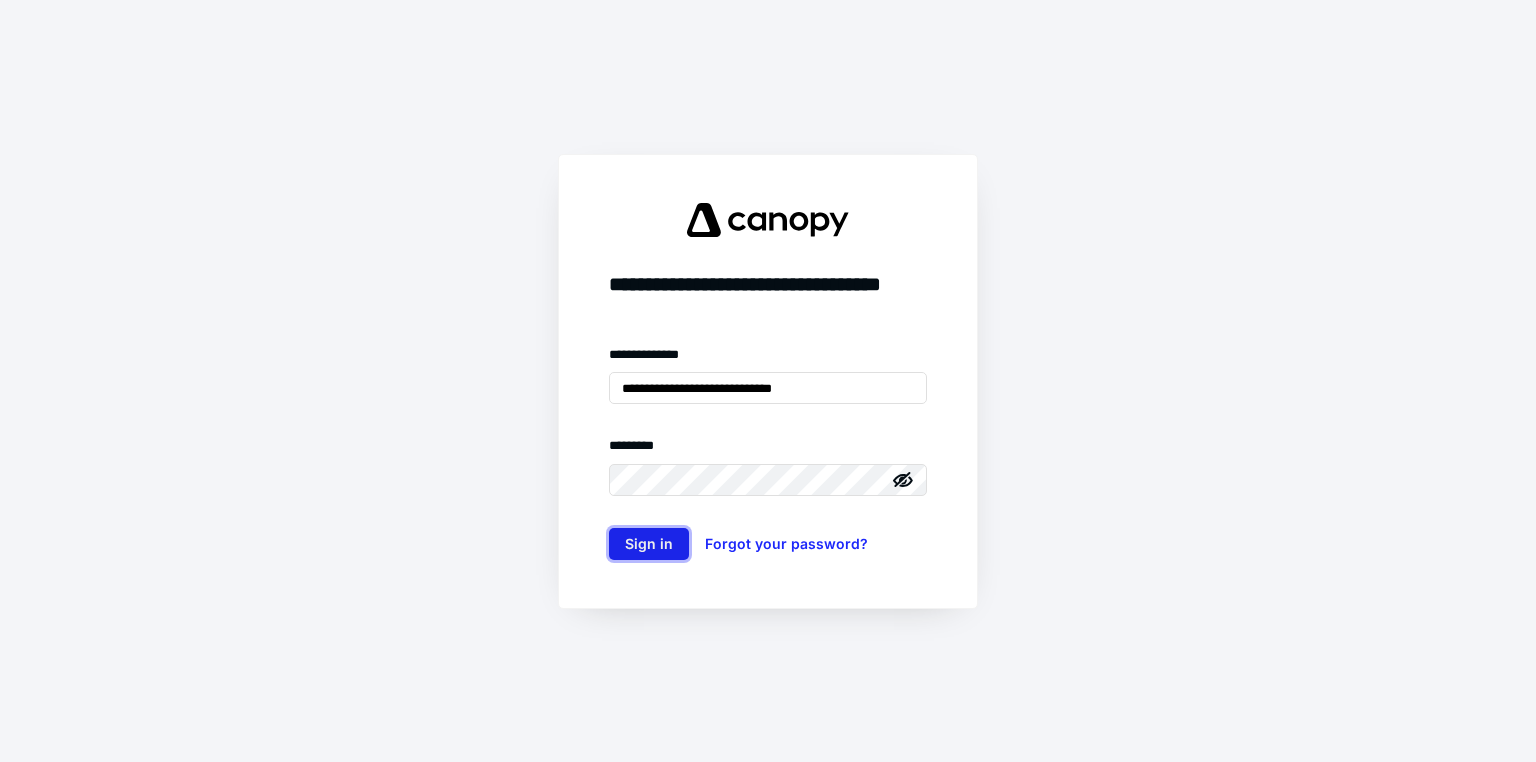 click on "Sign in" at bounding box center (649, 544) 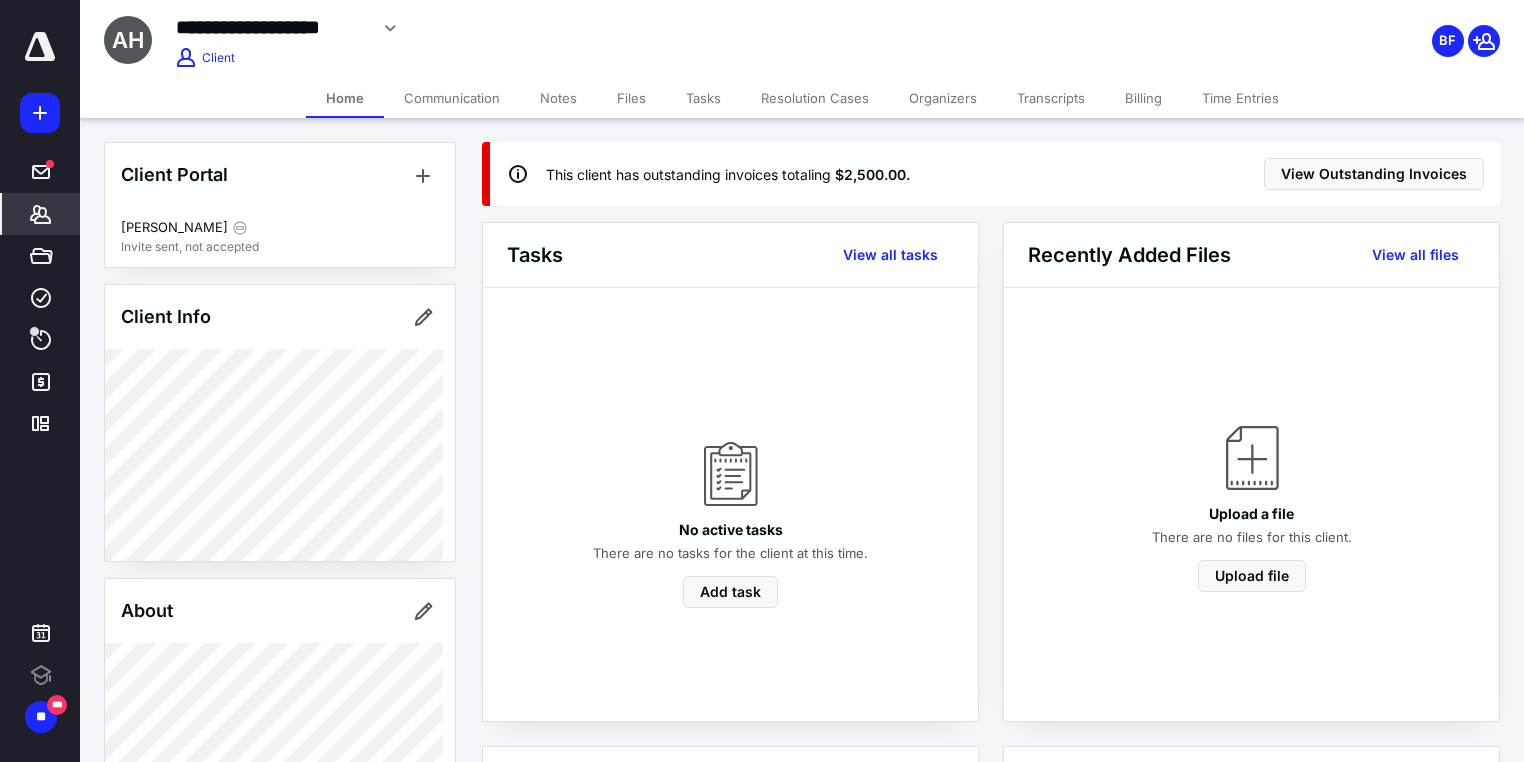 scroll, scrollTop: 0, scrollLeft: 0, axis: both 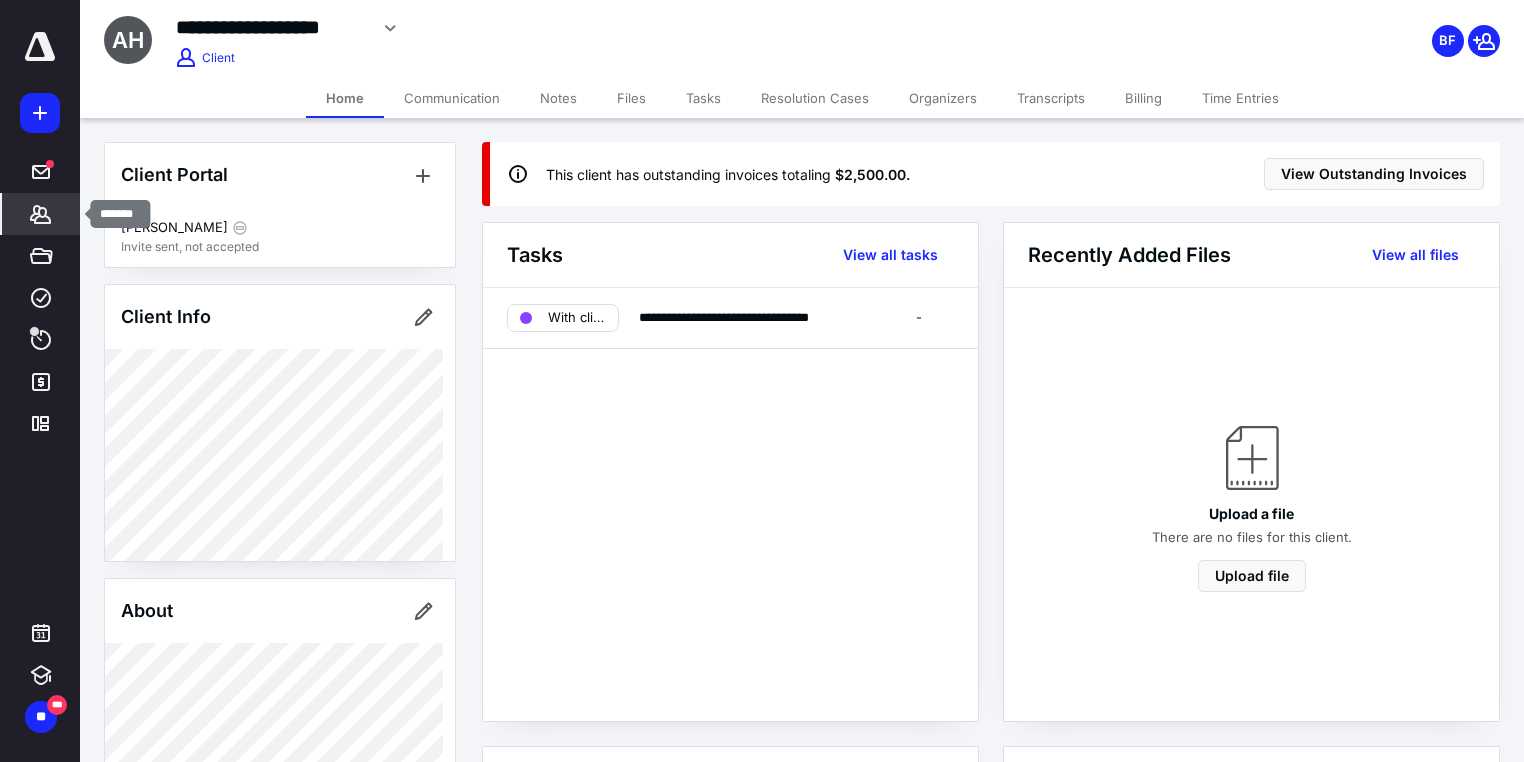 click 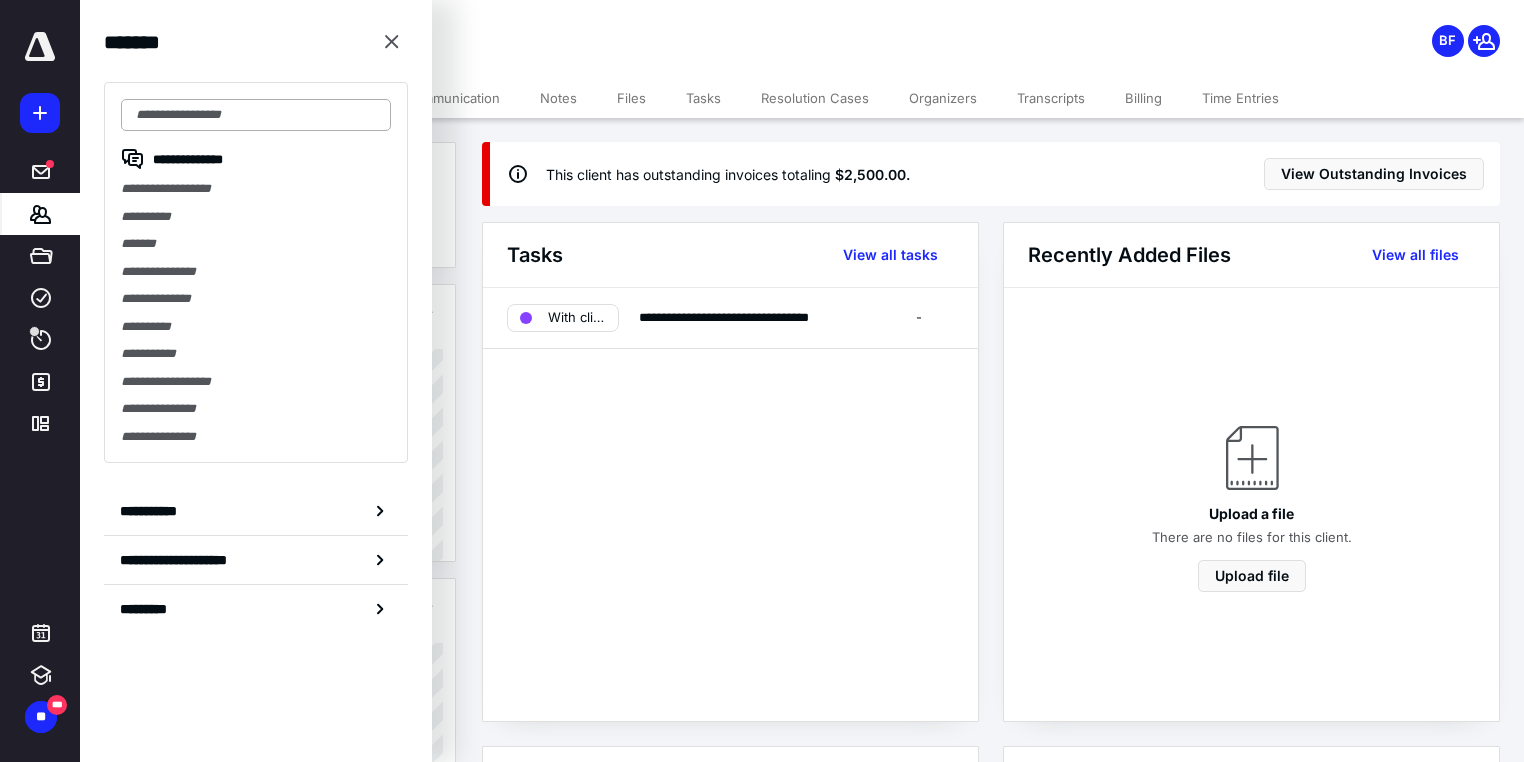 click at bounding box center (256, 115) 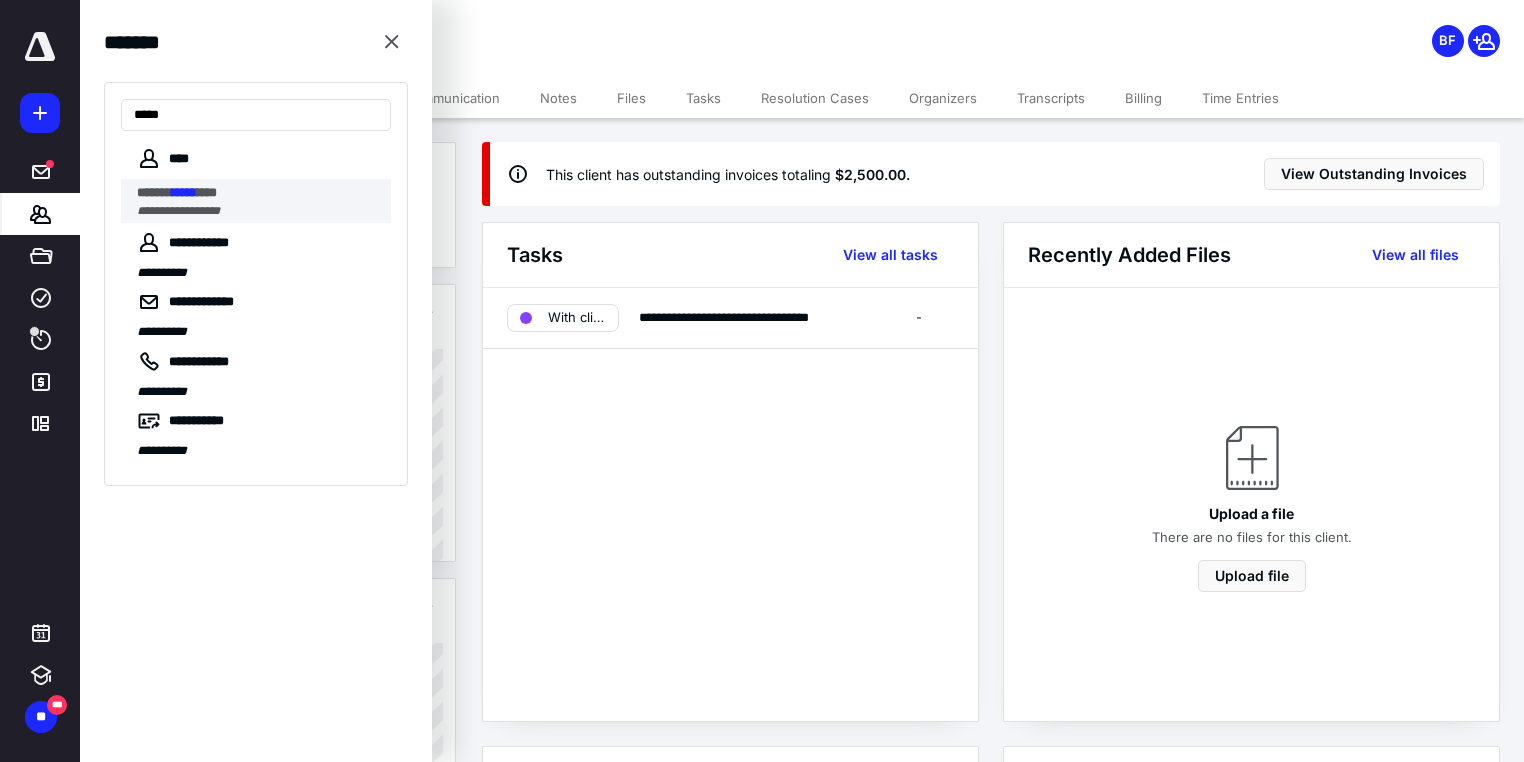 type on "*****" 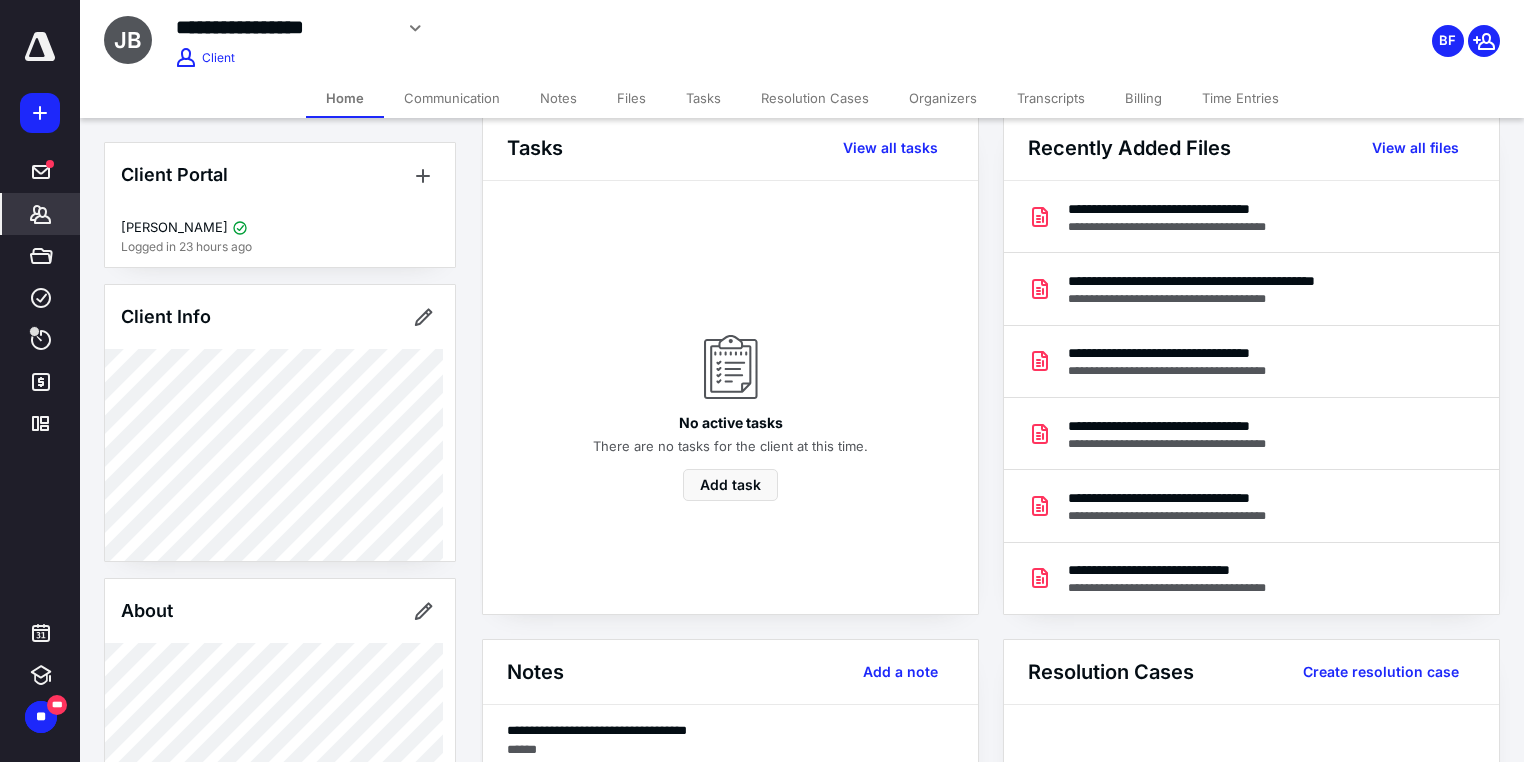scroll, scrollTop: 111, scrollLeft: 0, axis: vertical 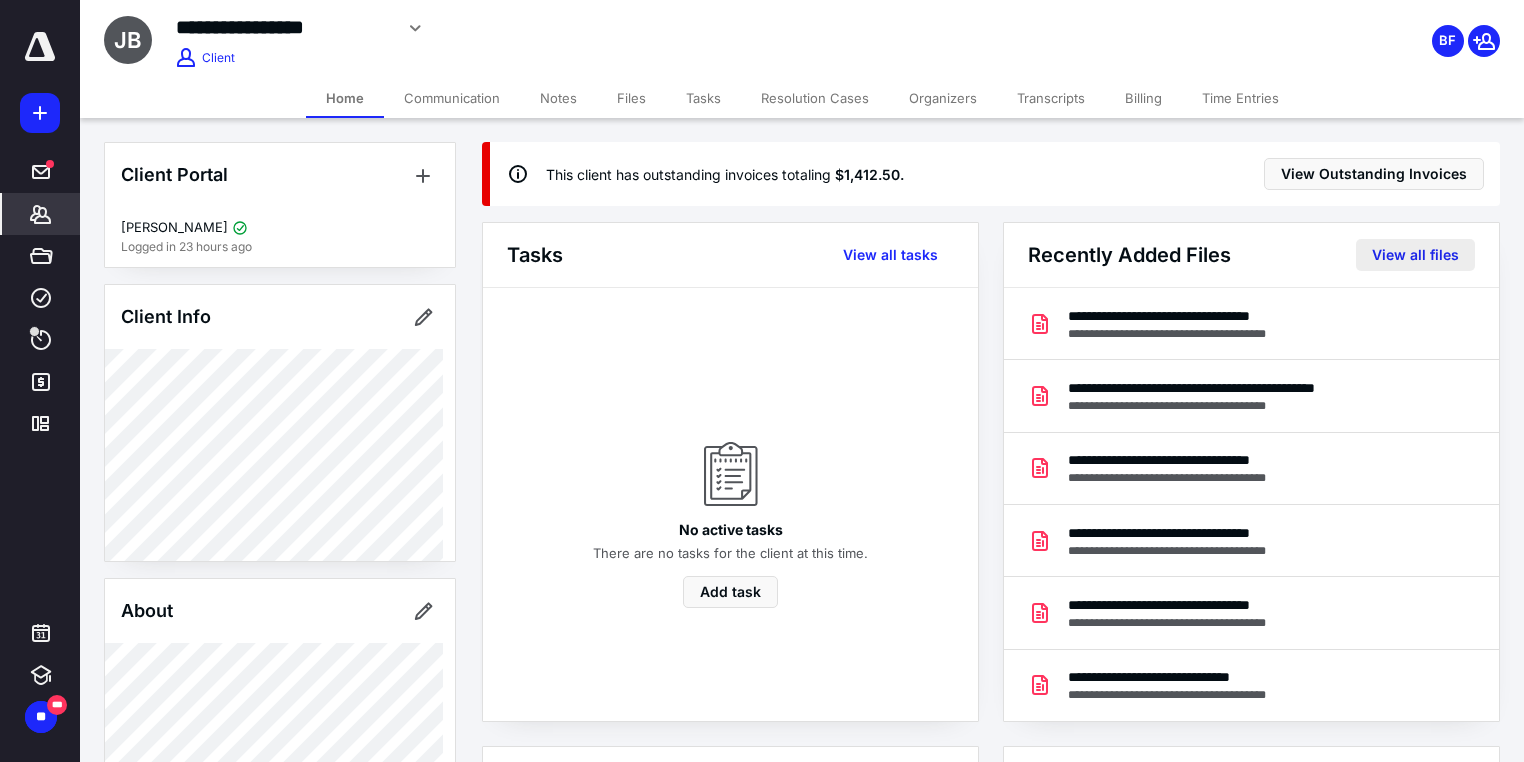 click on "View all files" at bounding box center (1415, 255) 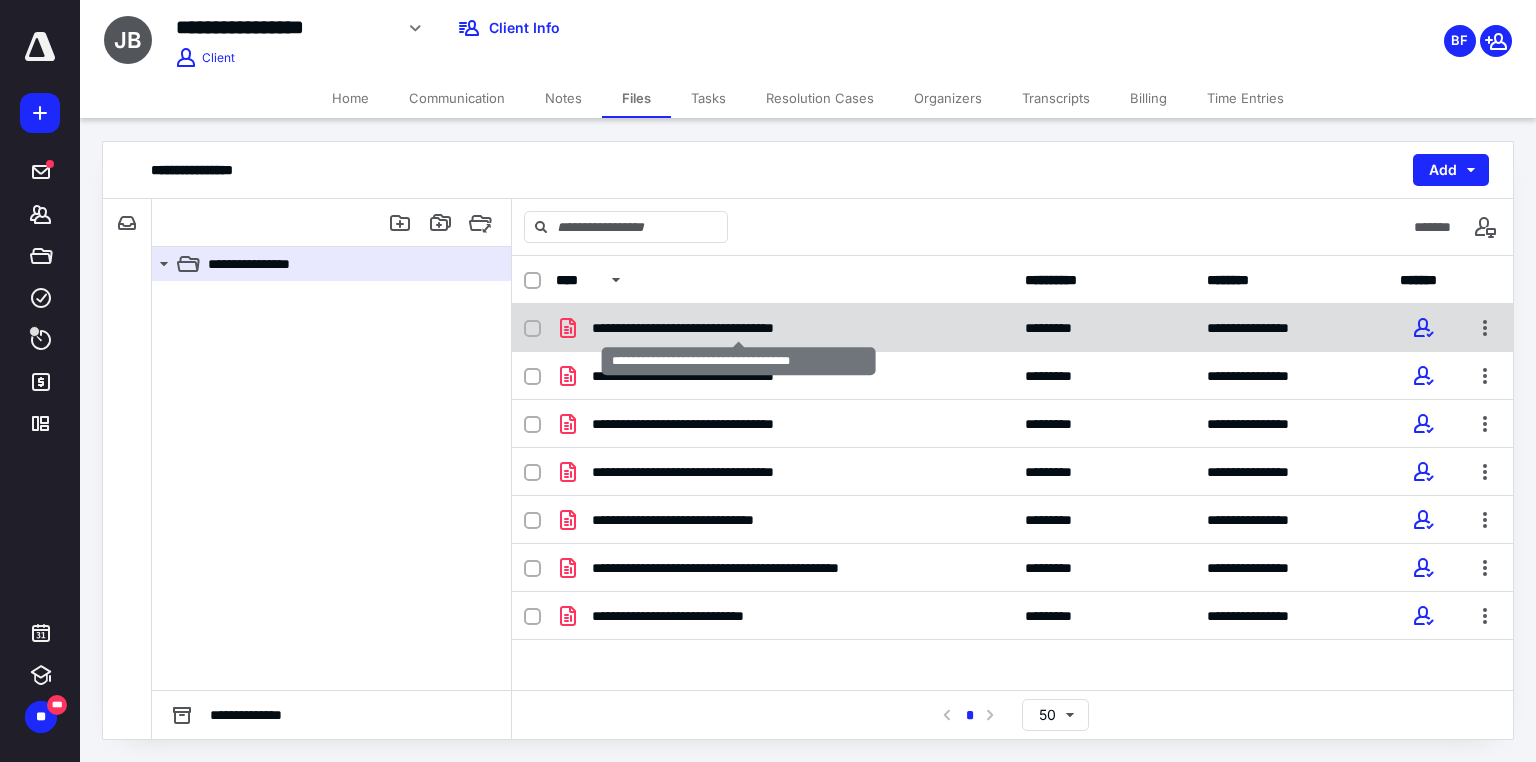 click on "**********" at bounding box center [738, 328] 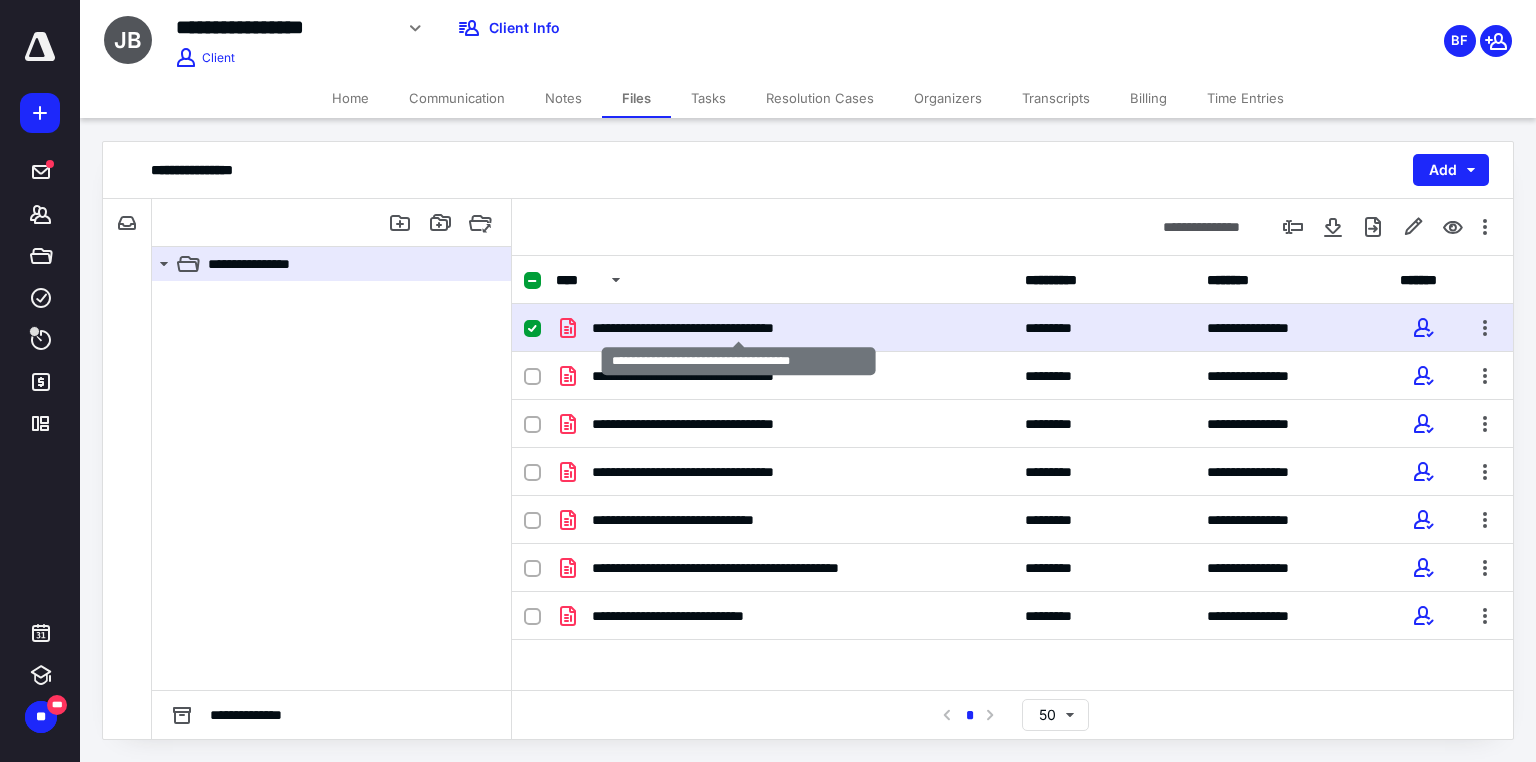 click on "**********" at bounding box center (738, 328) 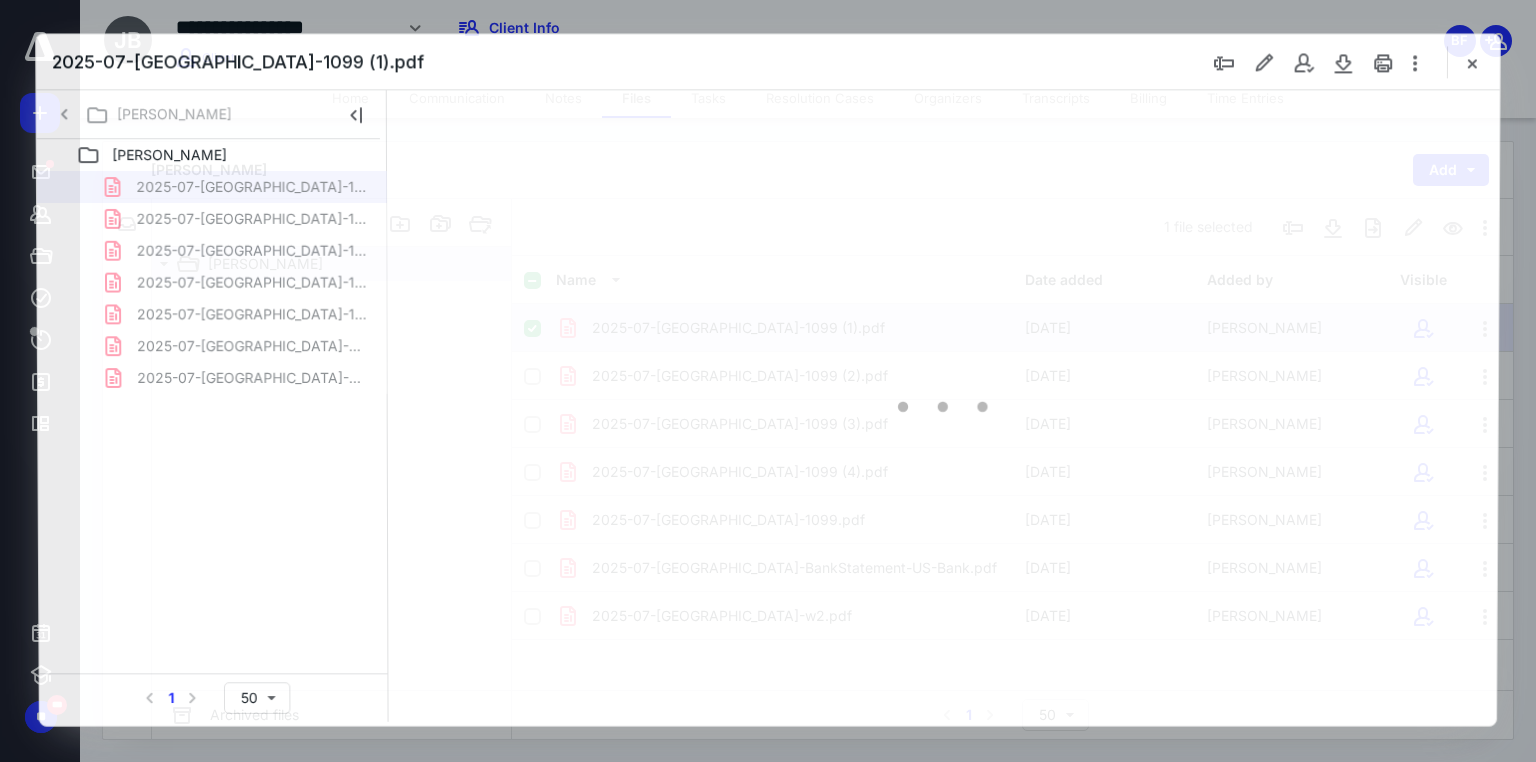 scroll, scrollTop: 0, scrollLeft: 0, axis: both 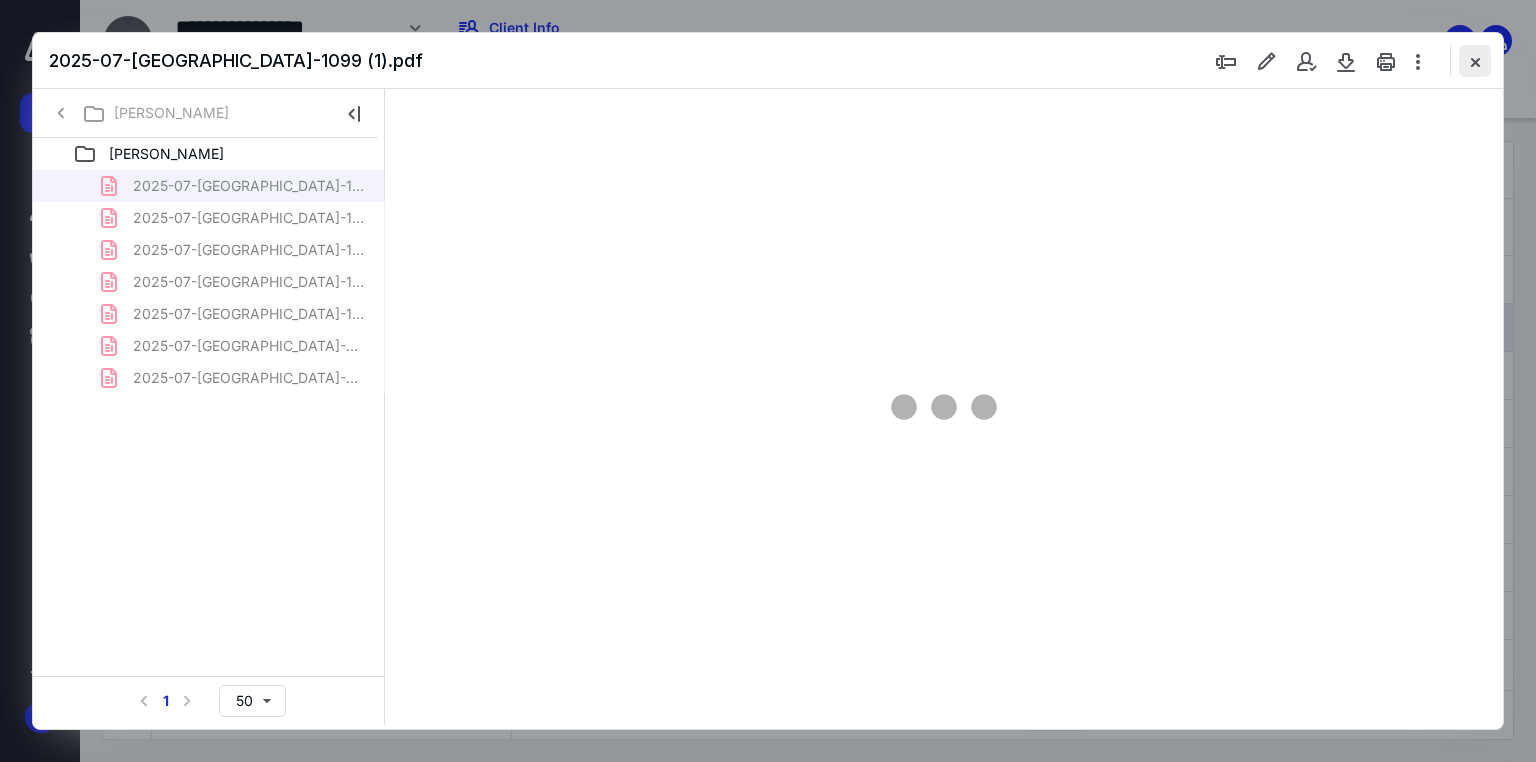 click at bounding box center (1475, 61) 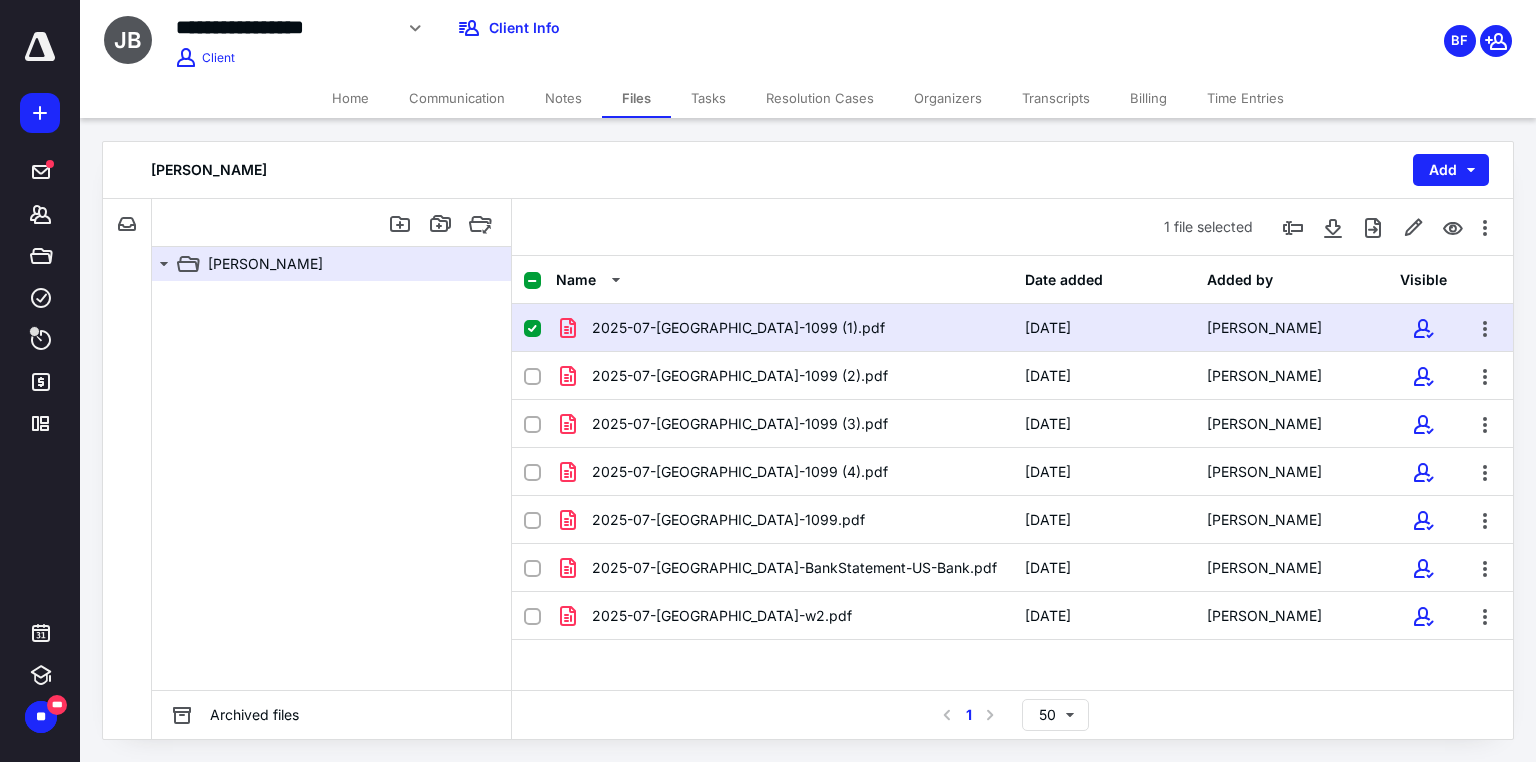 click on "Notes" at bounding box center [563, 98] 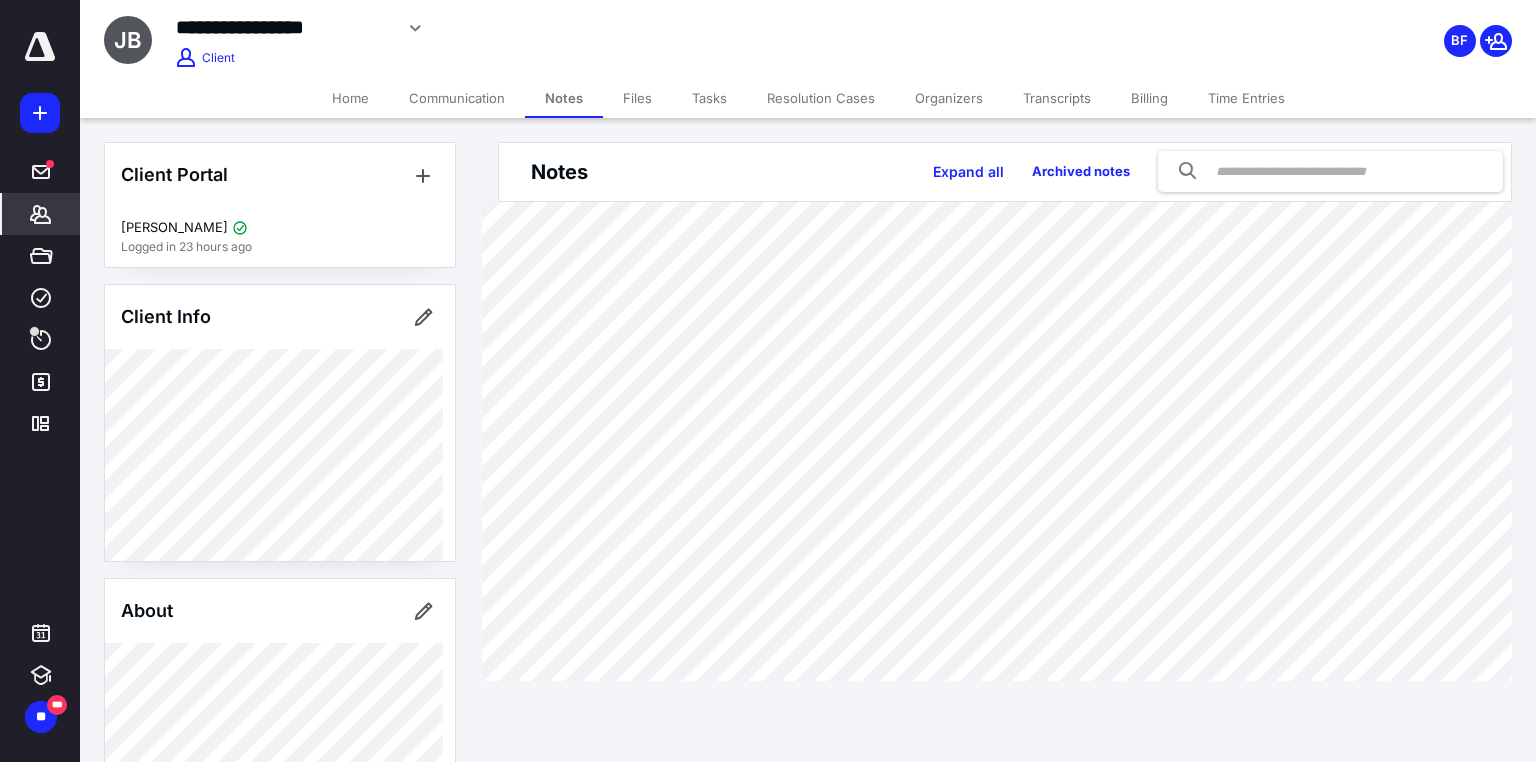 click on "Billing" at bounding box center [1149, 98] 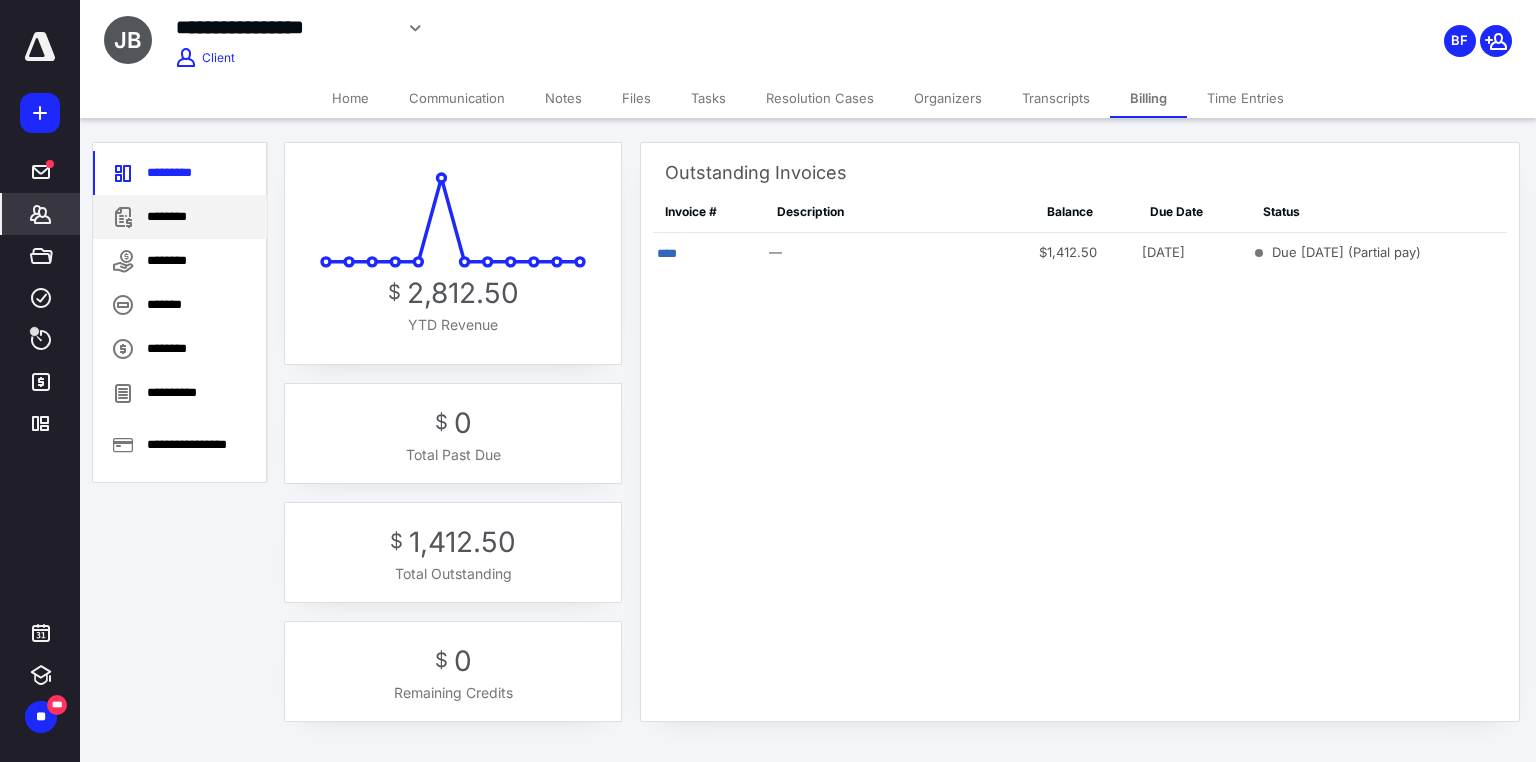 click on "********" at bounding box center [180, 217] 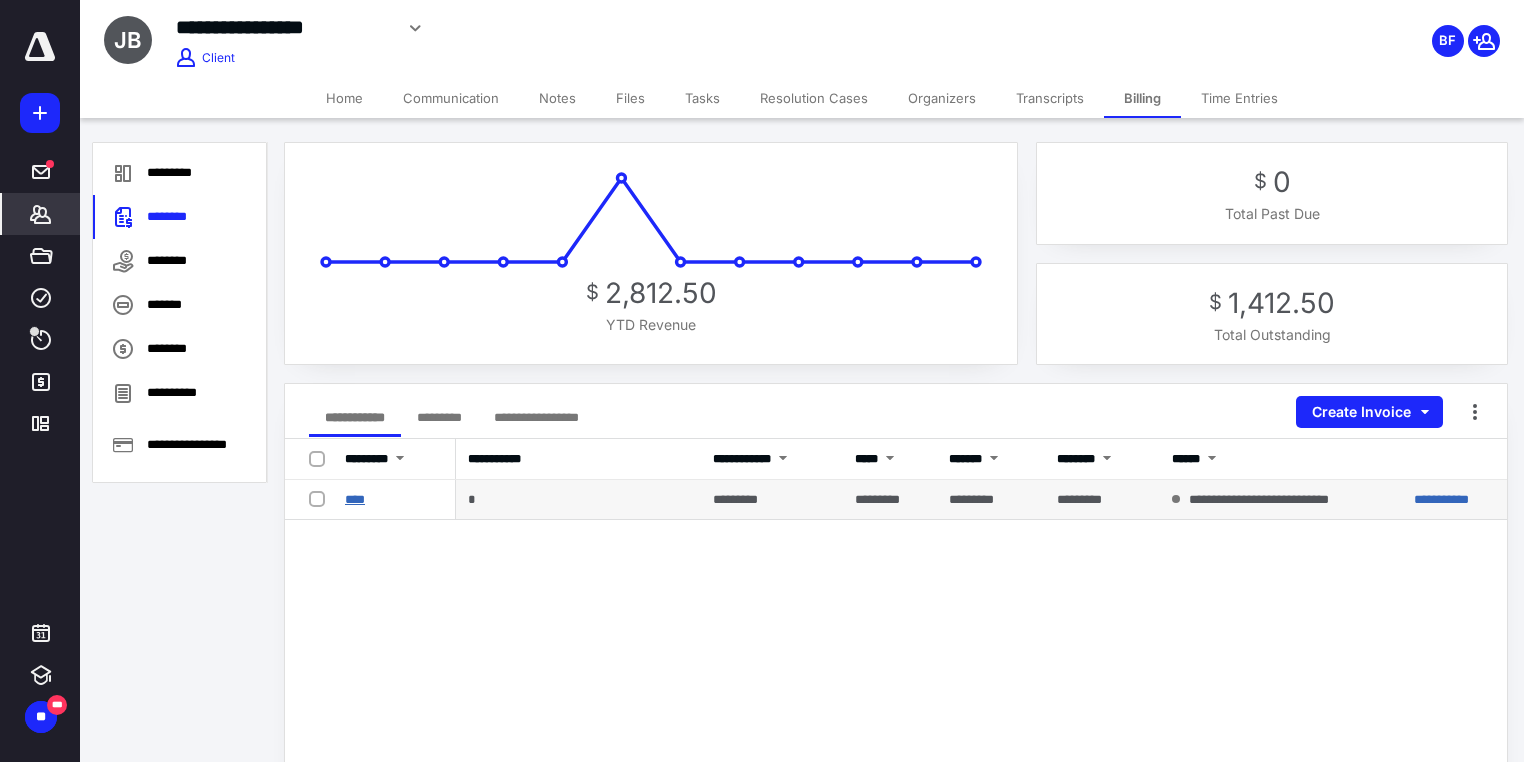 click on "****" at bounding box center [355, 499] 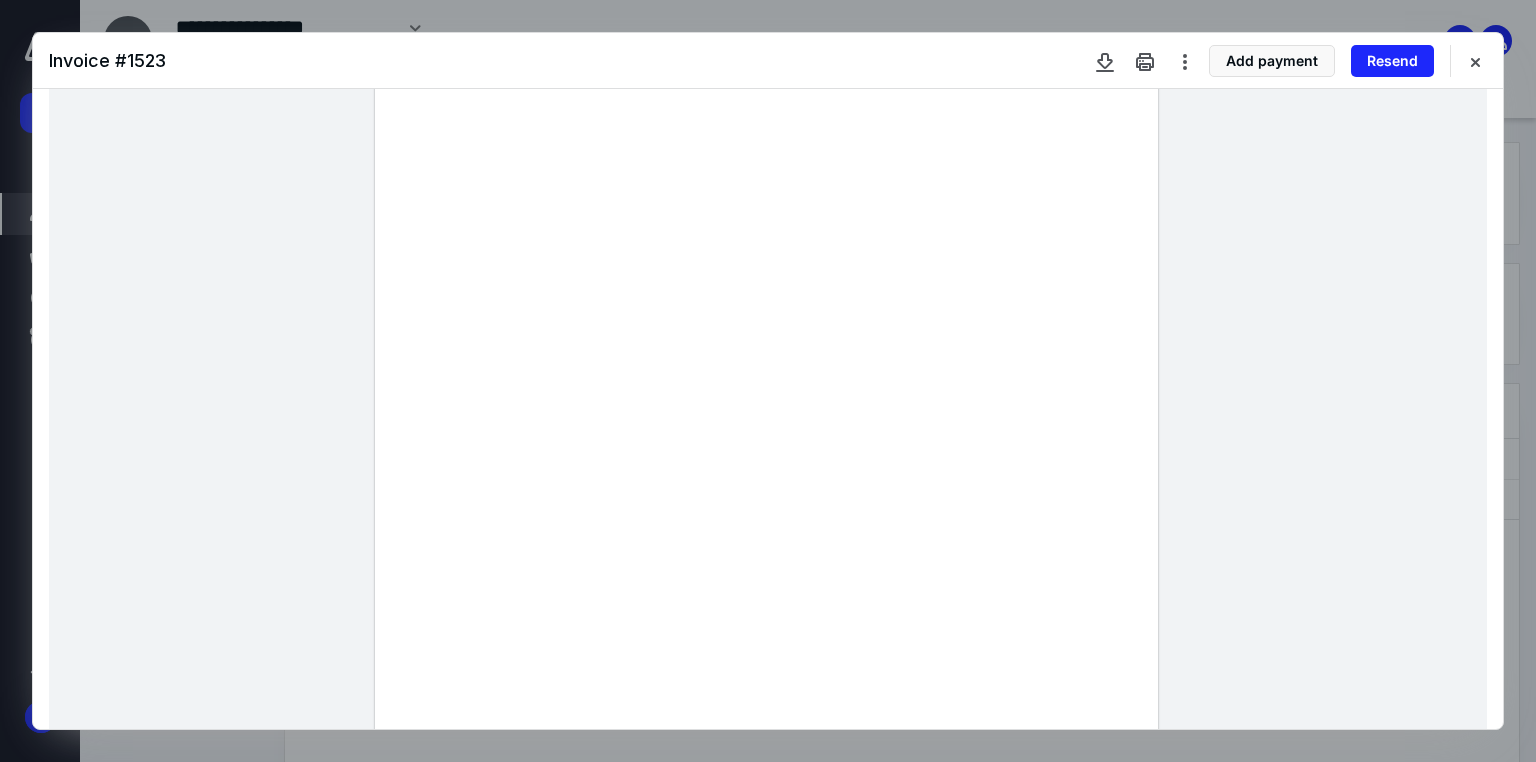 scroll, scrollTop: 80, scrollLeft: 0, axis: vertical 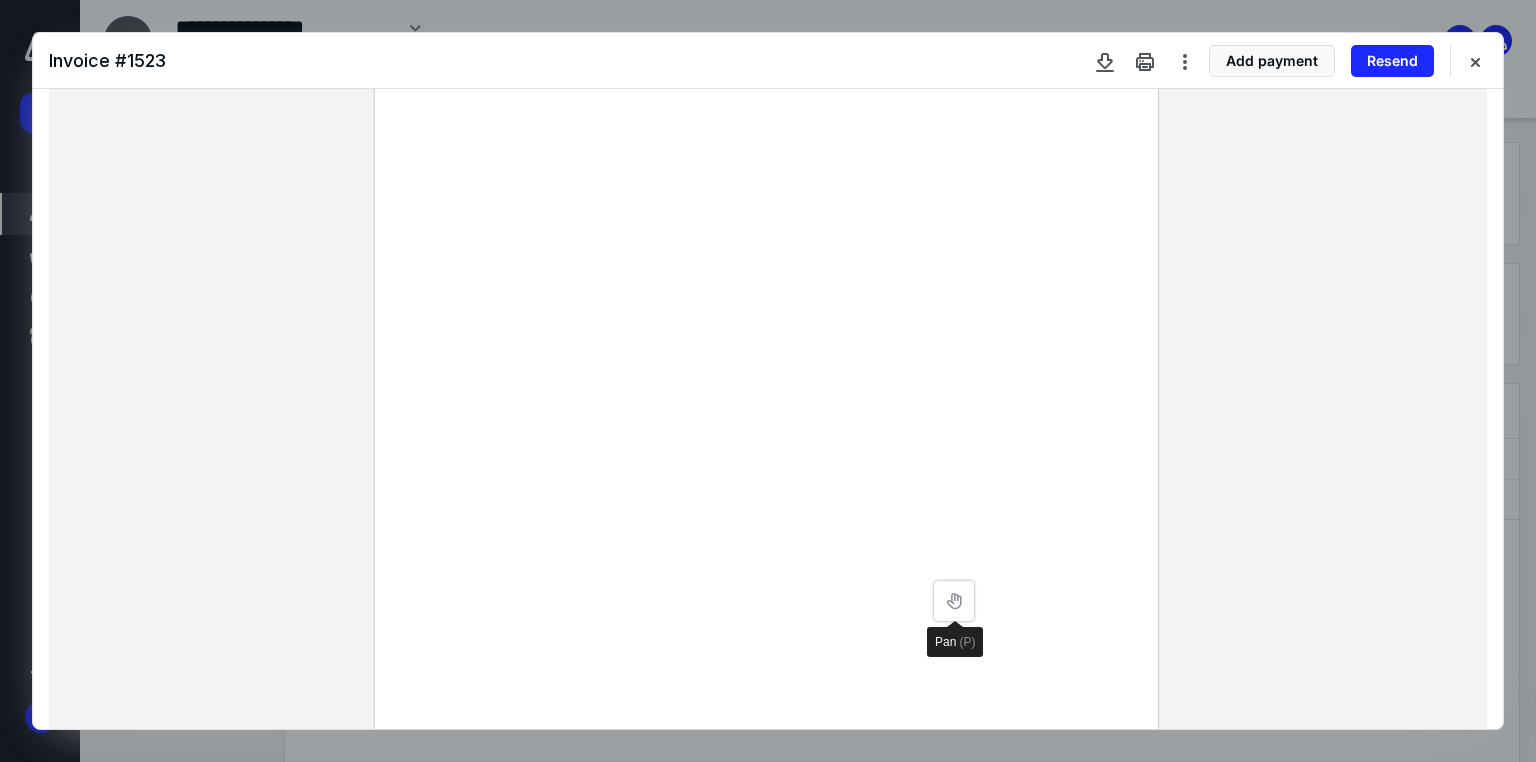 click at bounding box center [766, 538] 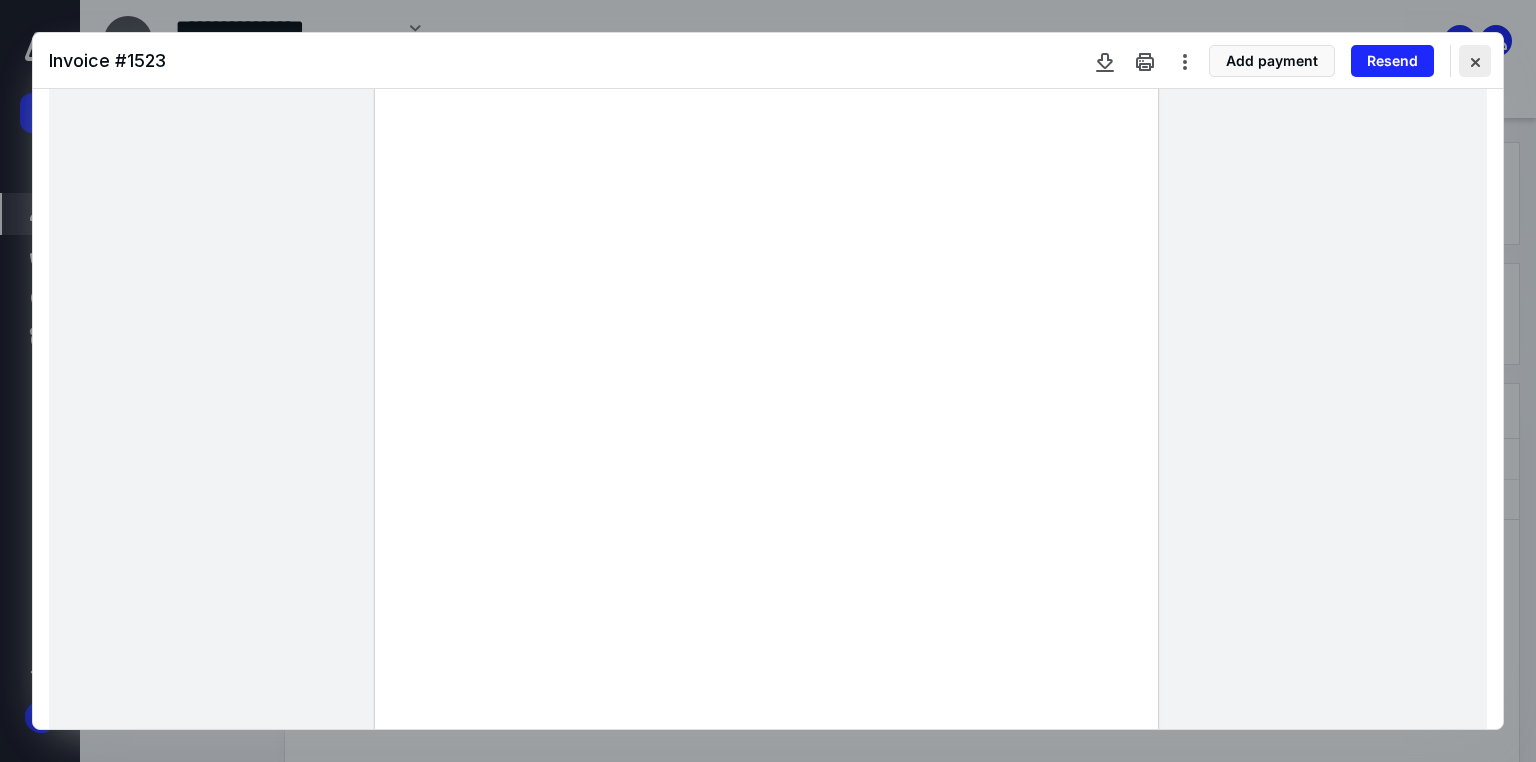 click at bounding box center (1475, 61) 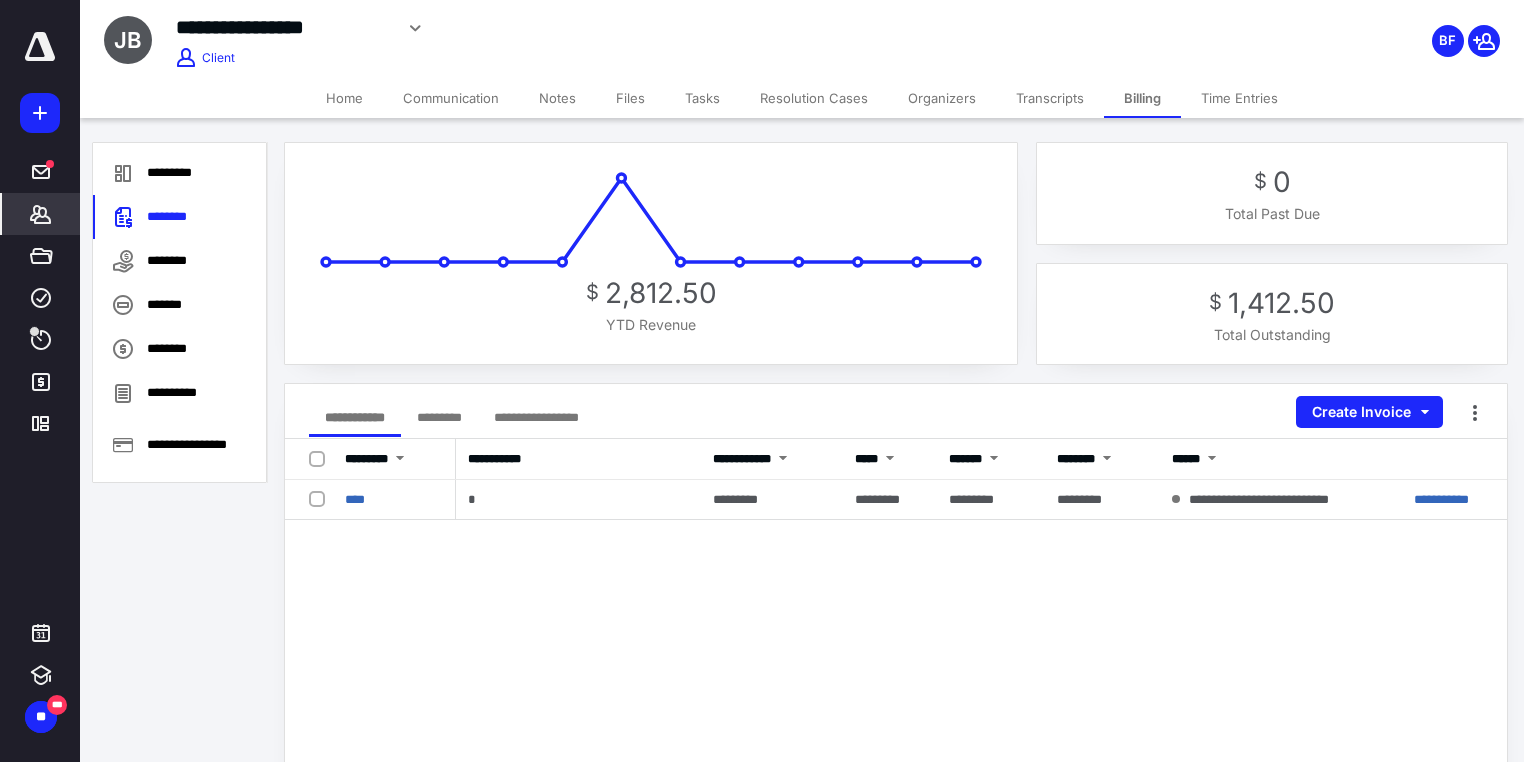 click on "Files" at bounding box center [630, 98] 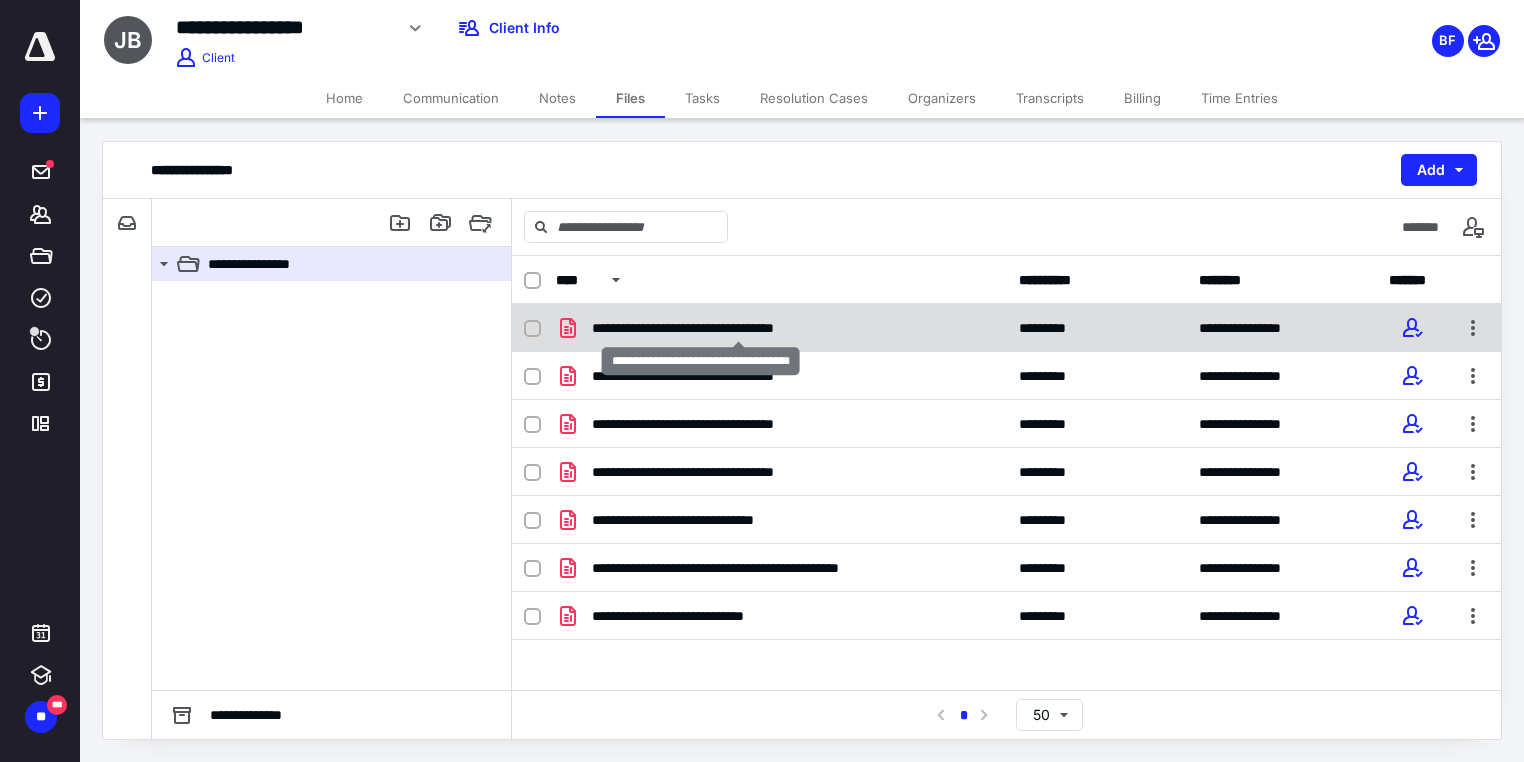 click on "**********" at bounding box center [738, 328] 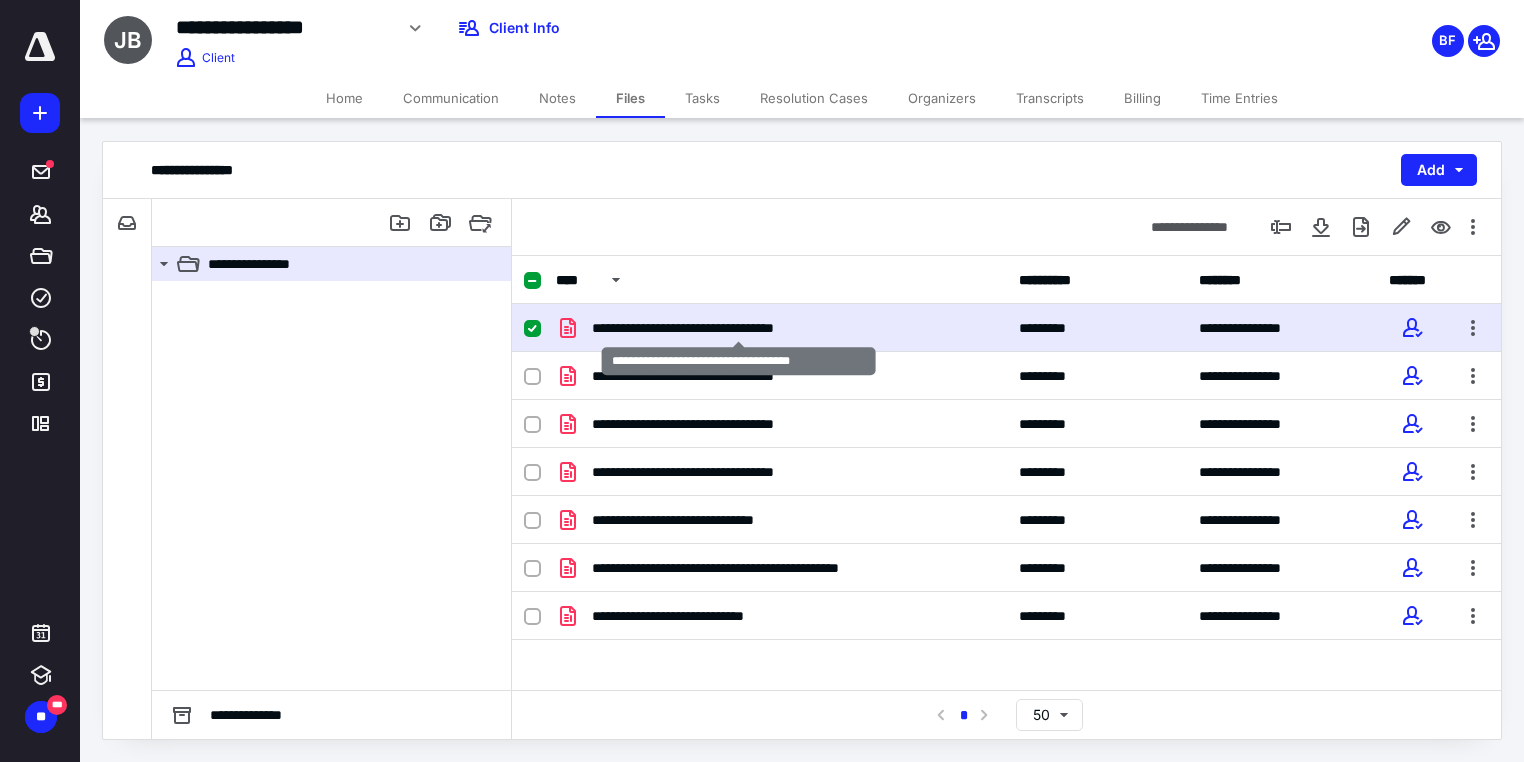 click on "**********" at bounding box center [738, 328] 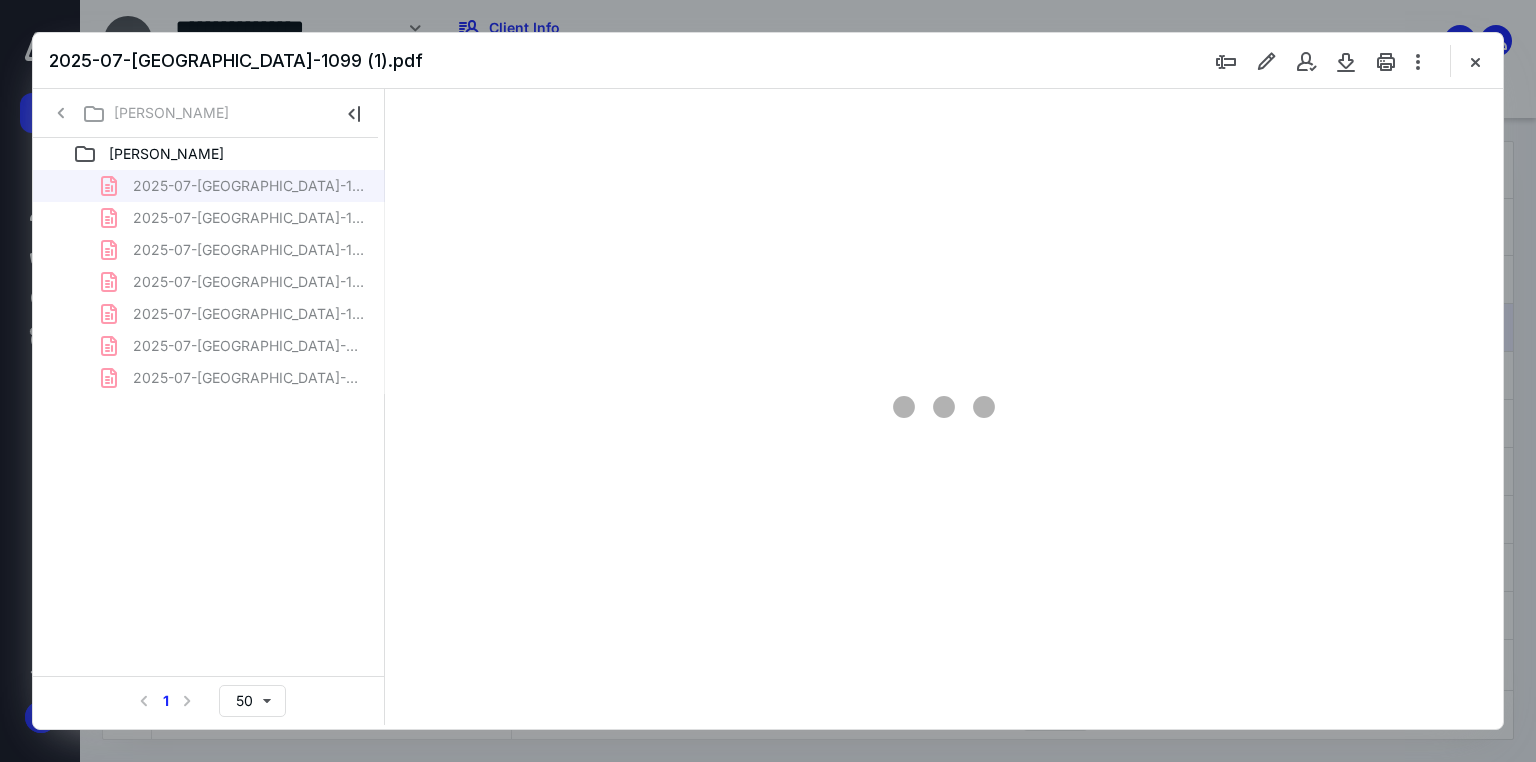 scroll, scrollTop: 0, scrollLeft: 0, axis: both 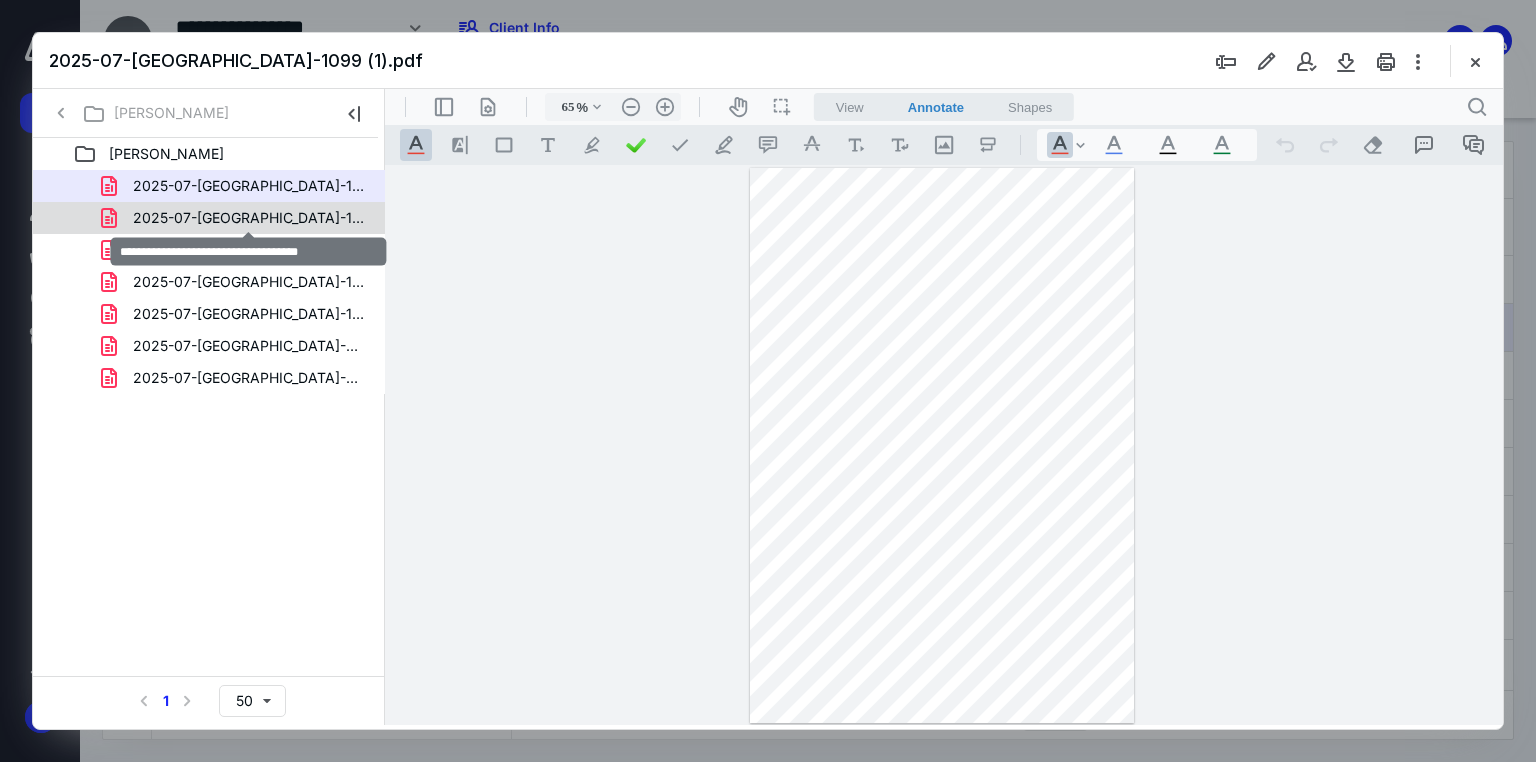 click on "2025-07-[GEOGRAPHIC_DATA]-1099 (2).pdf" at bounding box center (249, 218) 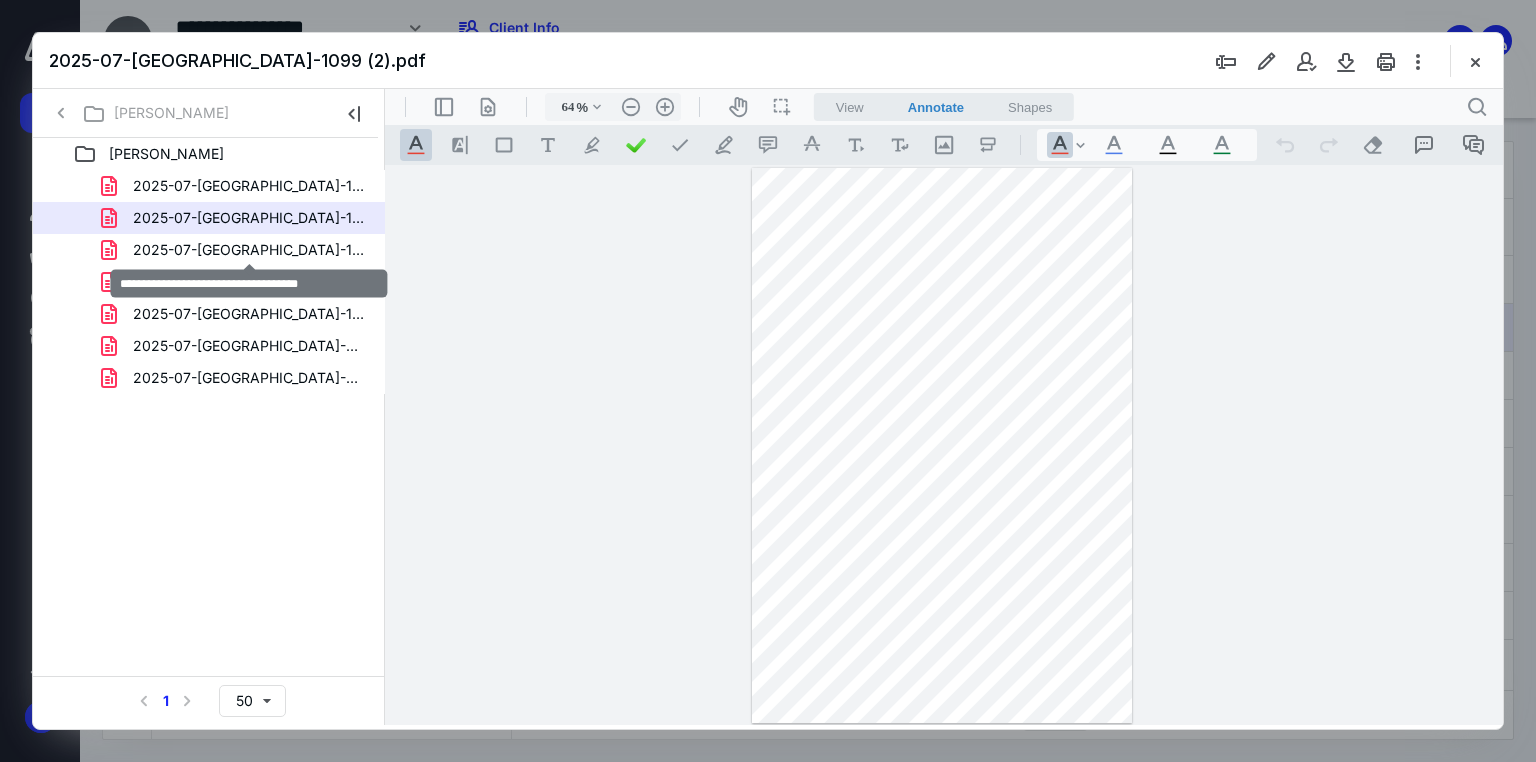 click on "2025-07-[GEOGRAPHIC_DATA]-1099 (3).pdf" at bounding box center [249, 250] 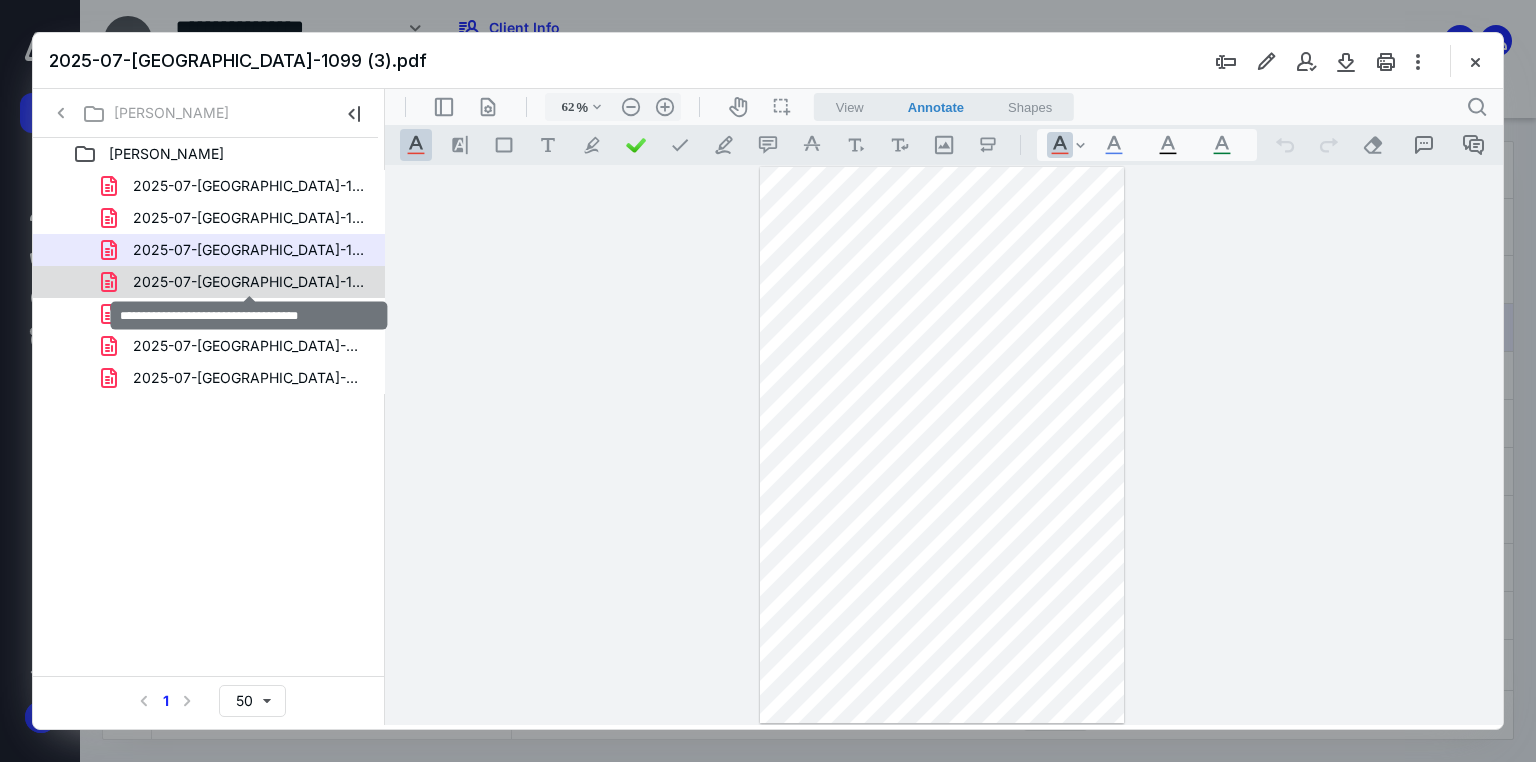 click on "2025-07-[GEOGRAPHIC_DATA]-1099 (4).pdf" at bounding box center (249, 282) 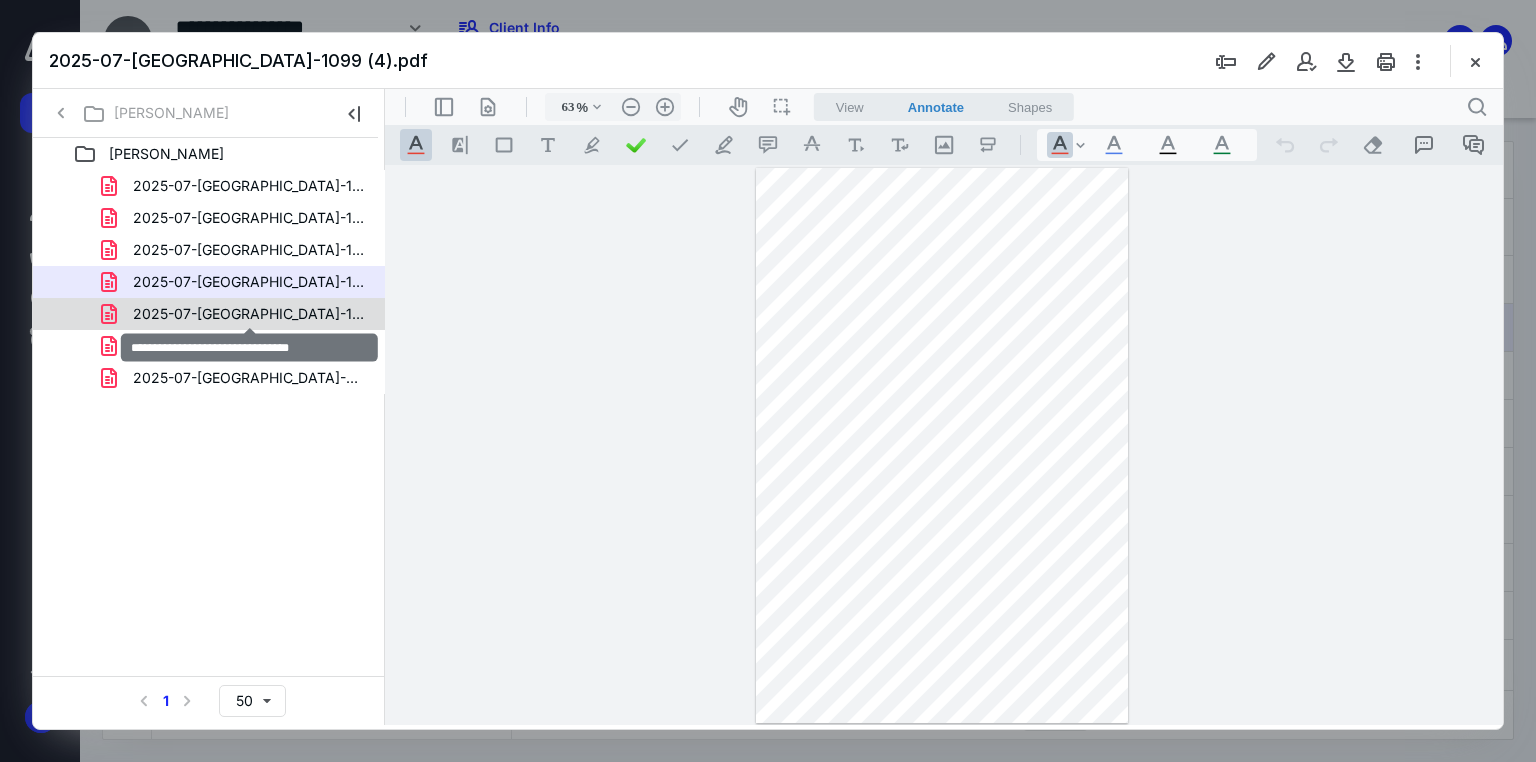 click on "2025-07-[GEOGRAPHIC_DATA]-1099.pdf" at bounding box center [249, 314] 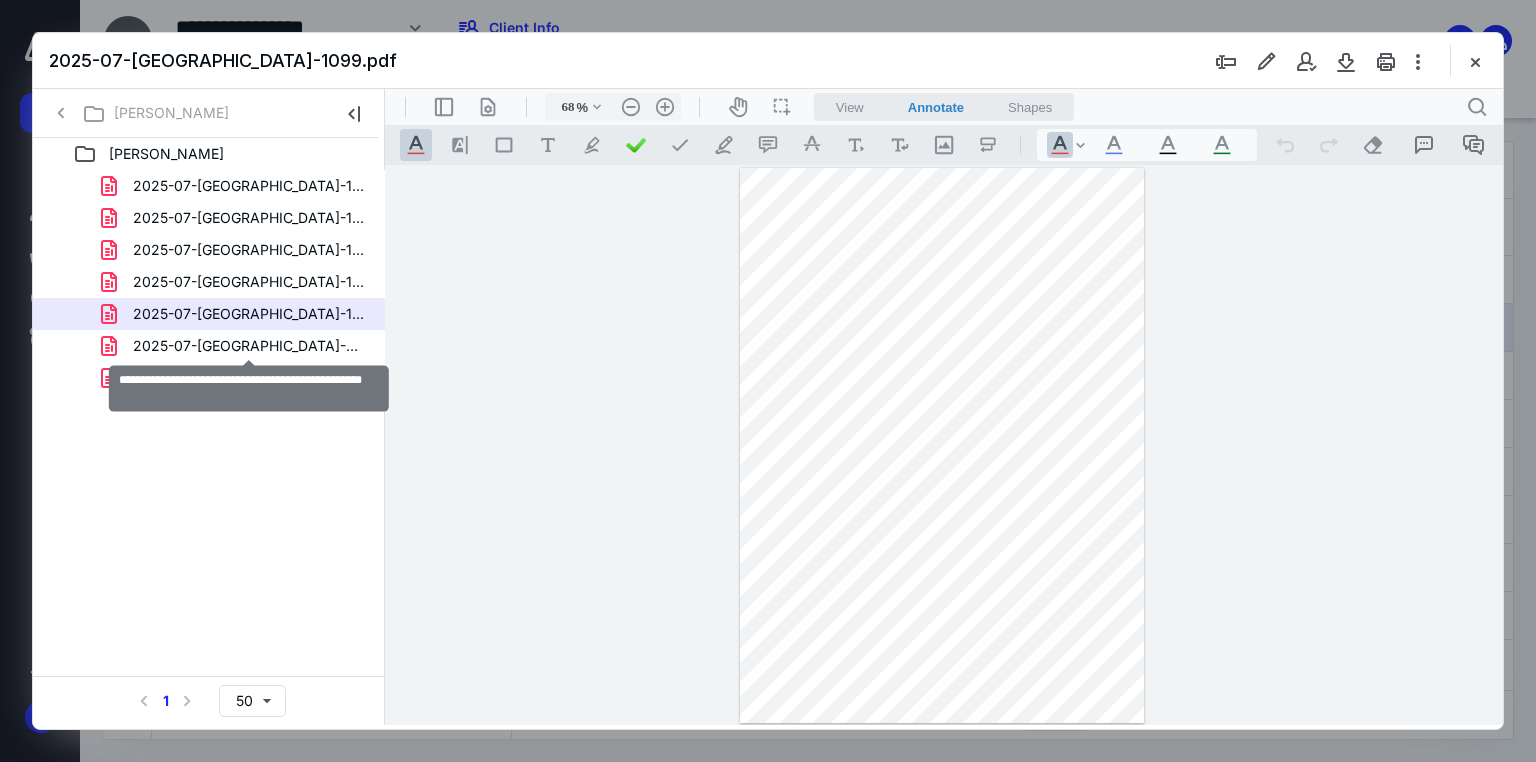 click on "2025-07-[GEOGRAPHIC_DATA]-BankStatement-US-Bank.pdf" at bounding box center (249, 346) 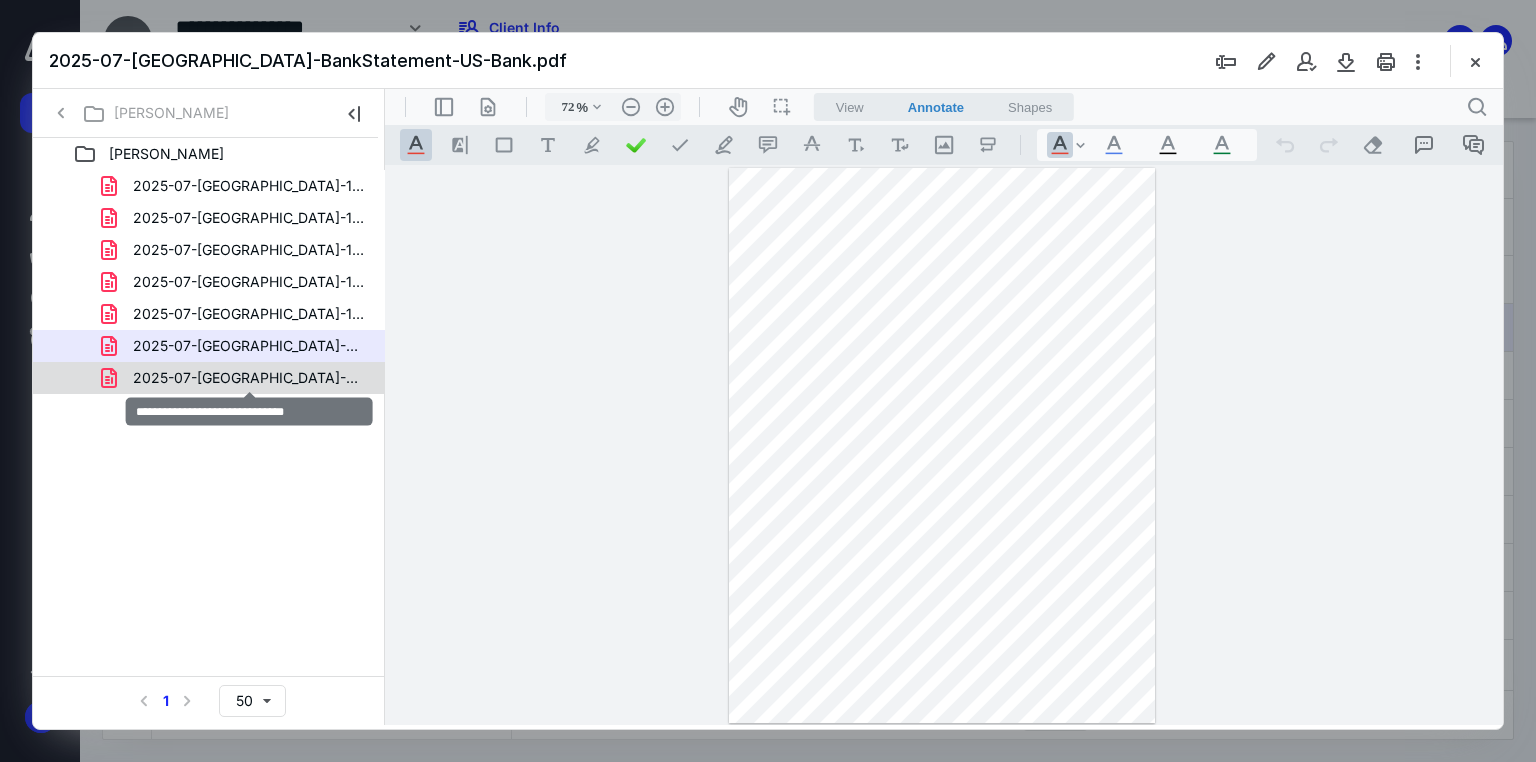 click on "2025-07-[GEOGRAPHIC_DATA]-w2.pdf" at bounding box center [249, 378] 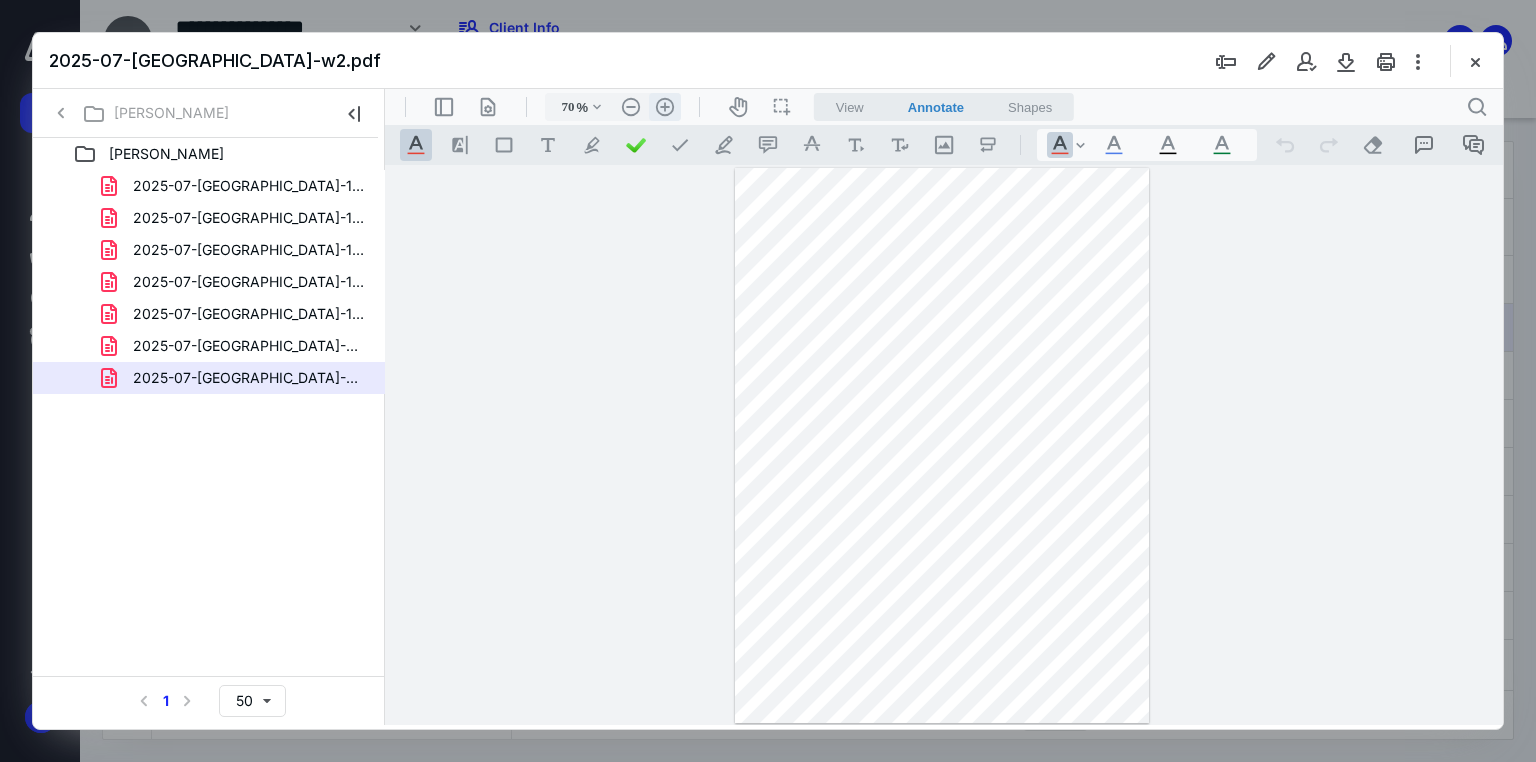 click on ".cls-1{fill:#abb0c4;} icon - header - zoom - in - line" at bounding box center [665, 107] 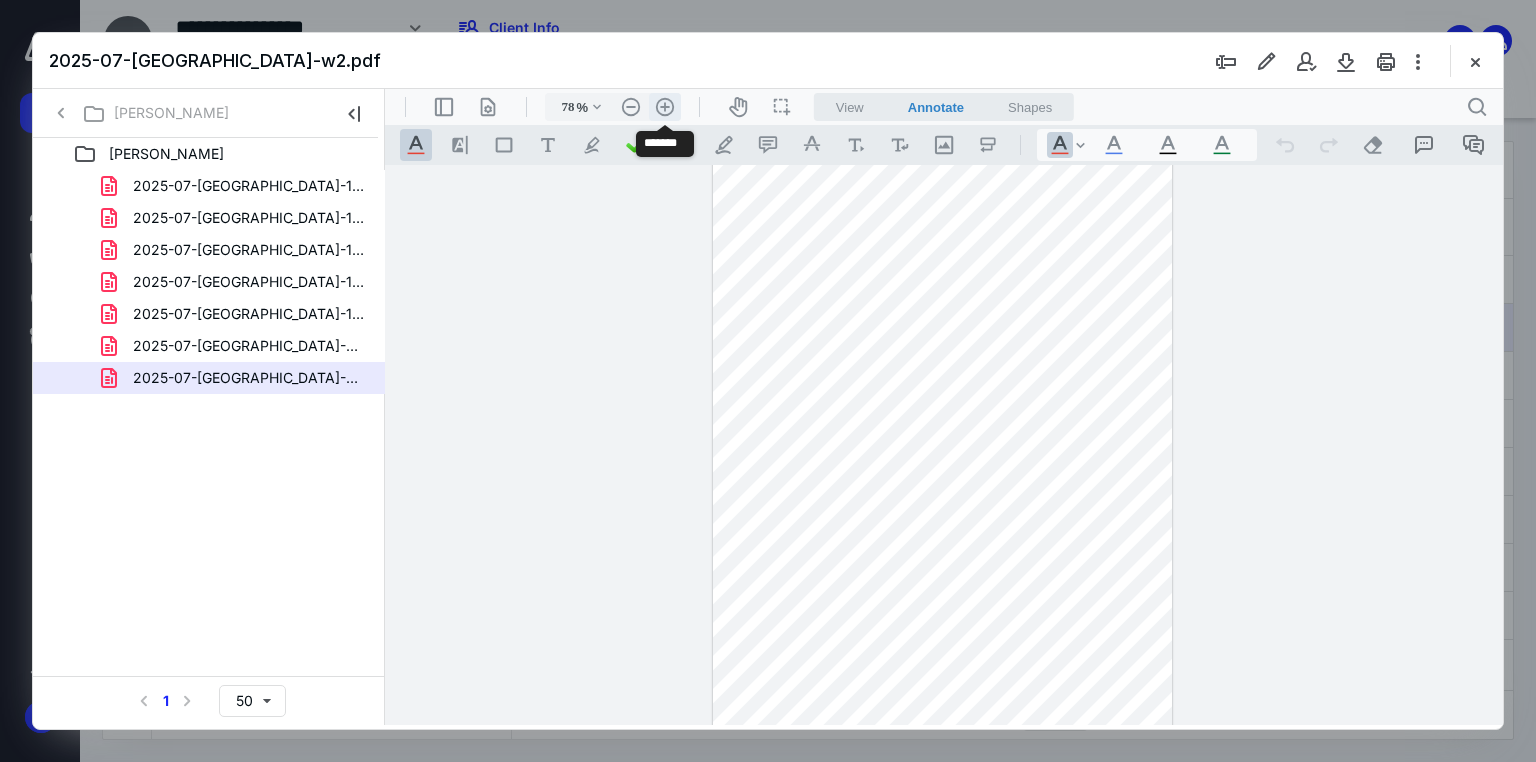 click on ".cls-1{fill:#abb0c4;} icon - header - zoom - in - line" at bounding box center (665, 107) 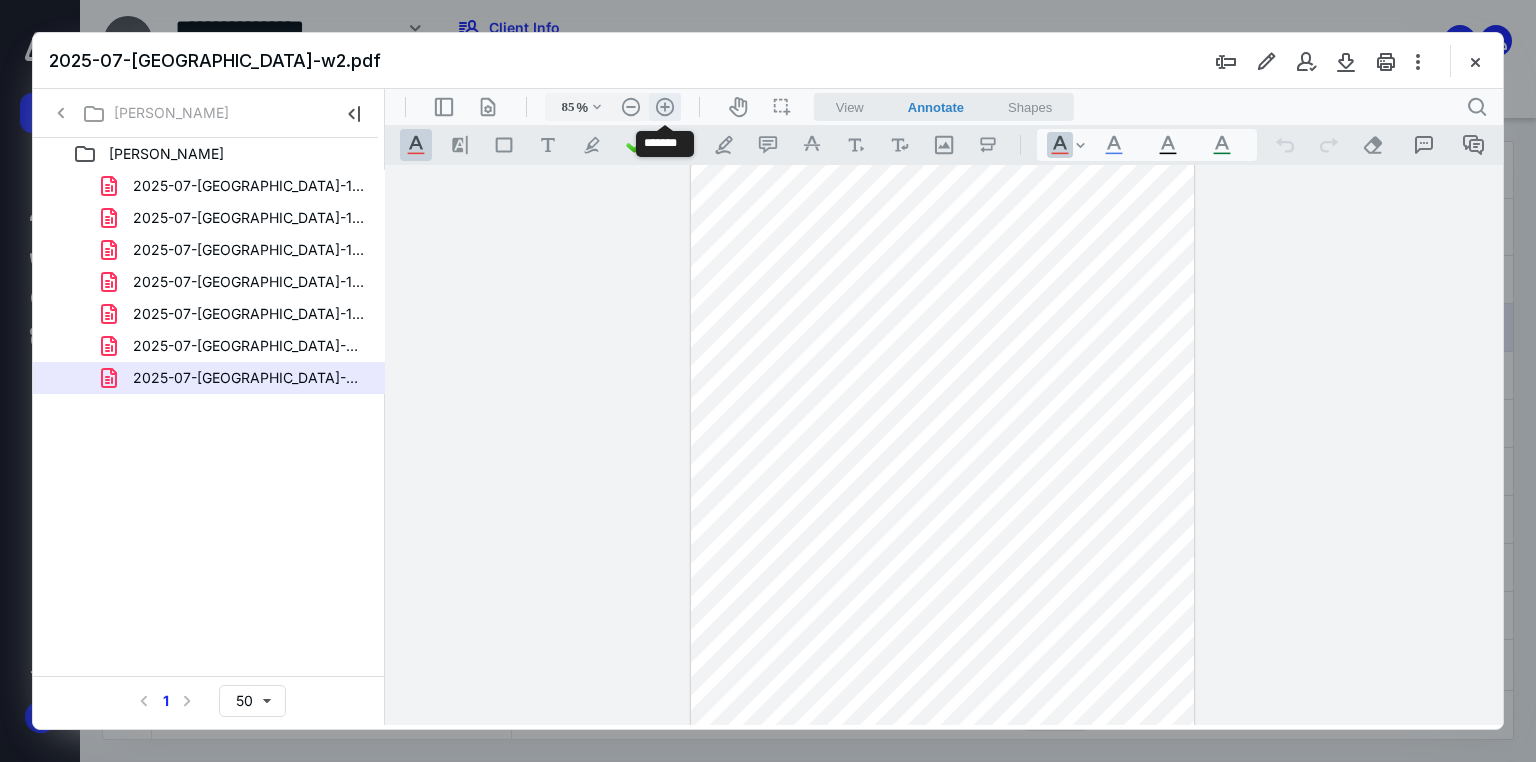 click on ".cls-1{fill:#abb0c4;} icon - header - zoom - in - line" at bounding box center [665, 107] 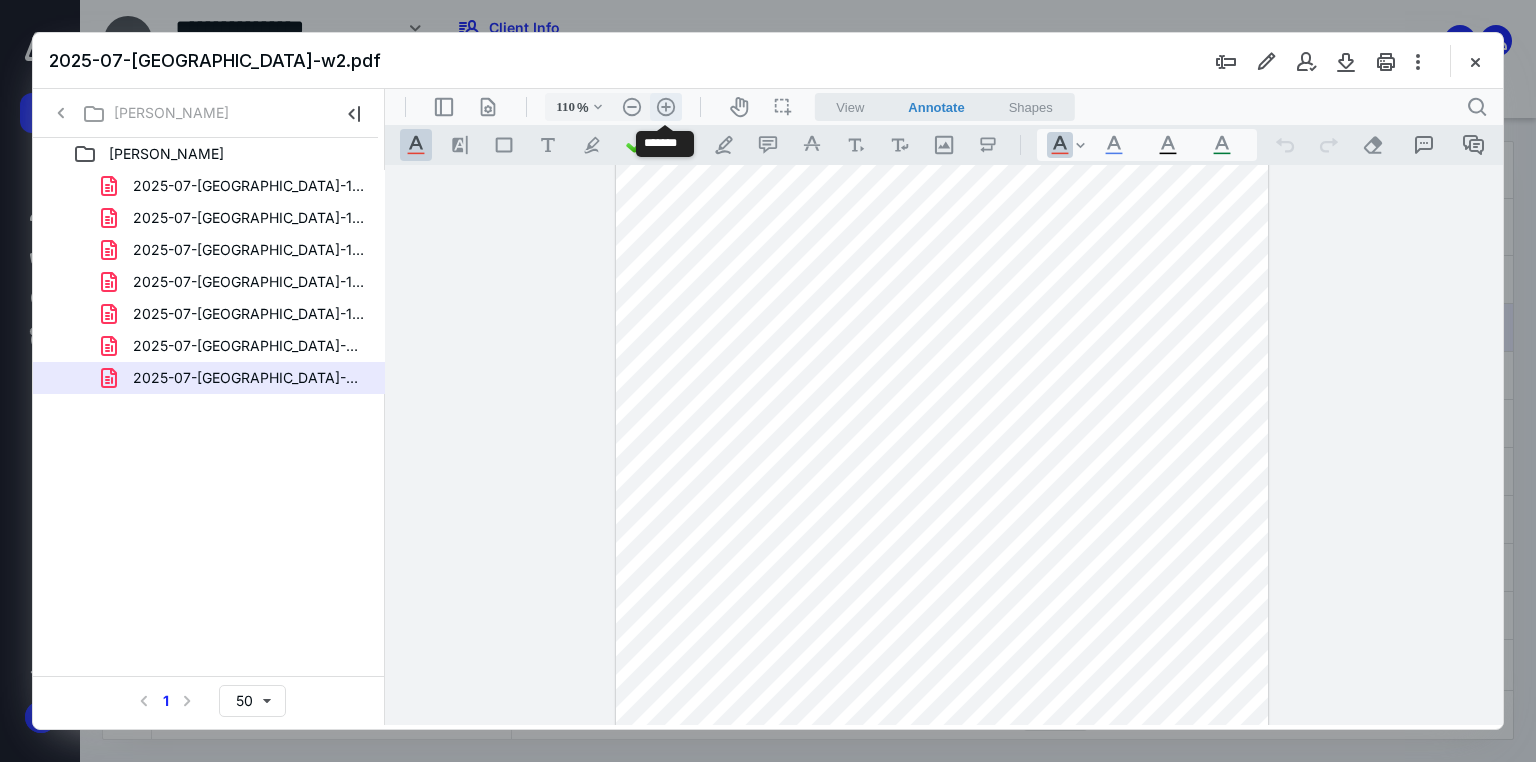 click on ".cls-1{fill:#abb0c4;} icon - header - zoom - in - line" at bounding box center (666, 107) 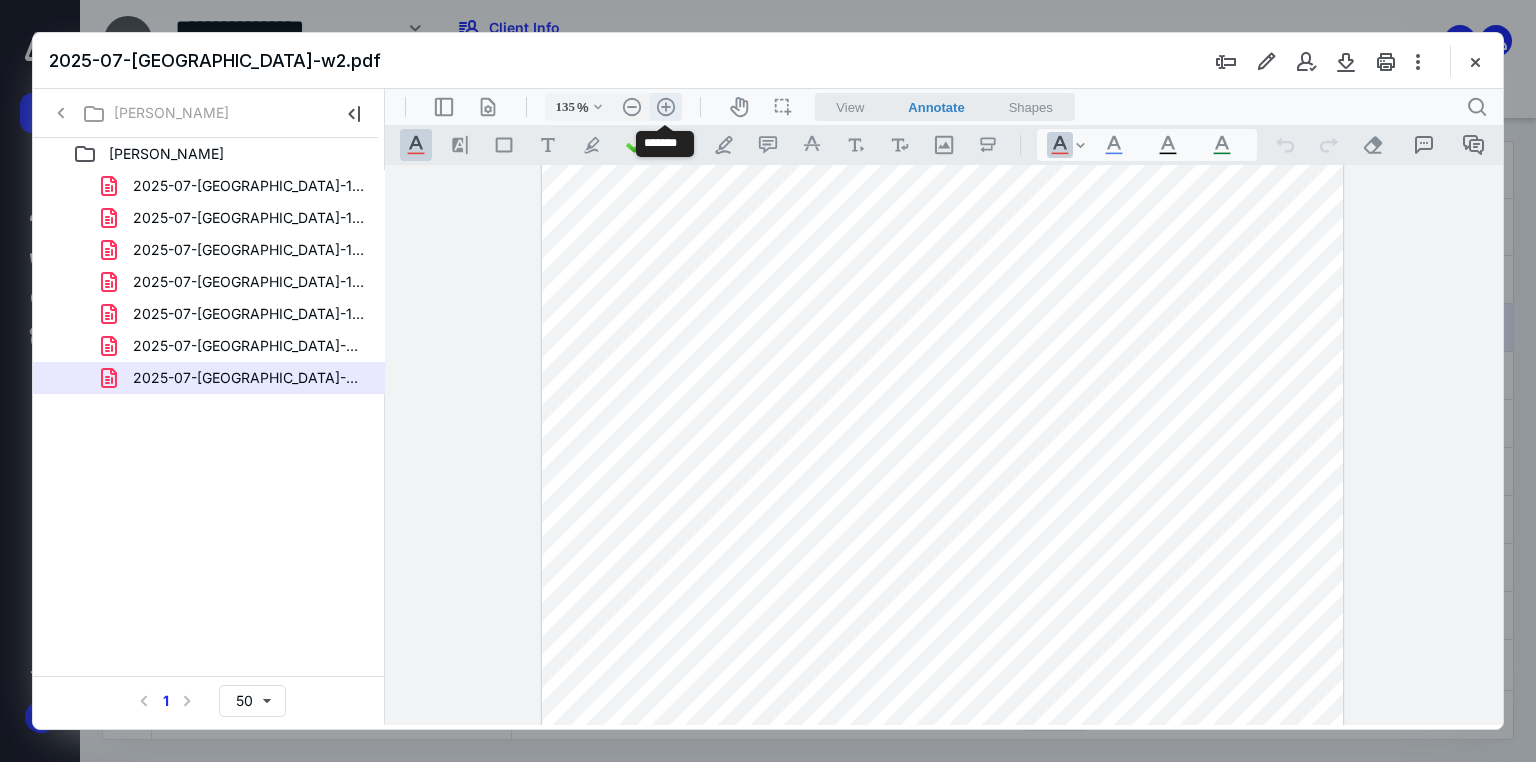 click on ".cls-1{fill:#abb0c4;} icon - header - zoom - in - line" at bounding box center (666, 107) 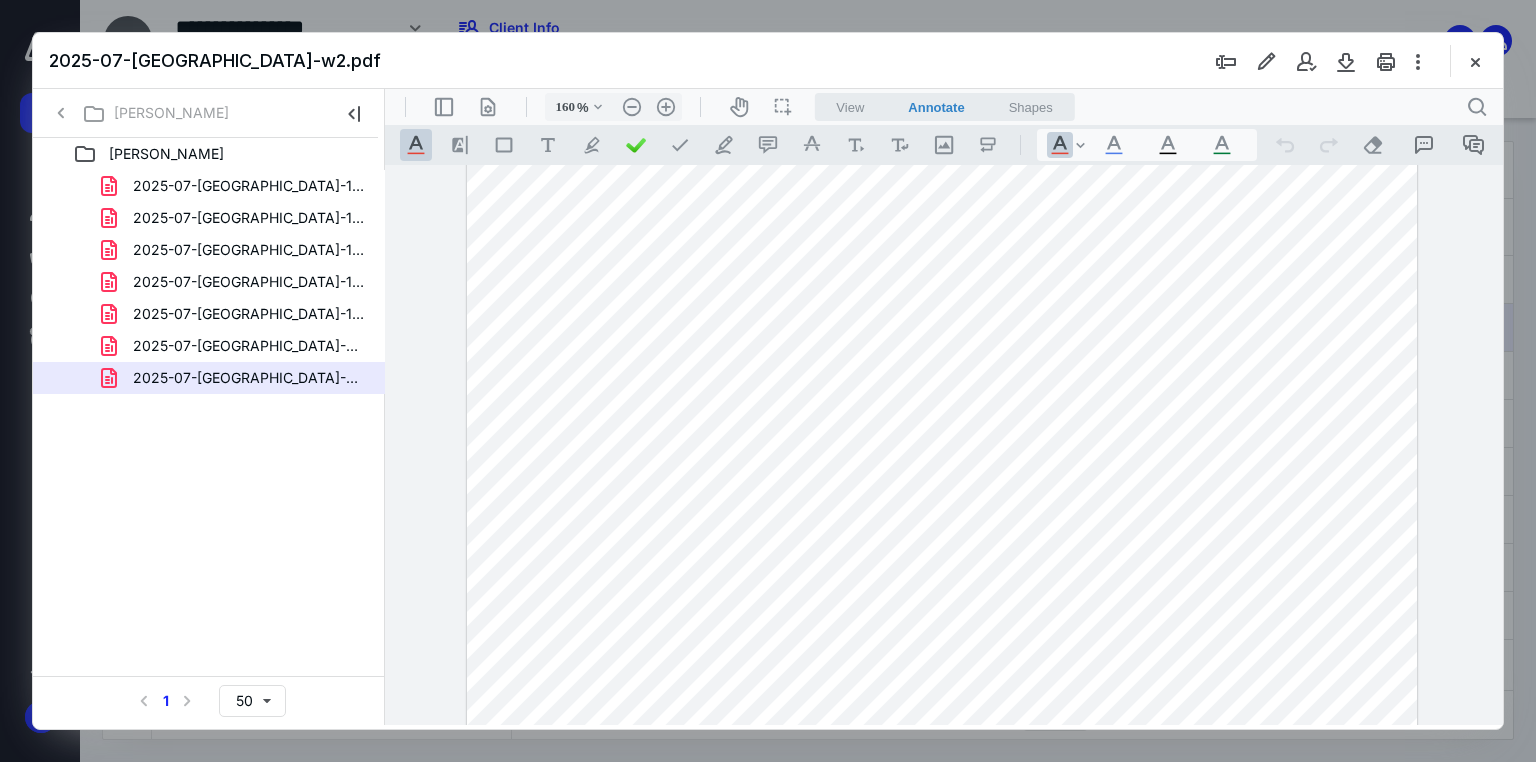 scroll, scrollTop: 634, scrollLeft: 0, axis: vertical 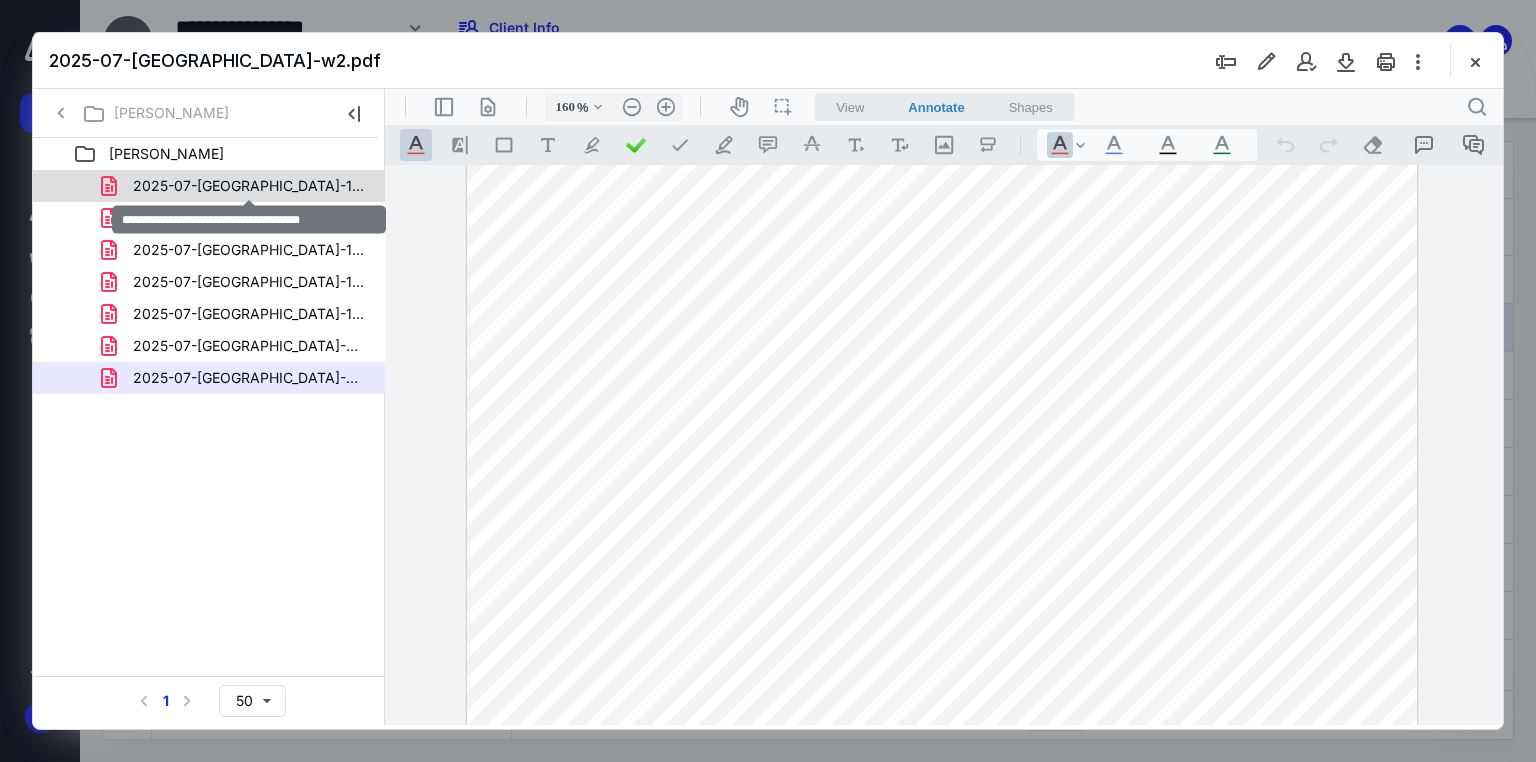 click on "2025-07-[GEOGRAPHIC_DATA]-1099 (1).pdf" at bounding box center [249, 186] 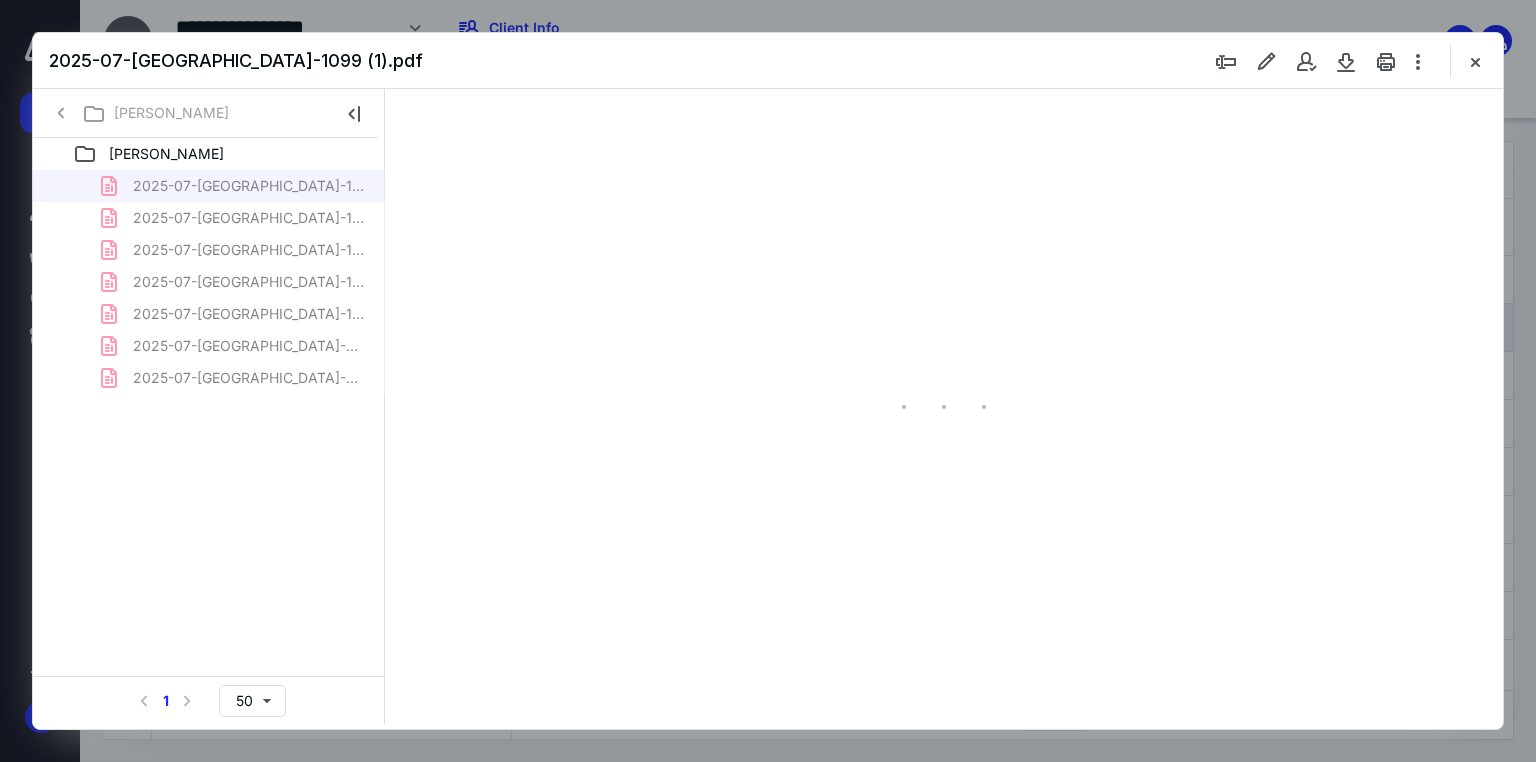 type on "65" 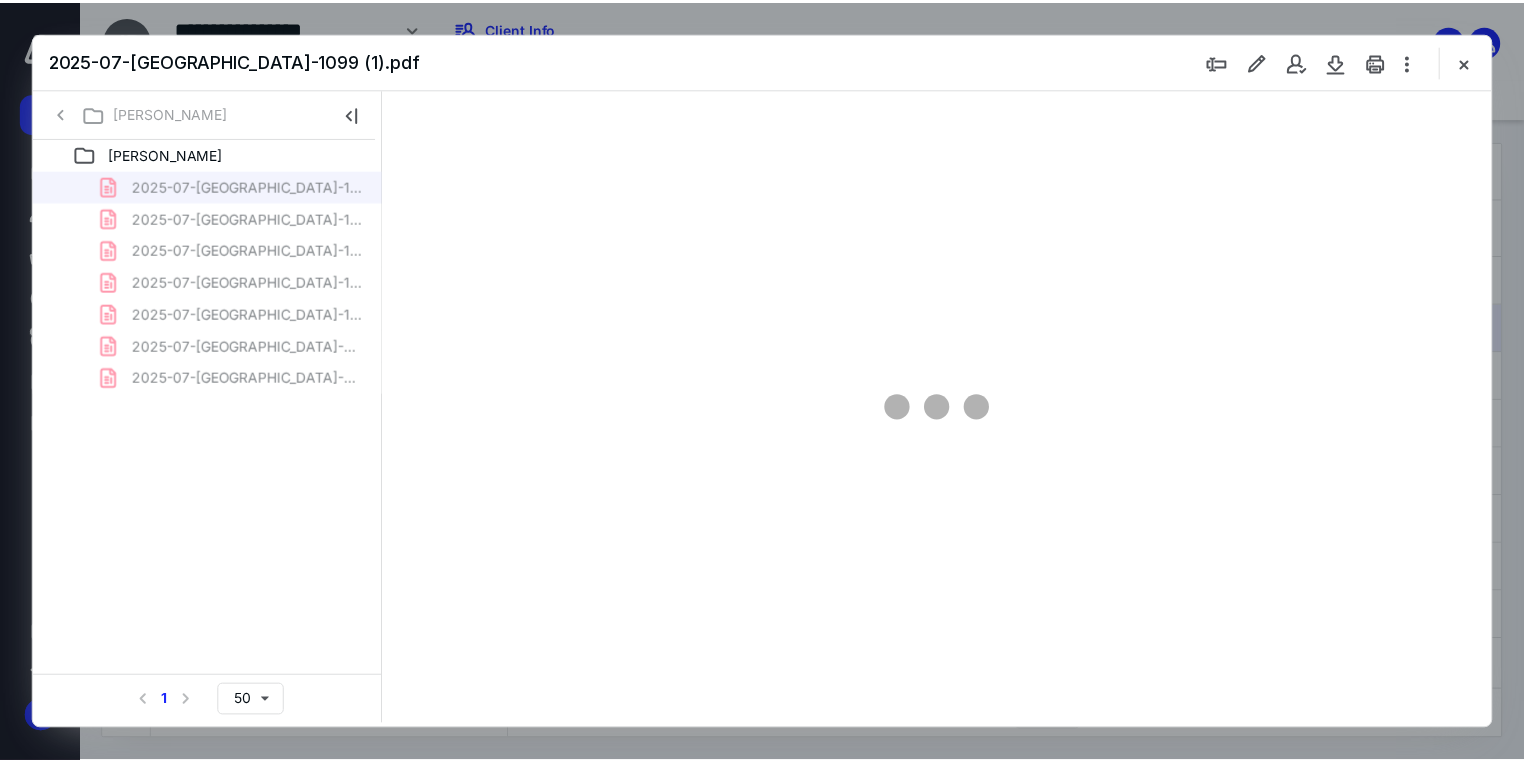 scroll, scrollTop: 0, scrollLeft: 0, axis: both 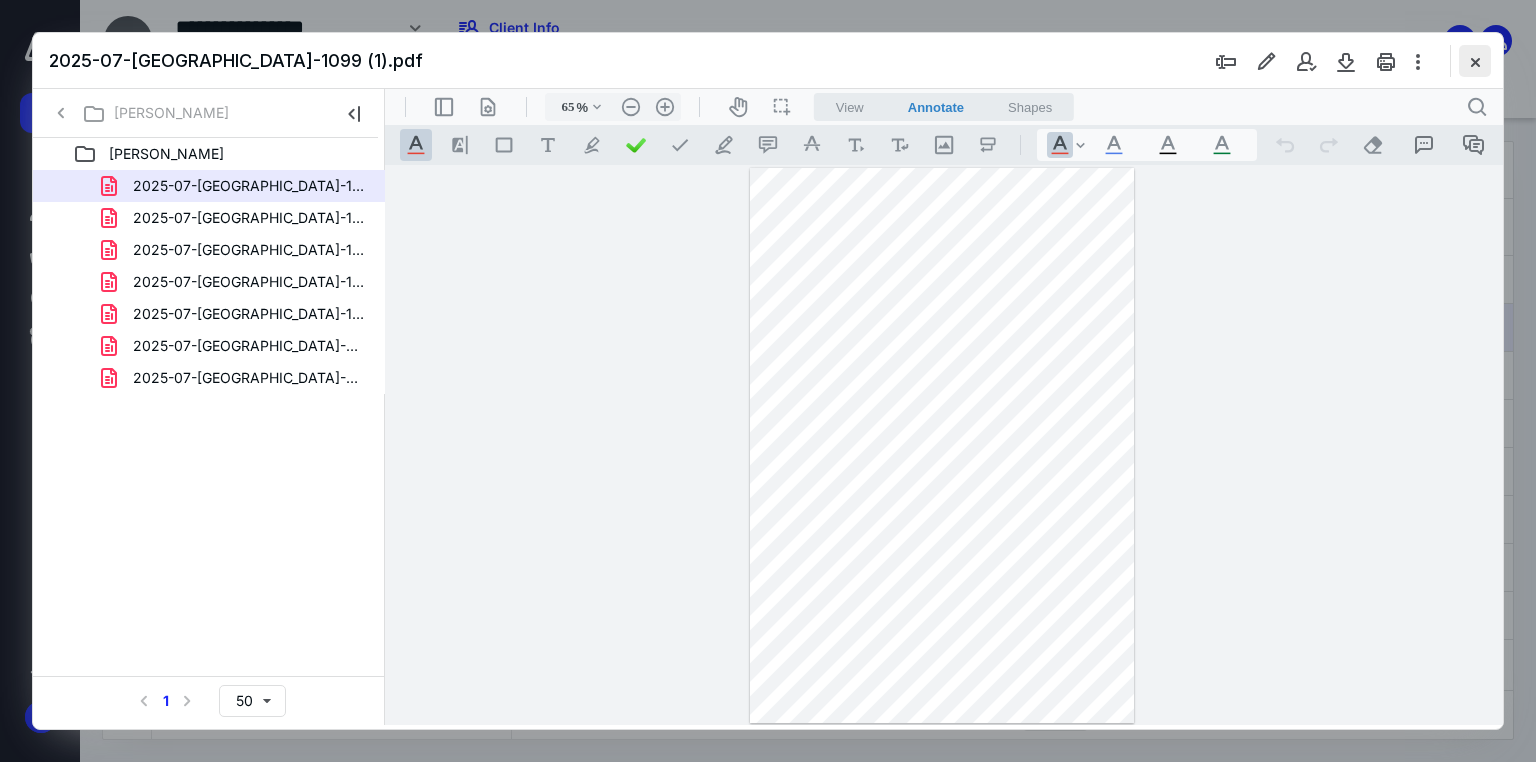 click at bounding box center (1475, 61) 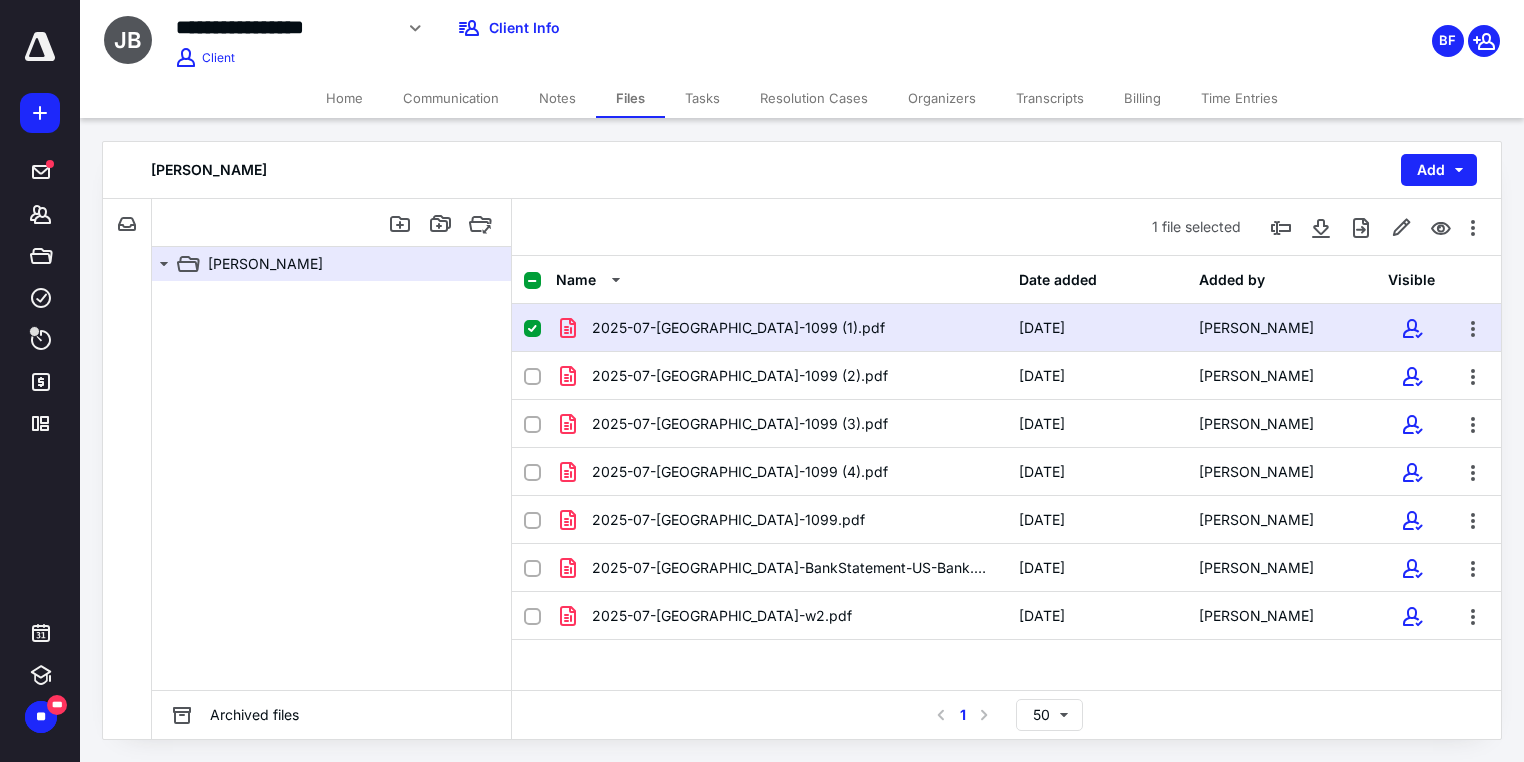 click on "Home" at bounding box center (344, 98) 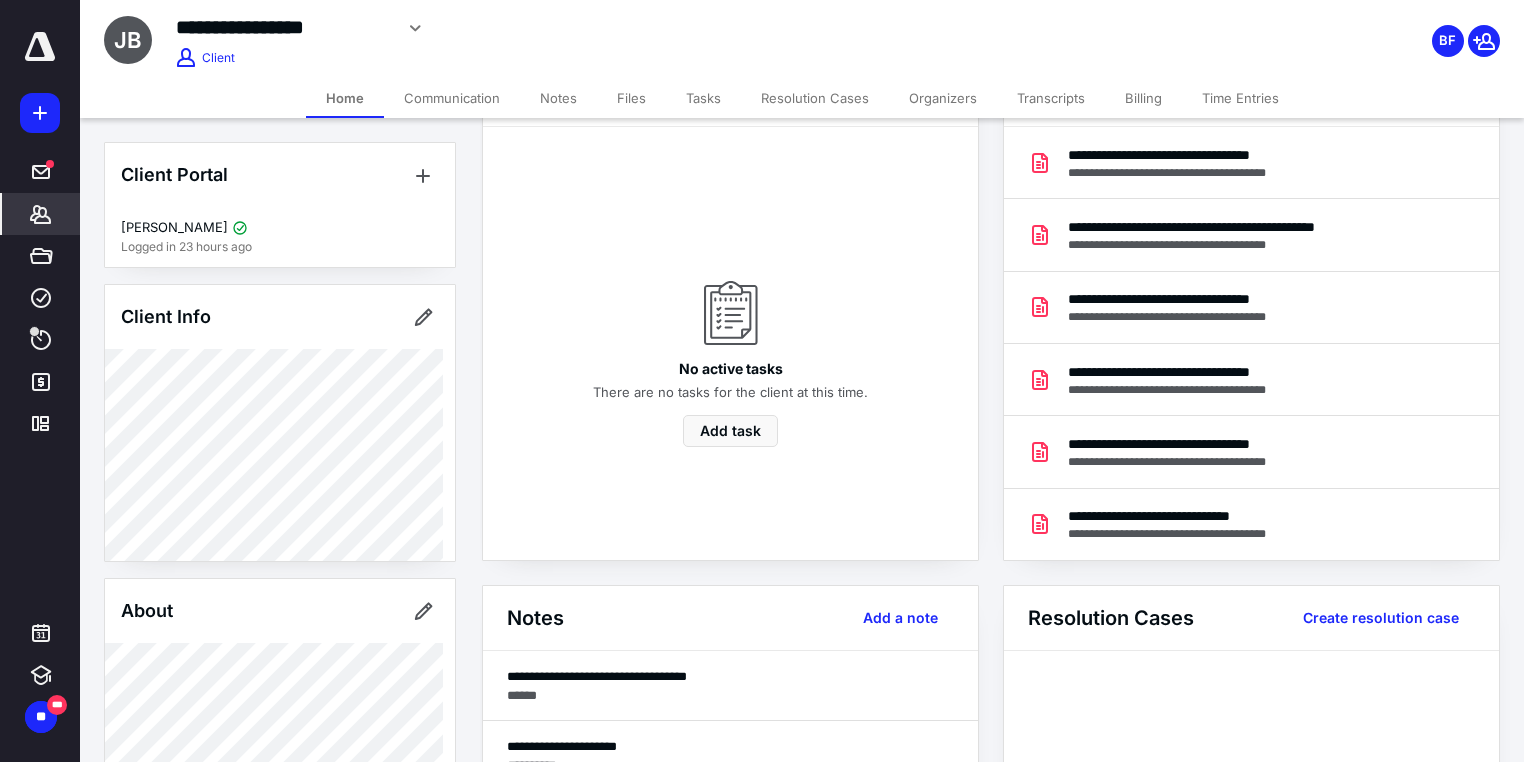 scroll, scrollTop: 320, scrollLeft: 0, axis: vertical 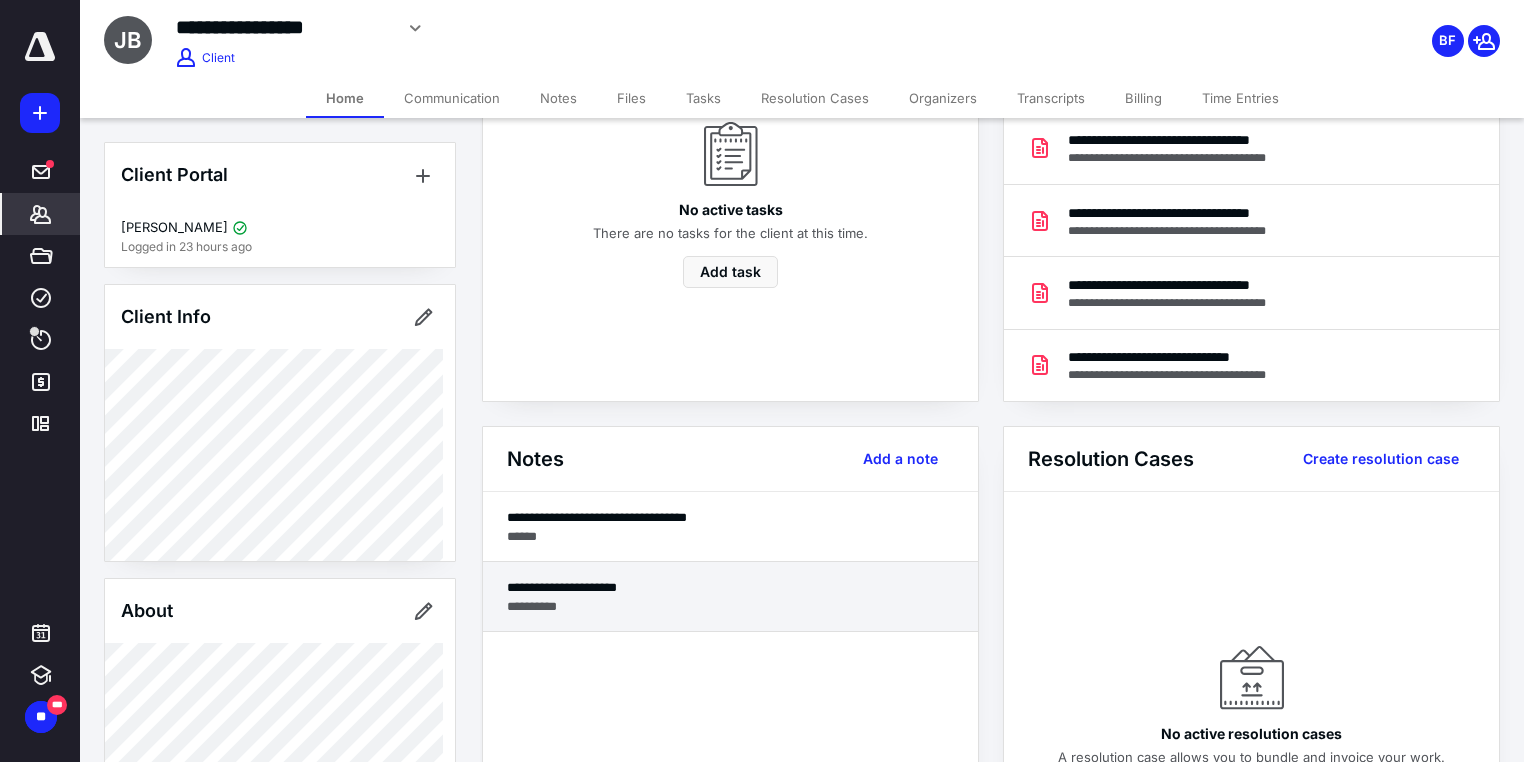 click on "**********" at bounding box center [730, 587] 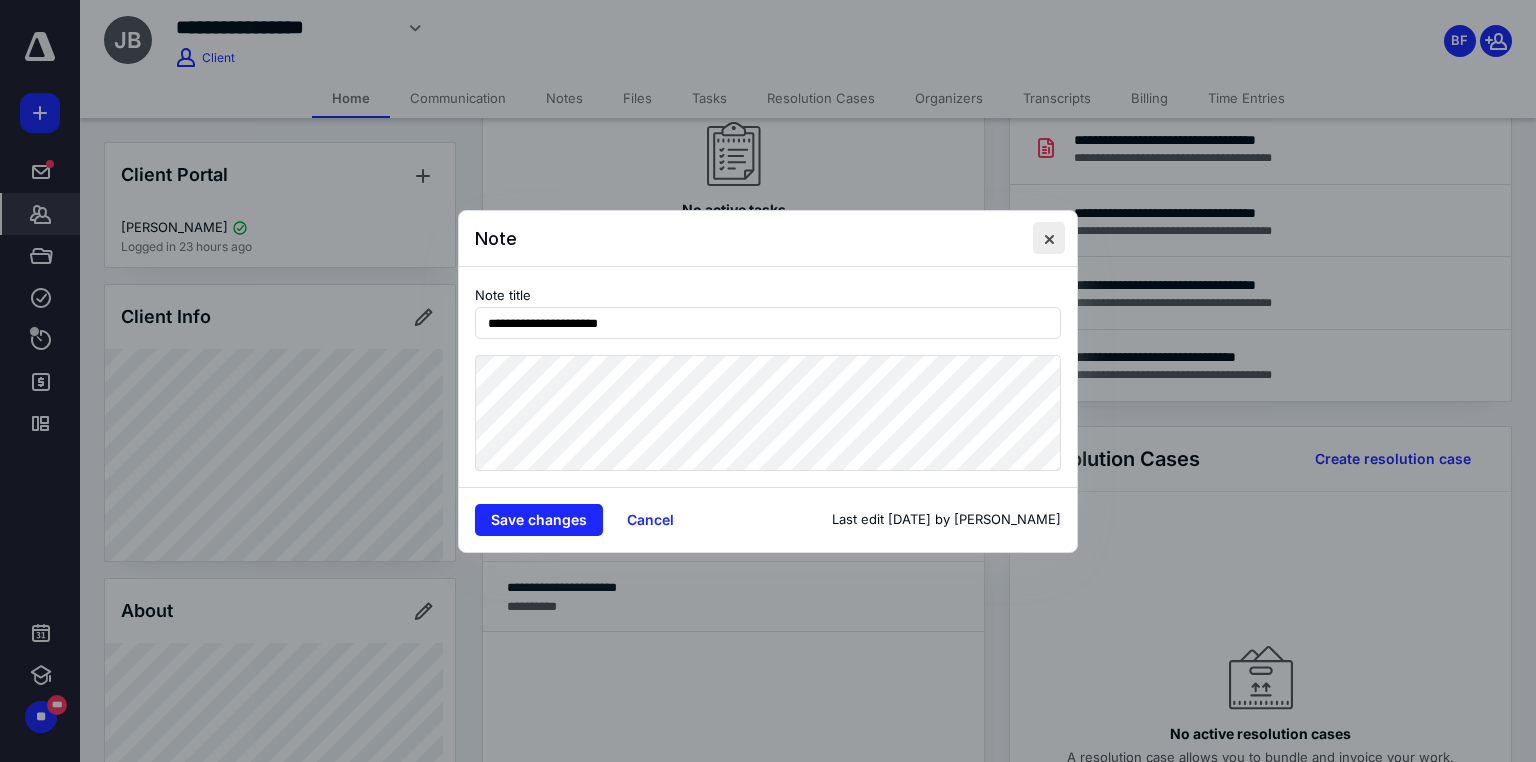 click at bounding box center [1049, 238] 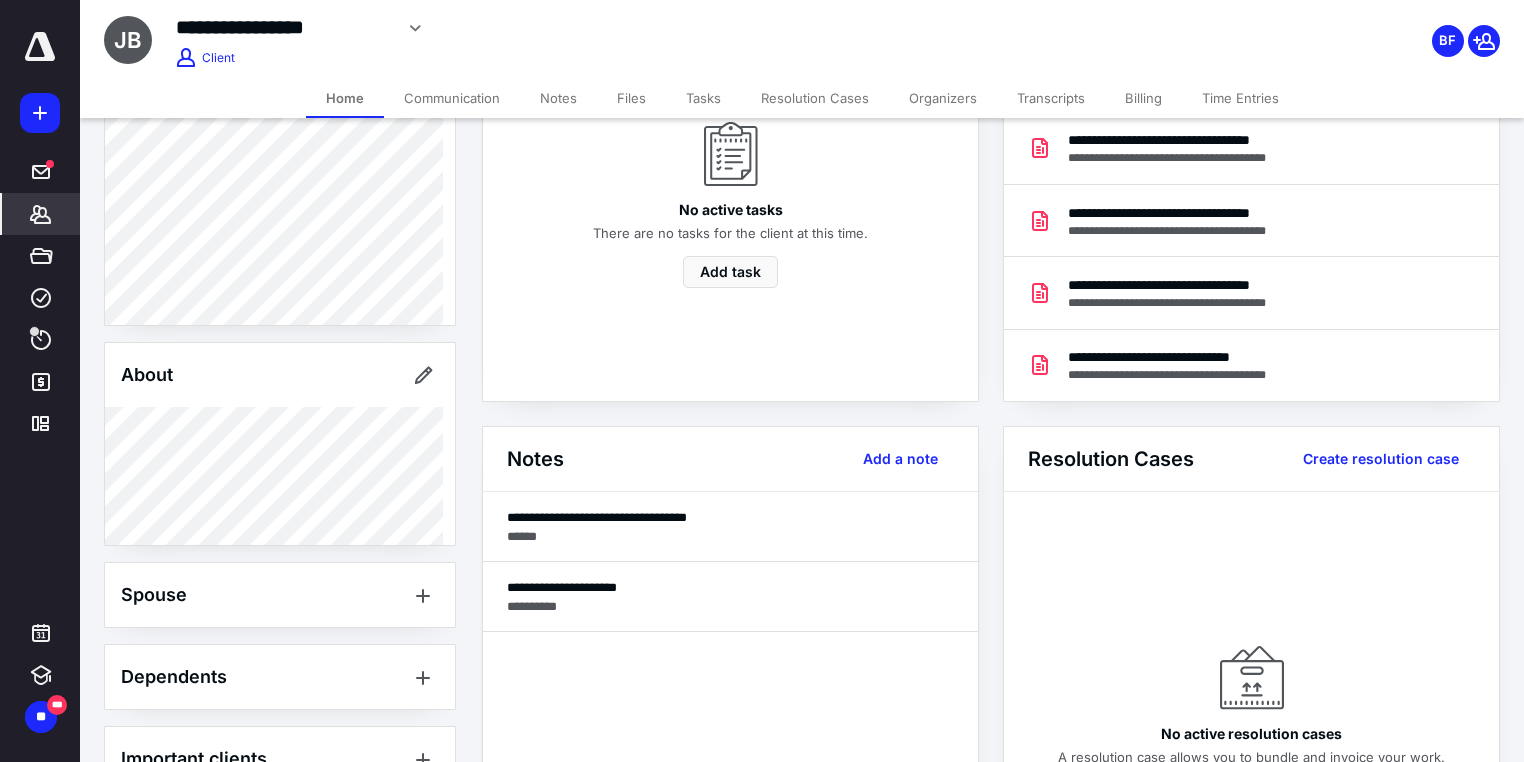 scroll, scrollTop: 368, scrollLeft: 0, axis: vertical 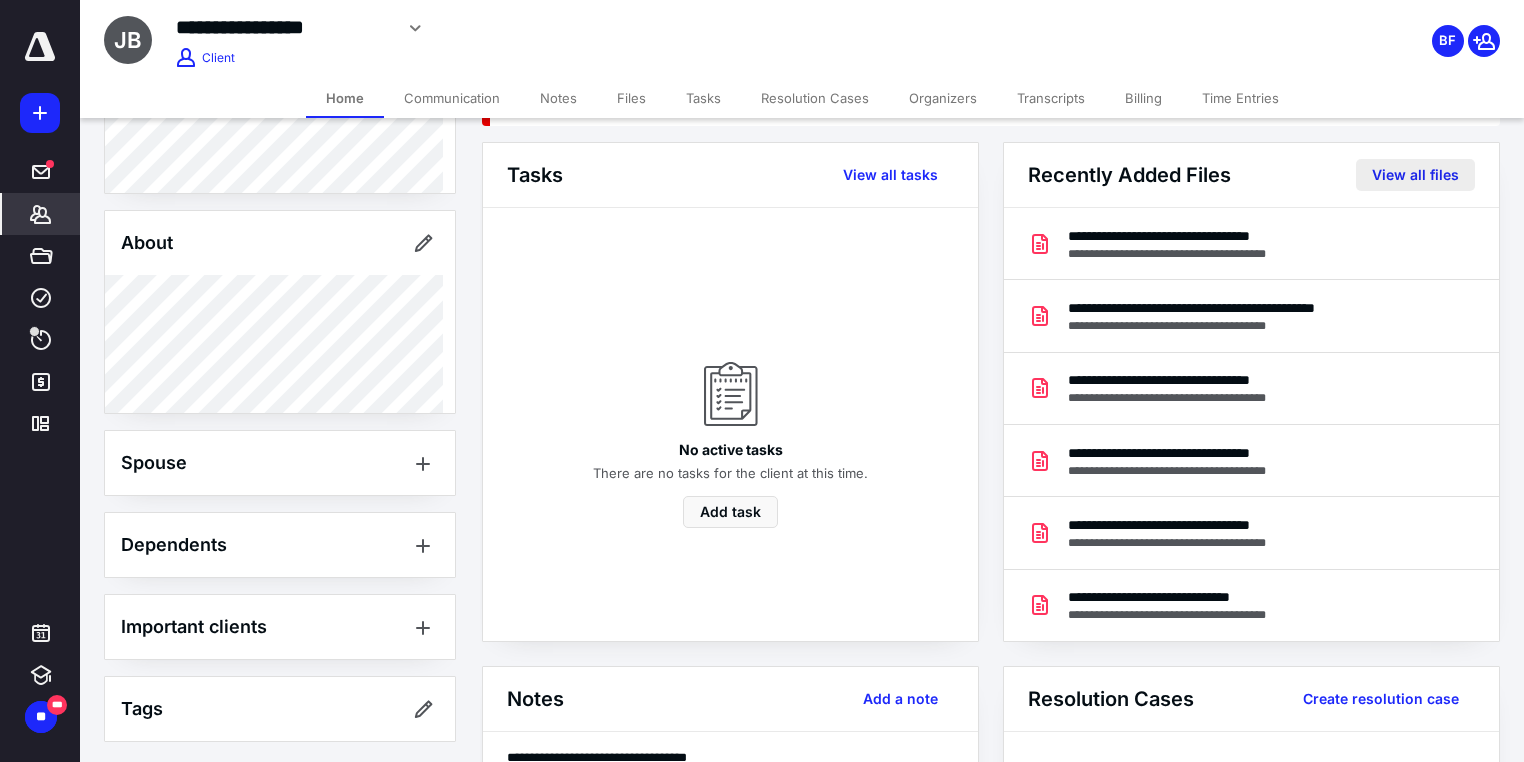 click on "View all files" at bounding box center [1415, 175] 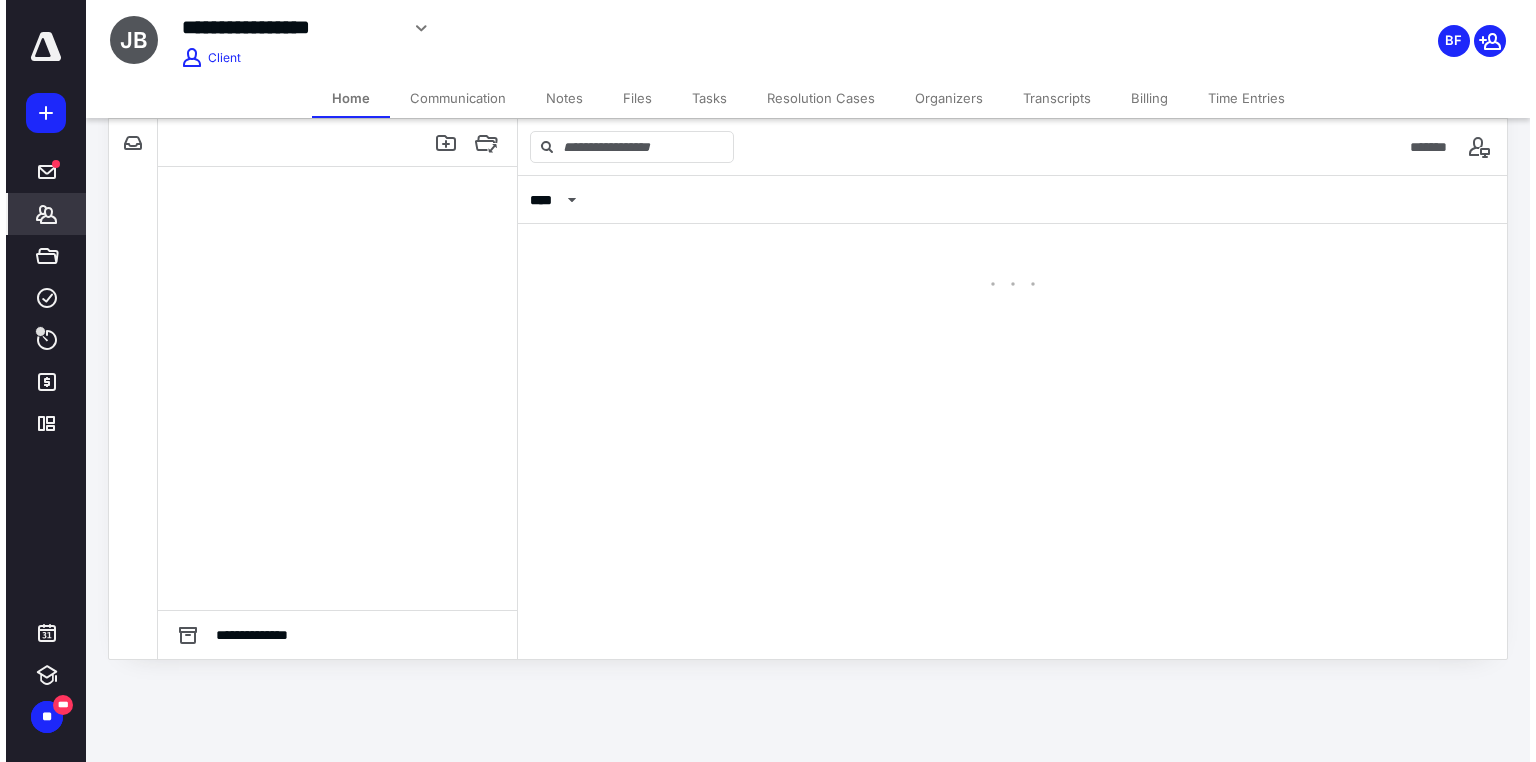 scroll, scrollTop: 0, scrollLeft: 0, axis: both 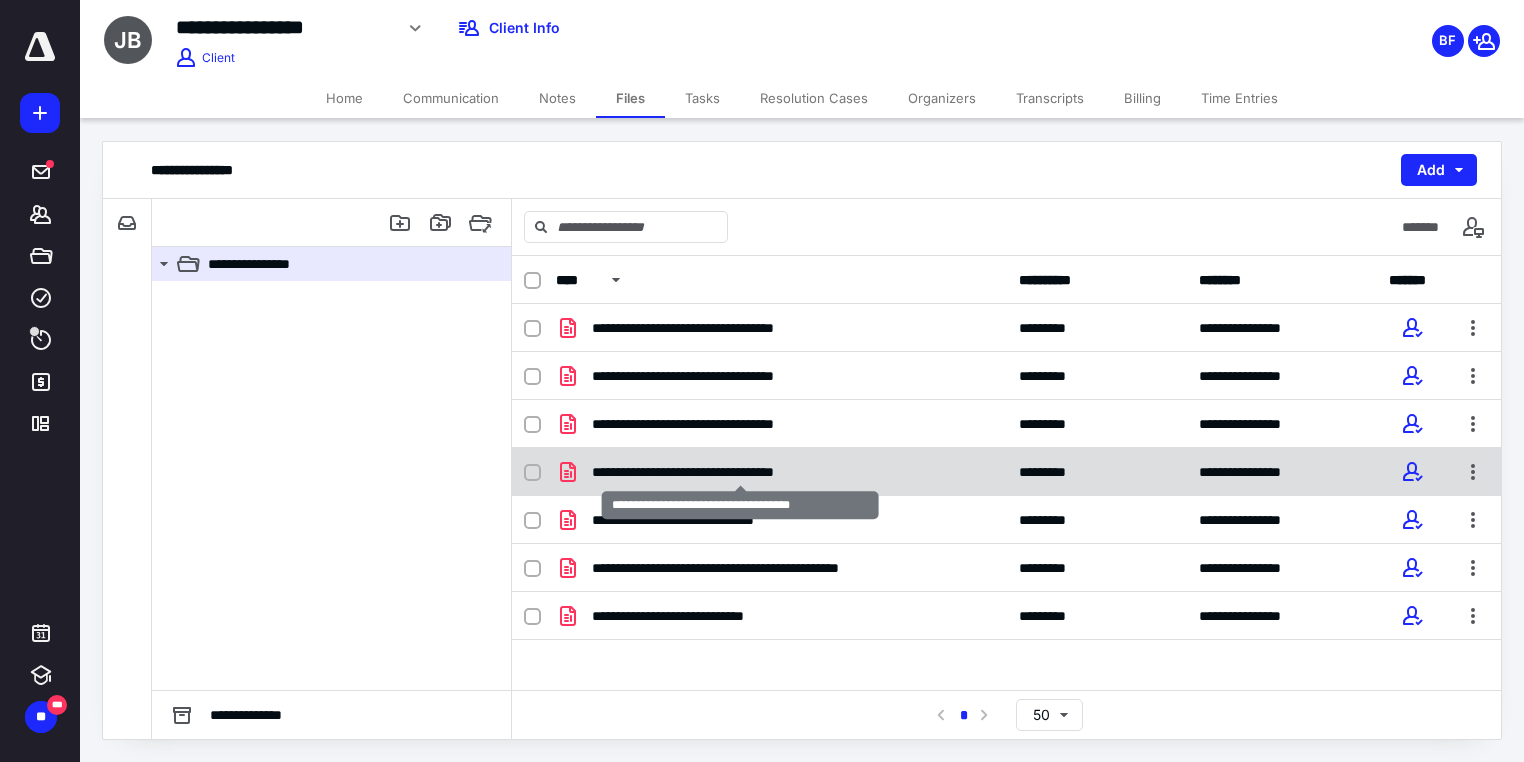 click on "**********" at bounding box center [740, 472] 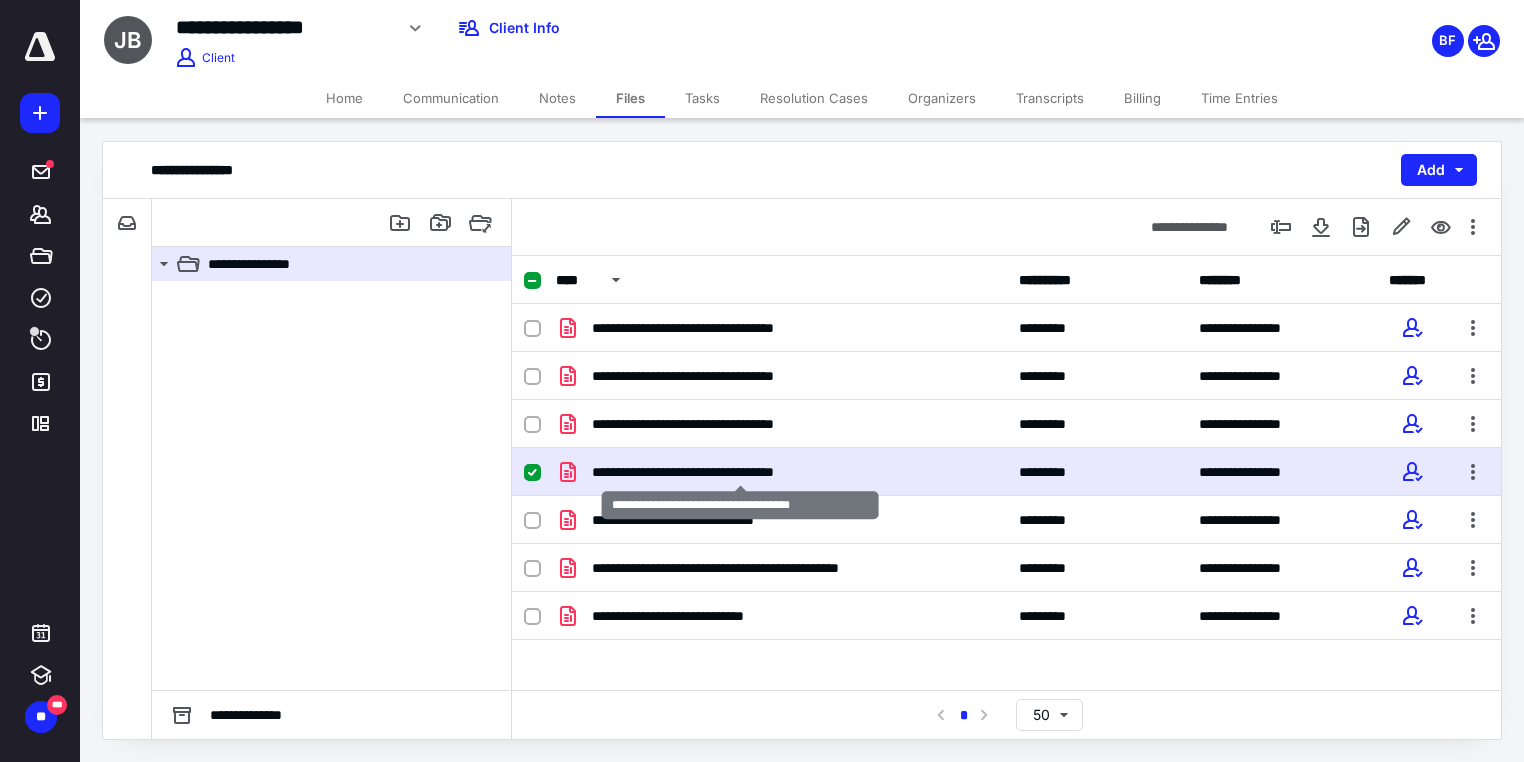 click on "**********" at bounding box center (740, 472) 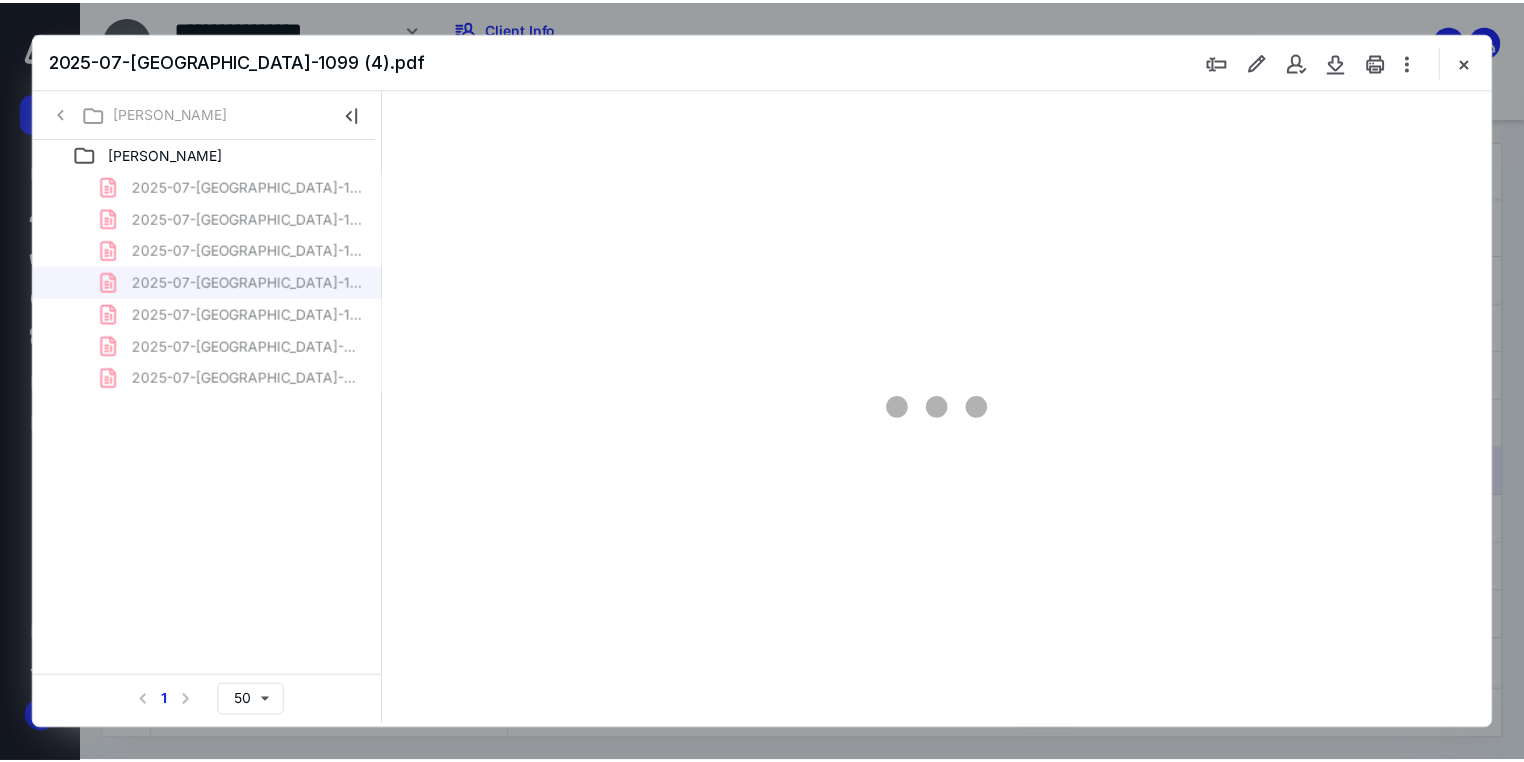 scroll, scrollTop: 0, scrollLeft: 0, axis: both 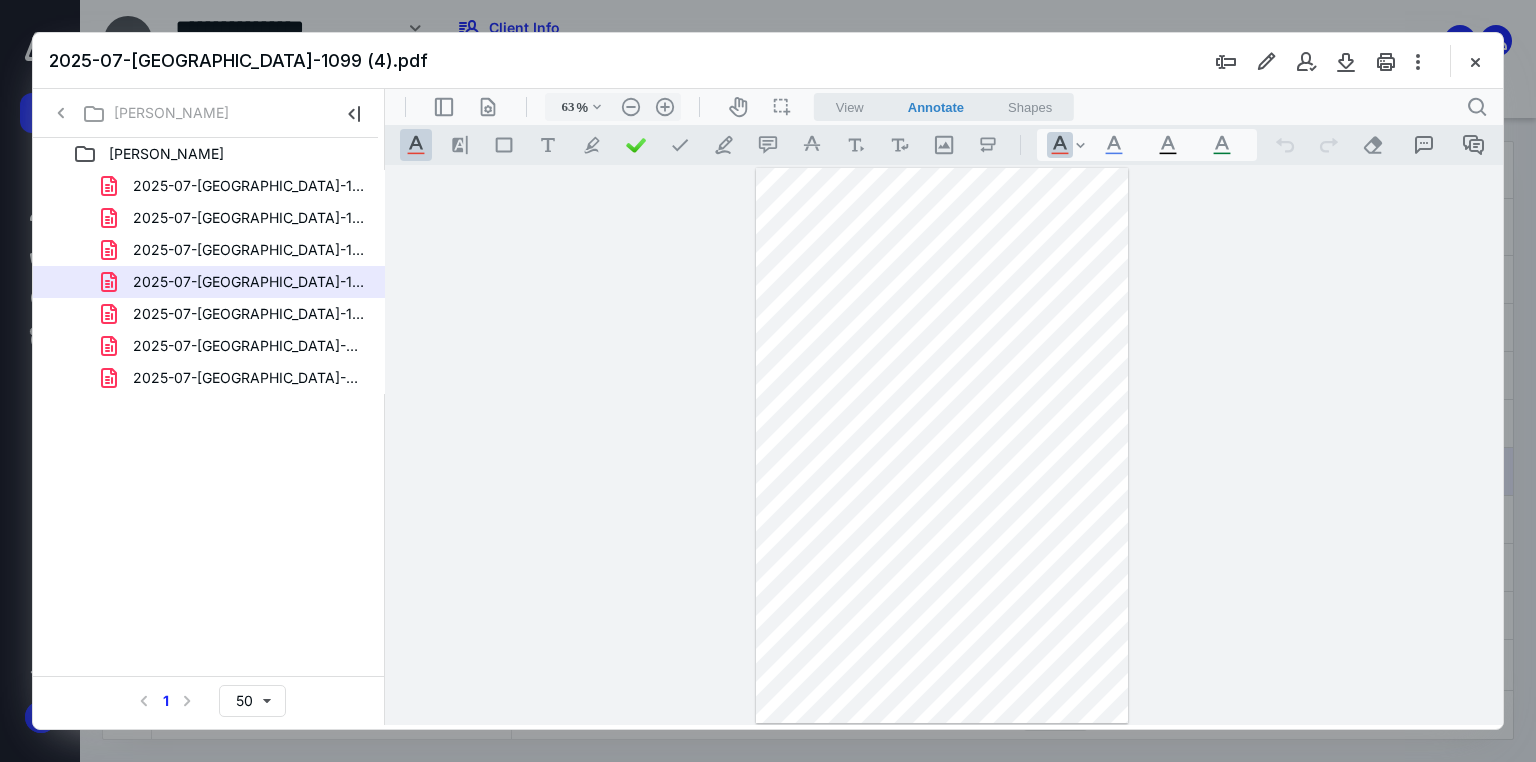 drag, startPoint x: 1049, startPoint y: 459, endPoint x: 842, endPoint y: 458, distance: 207.00241 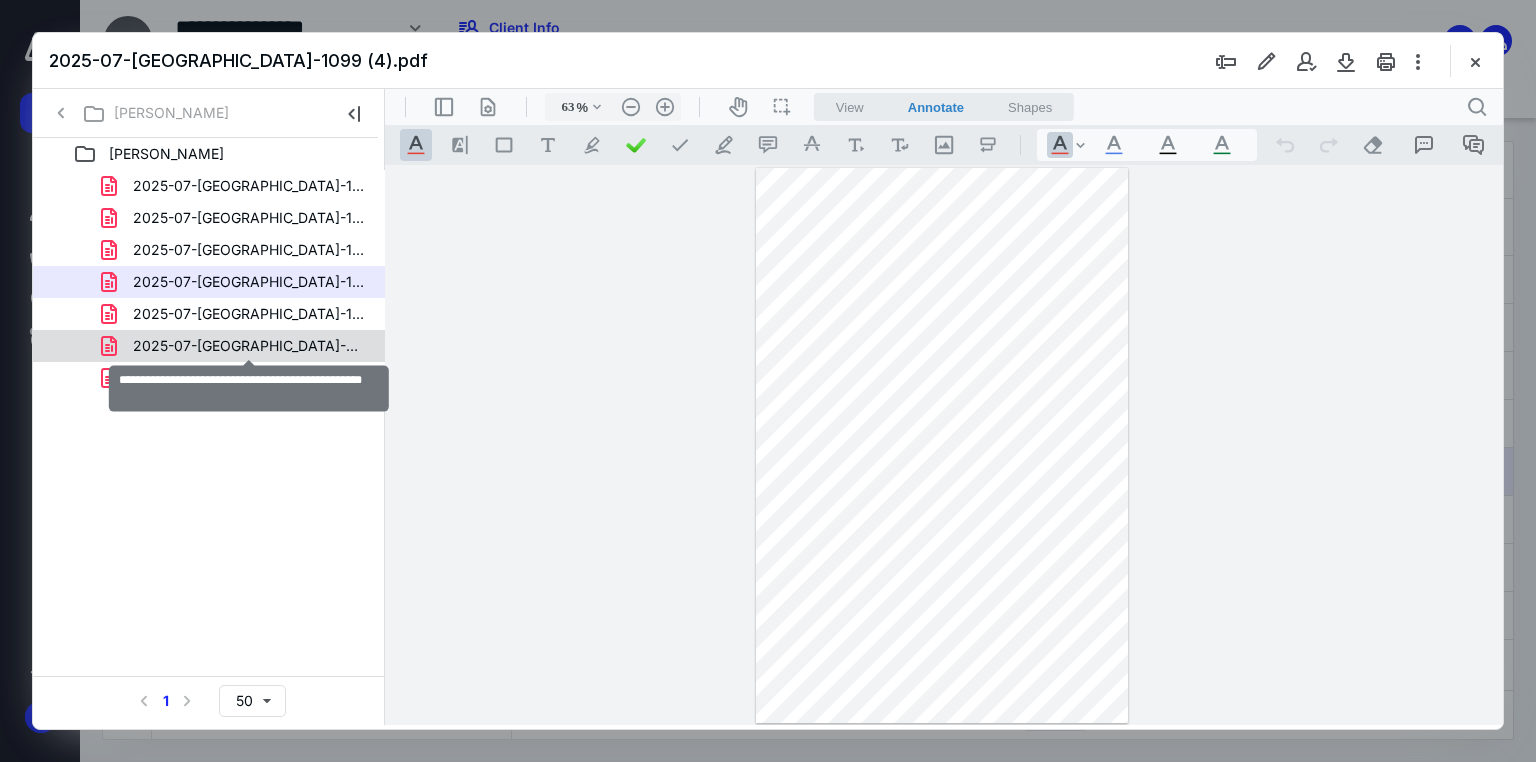 click on "2025-07-[GEOGRAPHIC_DATA]-BankStatement-US-Bank.pdf" at bounding box center (249, 346) 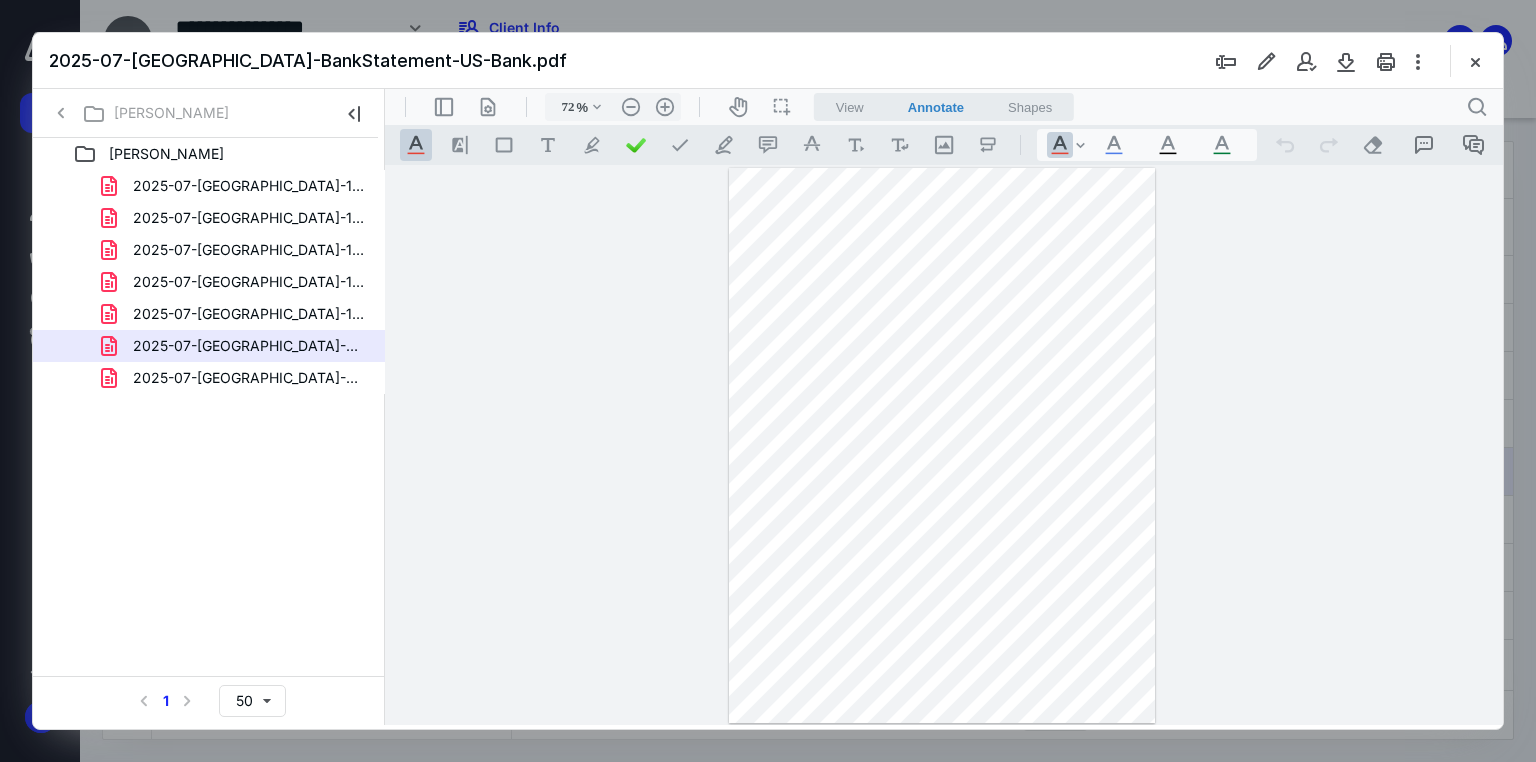 click on "2025-07-[GEOGRAPHIC_DATA]-BankStatement-US-Bank.pdf" at bounding box center [209, 346] 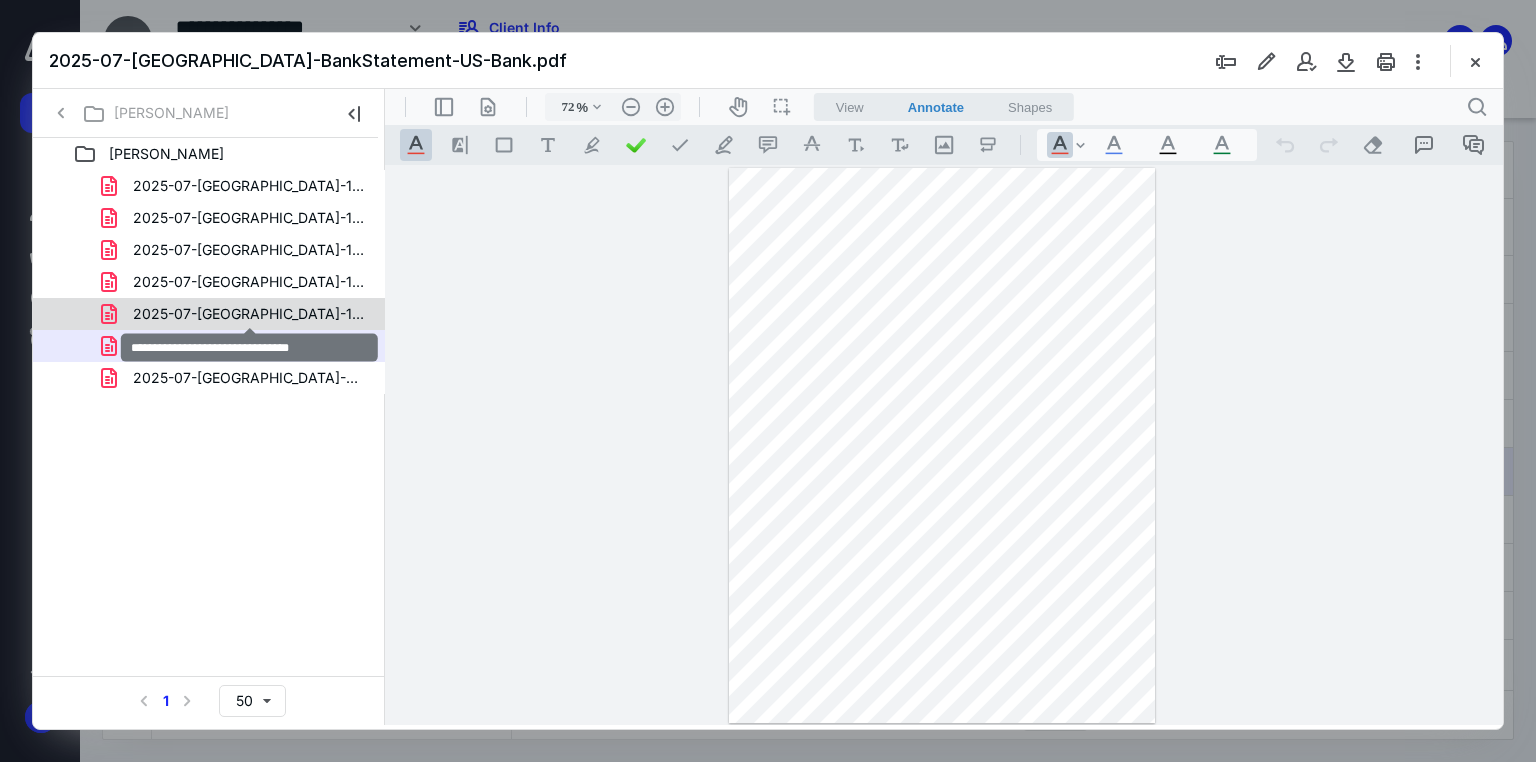 click on "2025-07-[GEOGRAPHIC_DATA]-1099.pdf" at bounding box center [249, 314] 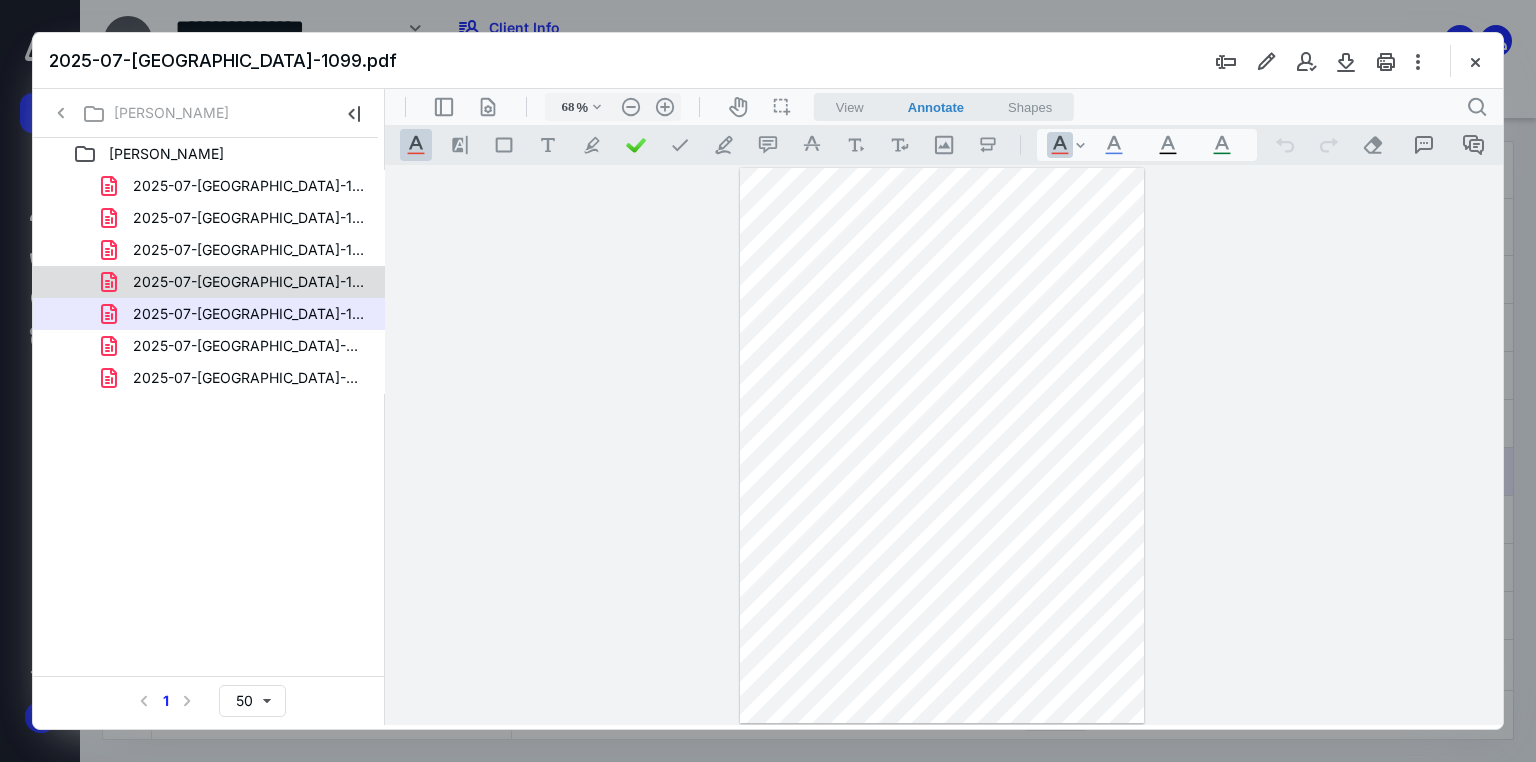 click on "2025-07-[GEOGRAPHIC_DATA]-1099 (4).pdf" at bounding box center [209, 282] 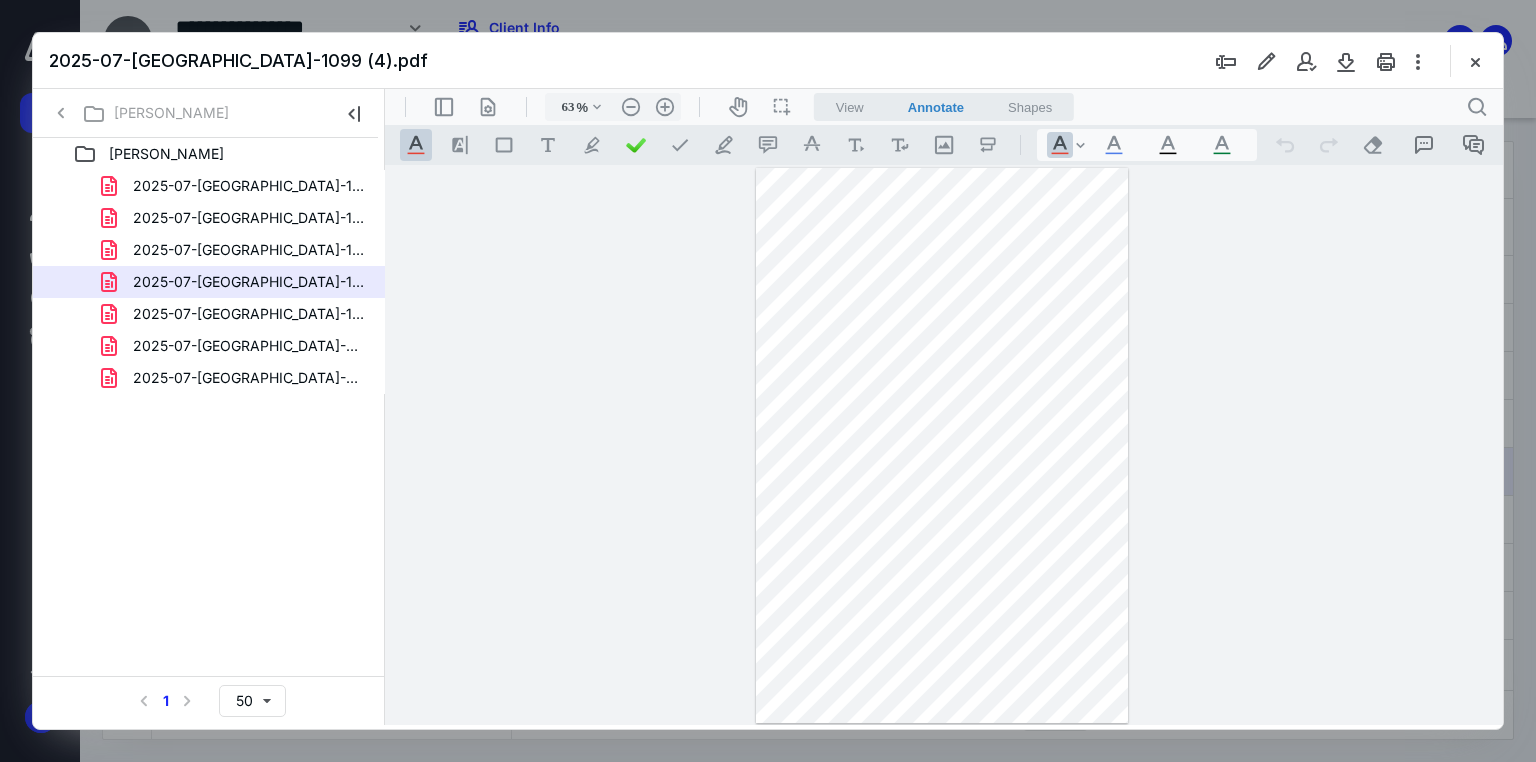 click on "**********" at bounding box center (944, 445) 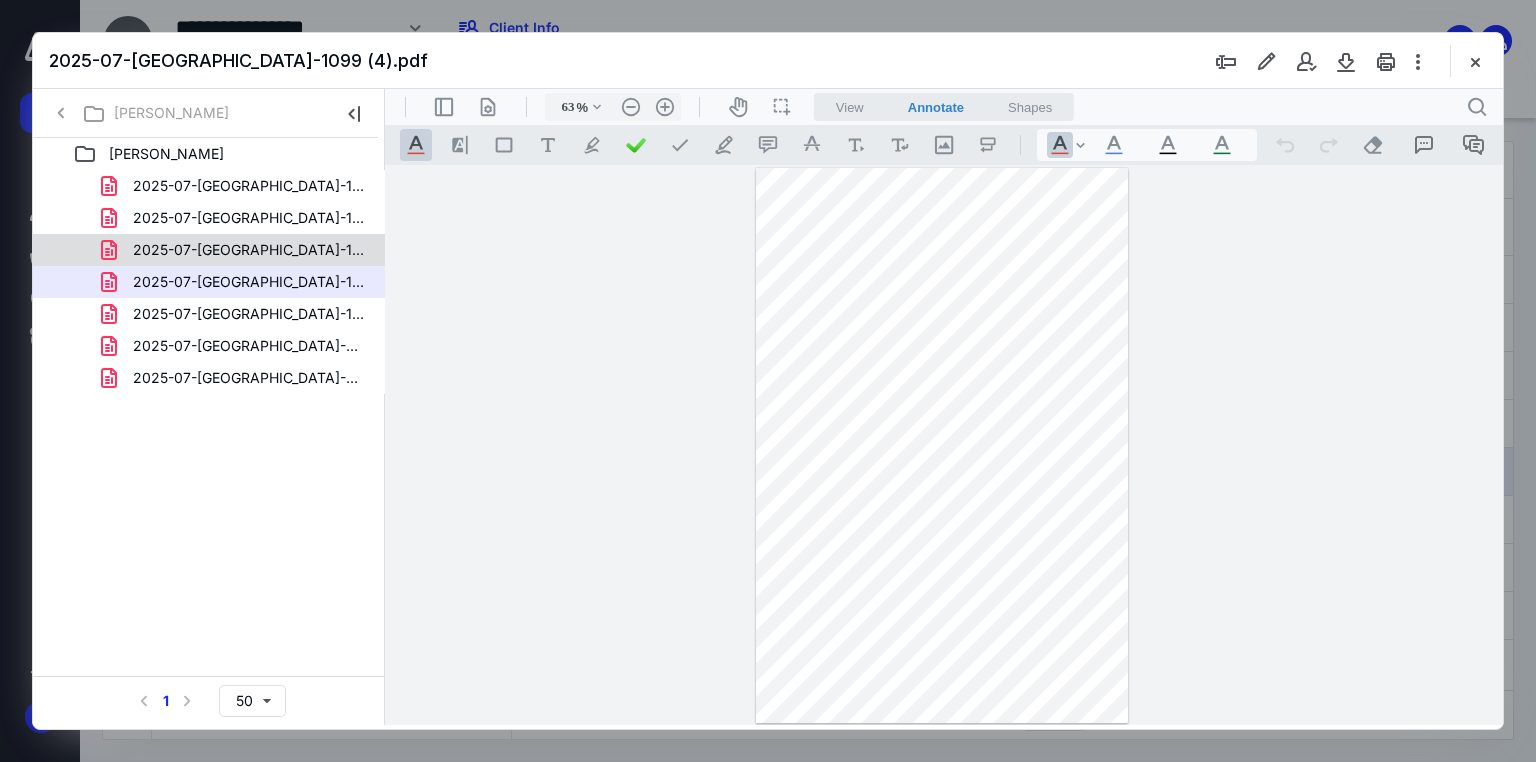 click on "2025-07-[GEOGRAPHIC_DATA]-1099 (3).pdf" at bounding box center [249, 250] 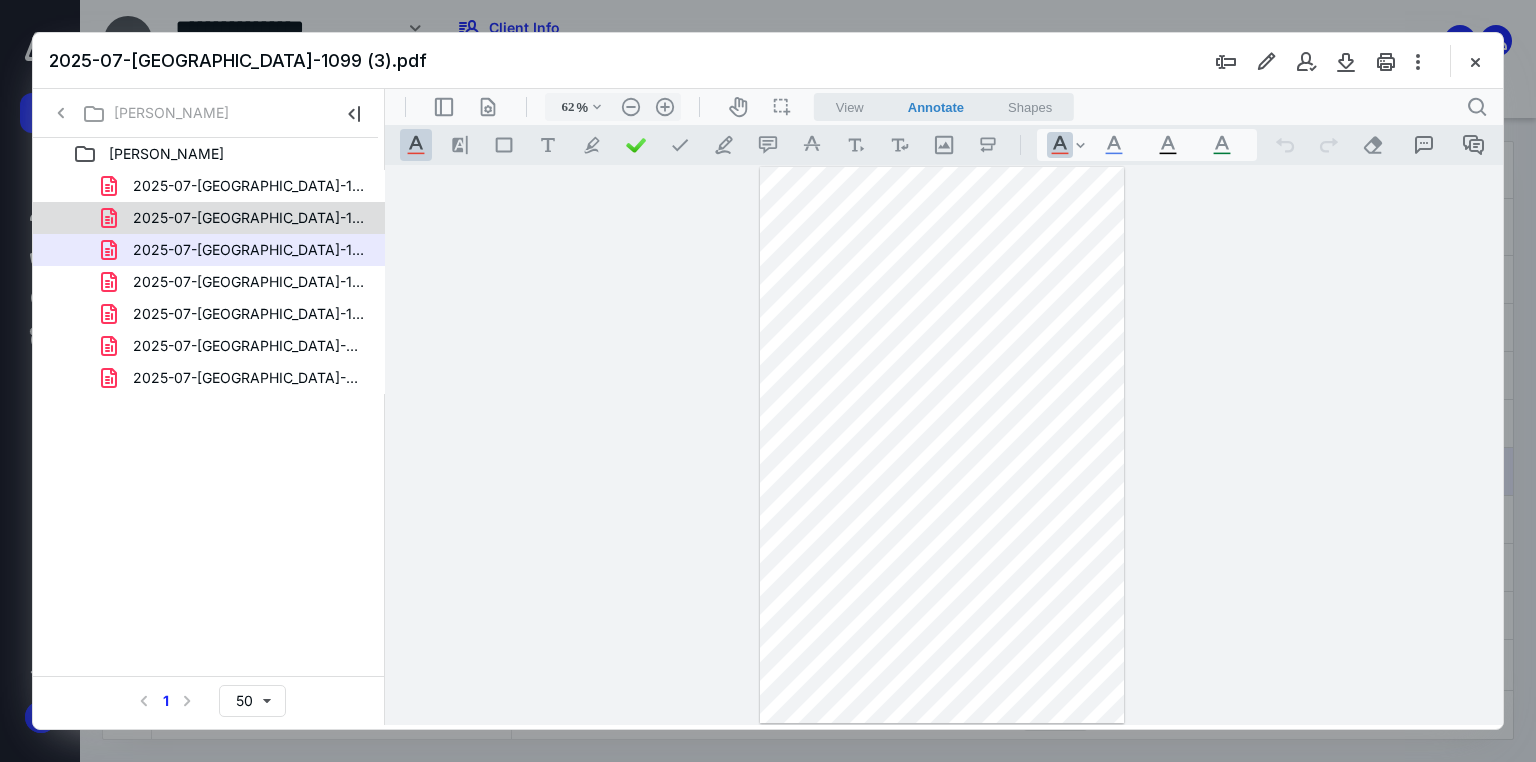 click on "2025-07-[GEOGRAPHIC_DATA]-1099 (2).pdf" at bounding box center (209, 218) 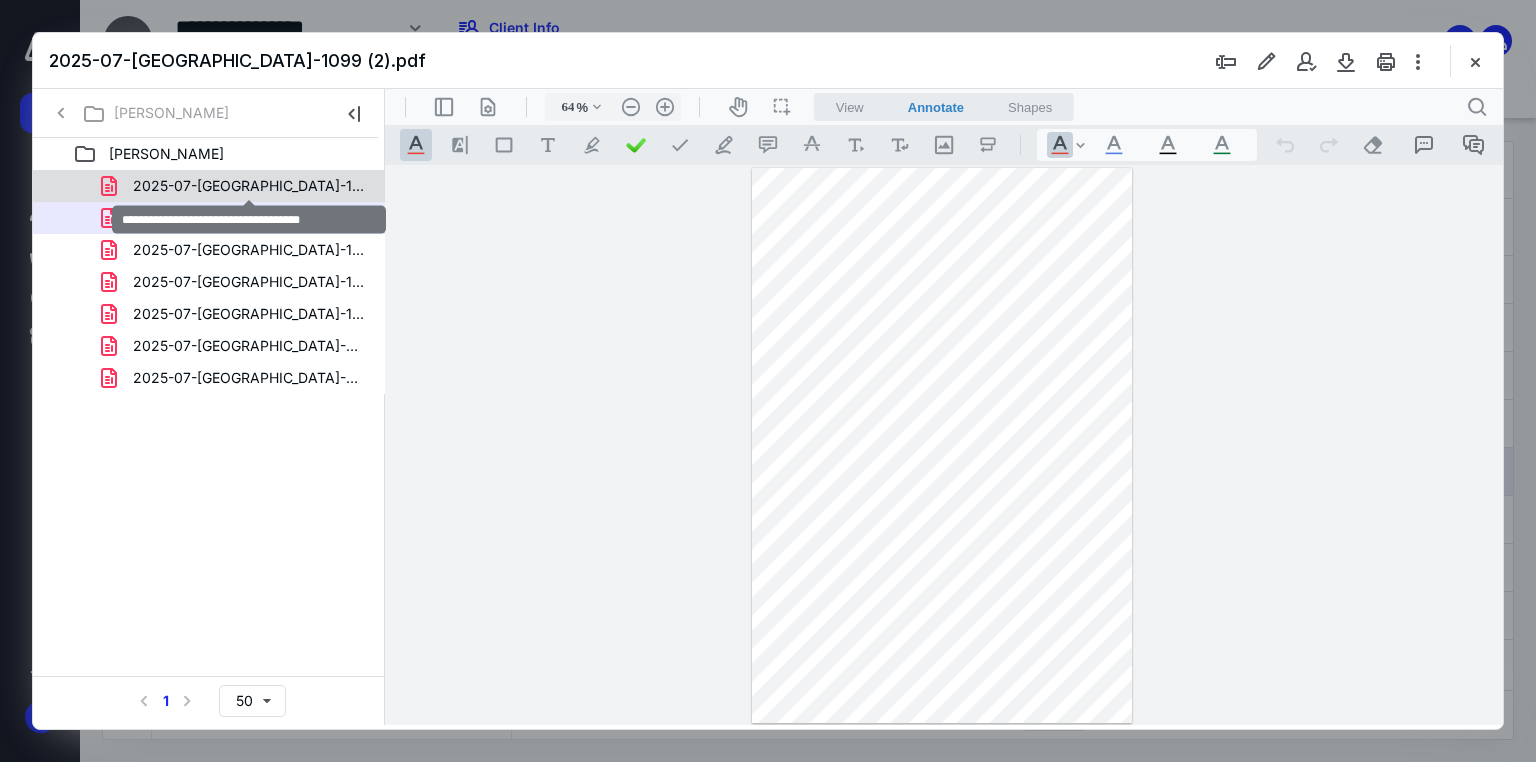 click on "2025-07-[GEOGRAPHIC_DATA]-1099 (1).pdf" at bounding box center (249, 186) 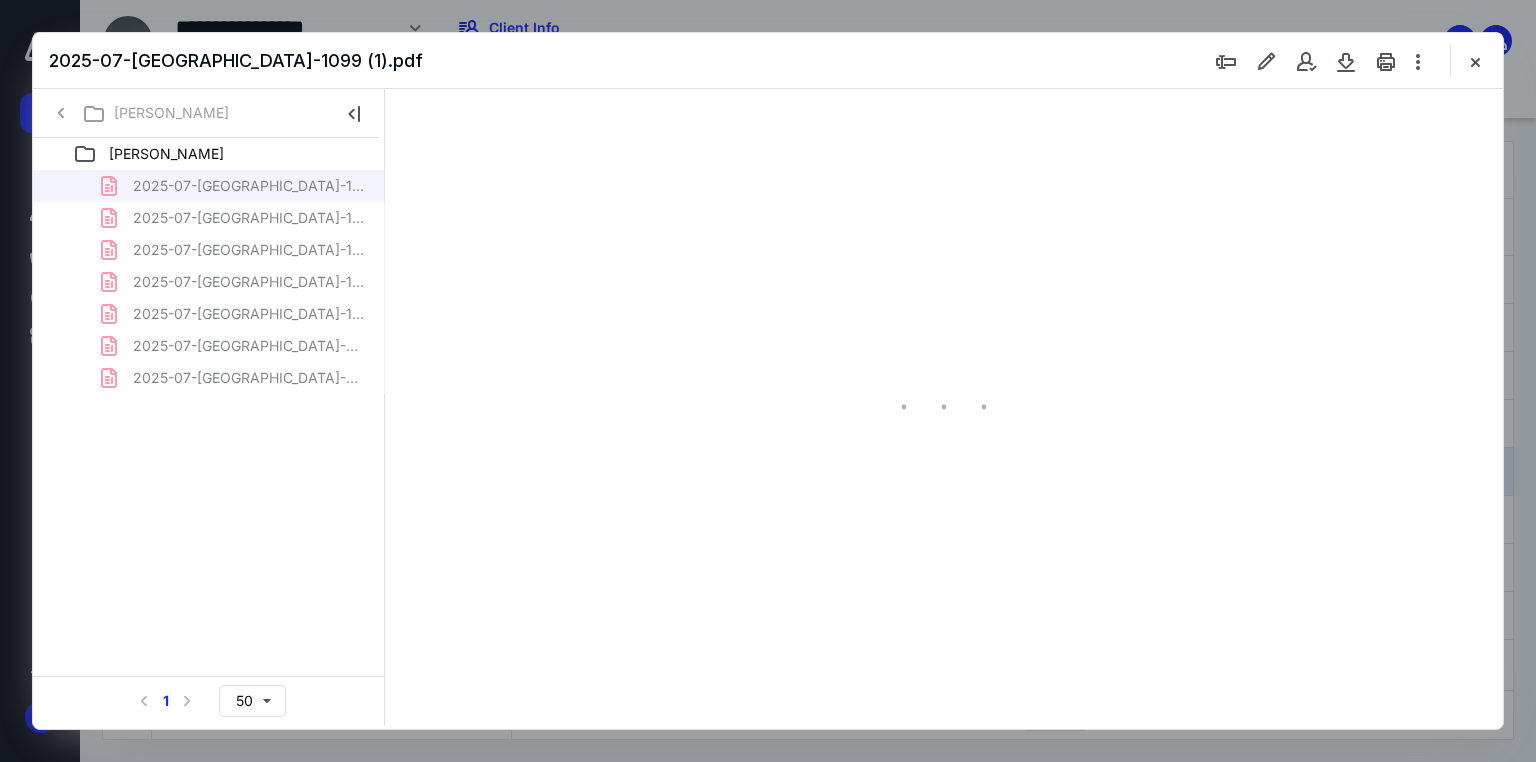 type on "65" 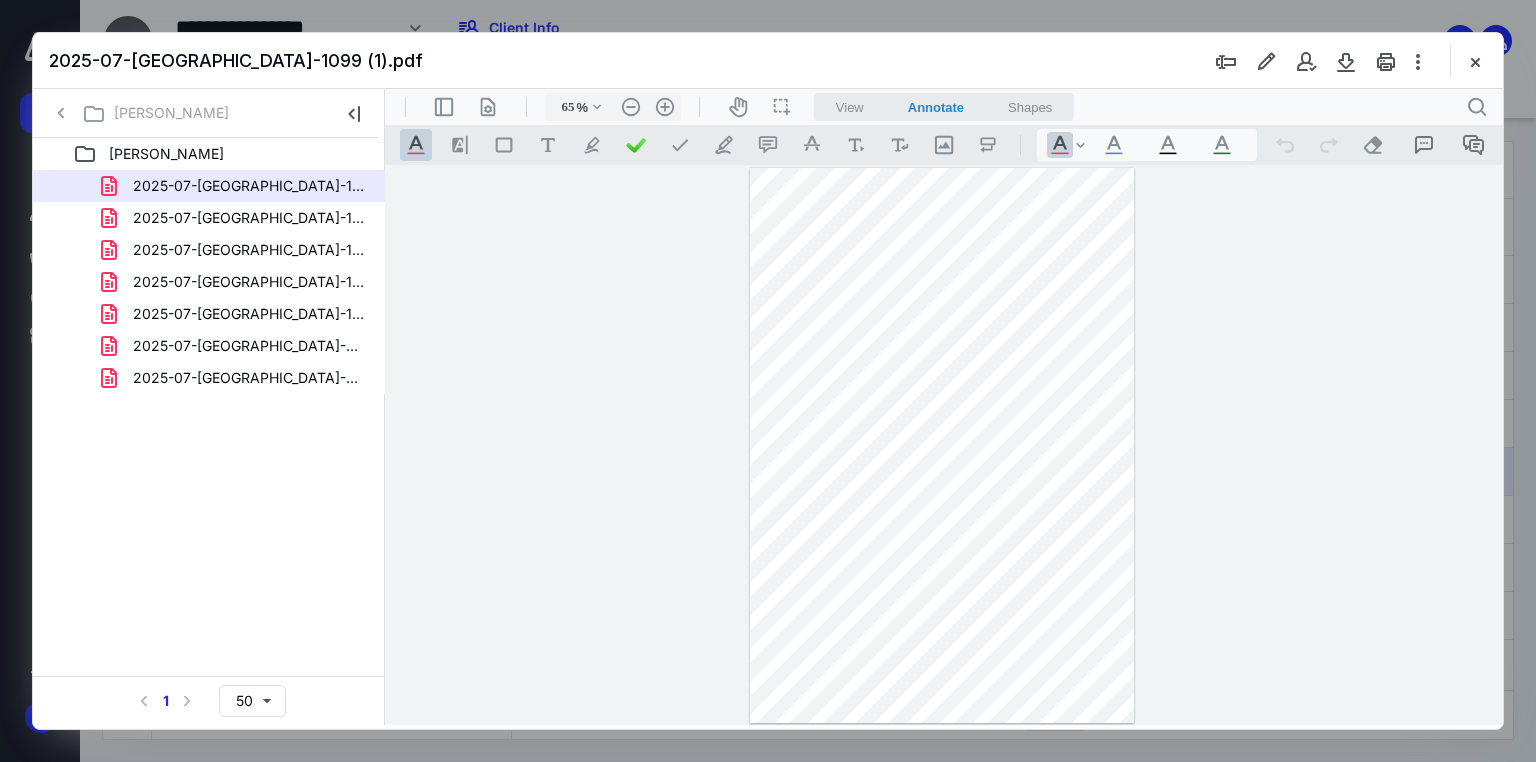 click at bounding box center (1475, 61) 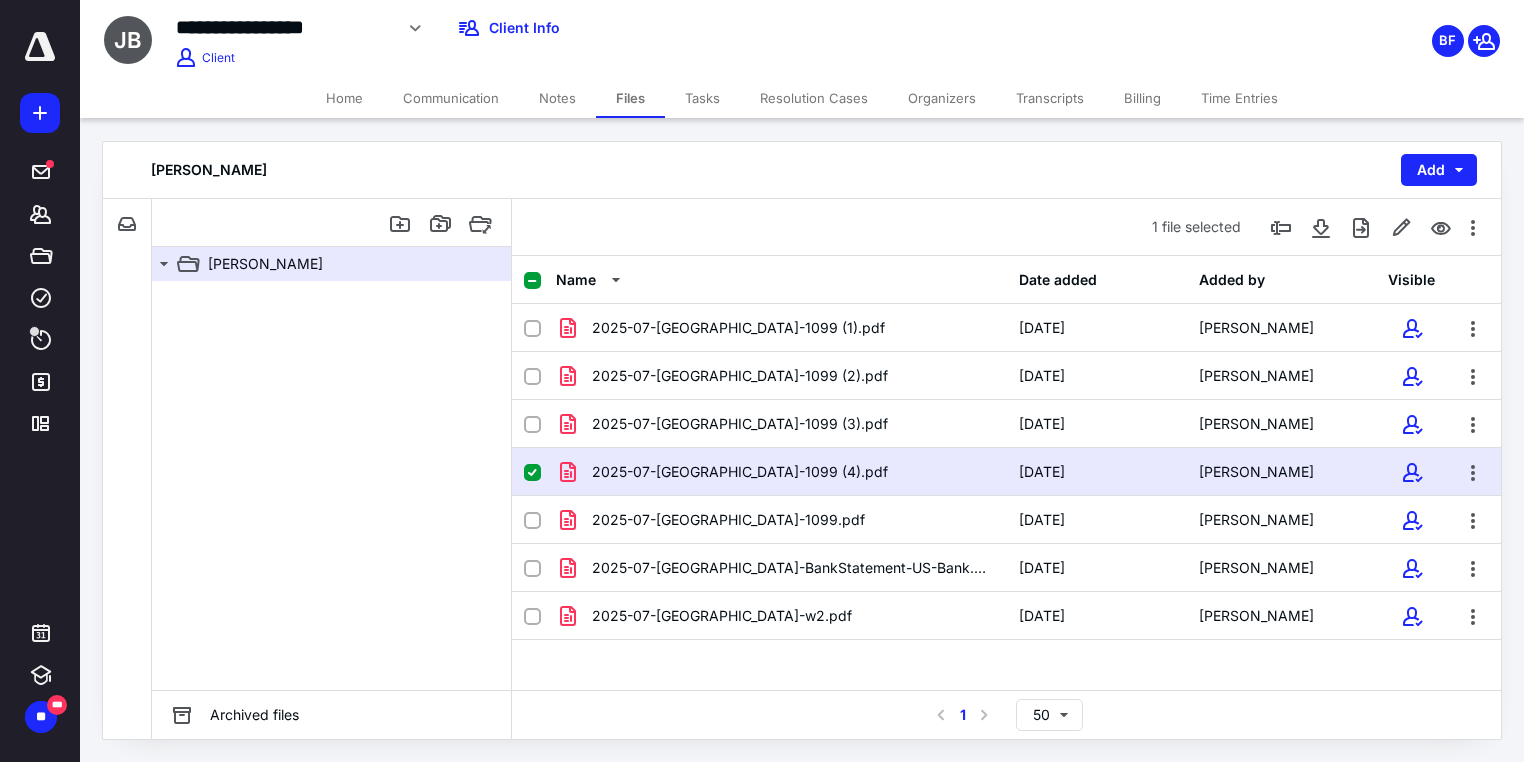 click on "Home" at bounding box center (344, 98) 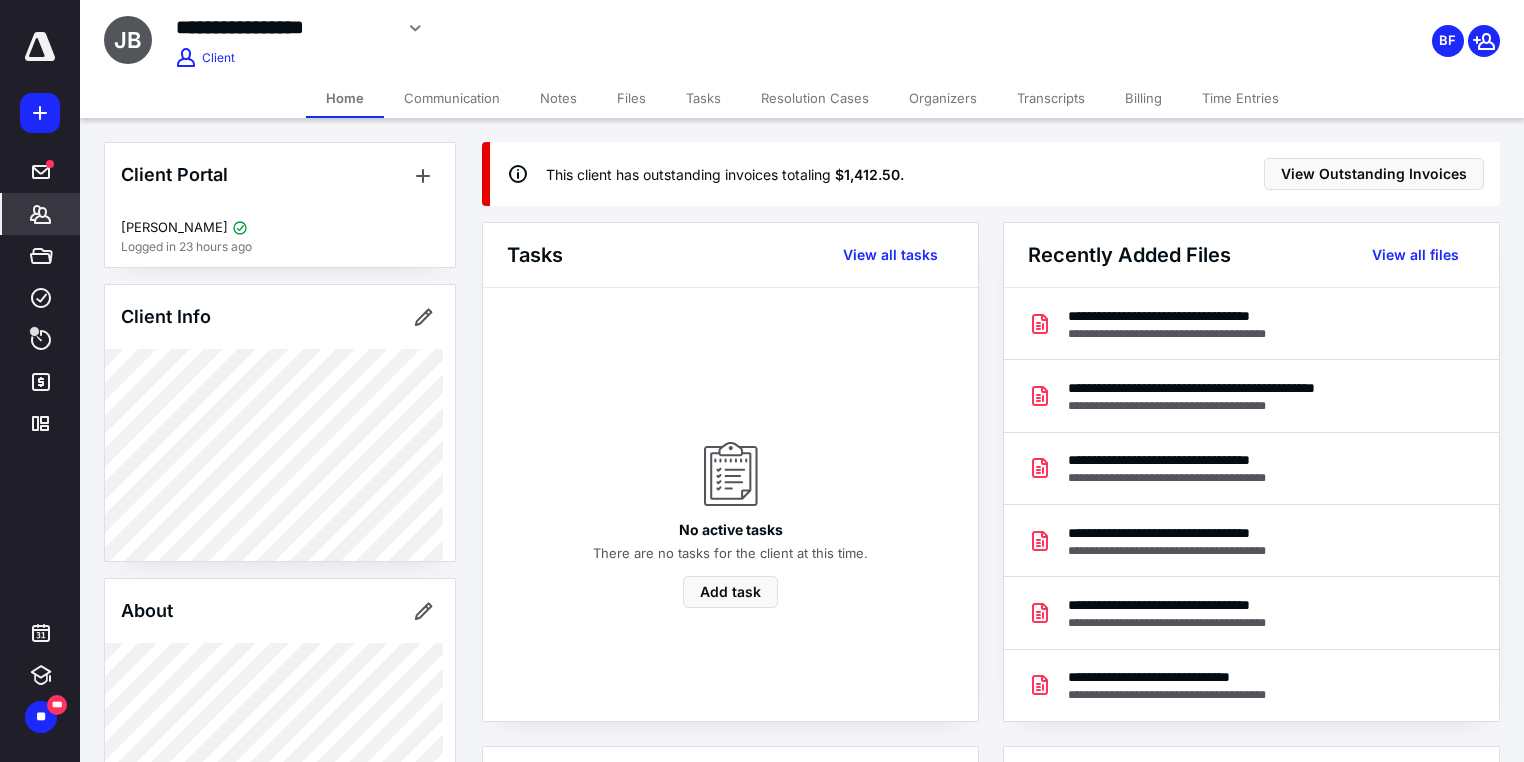 click on "Organizers" at bounding box center (943, 98) 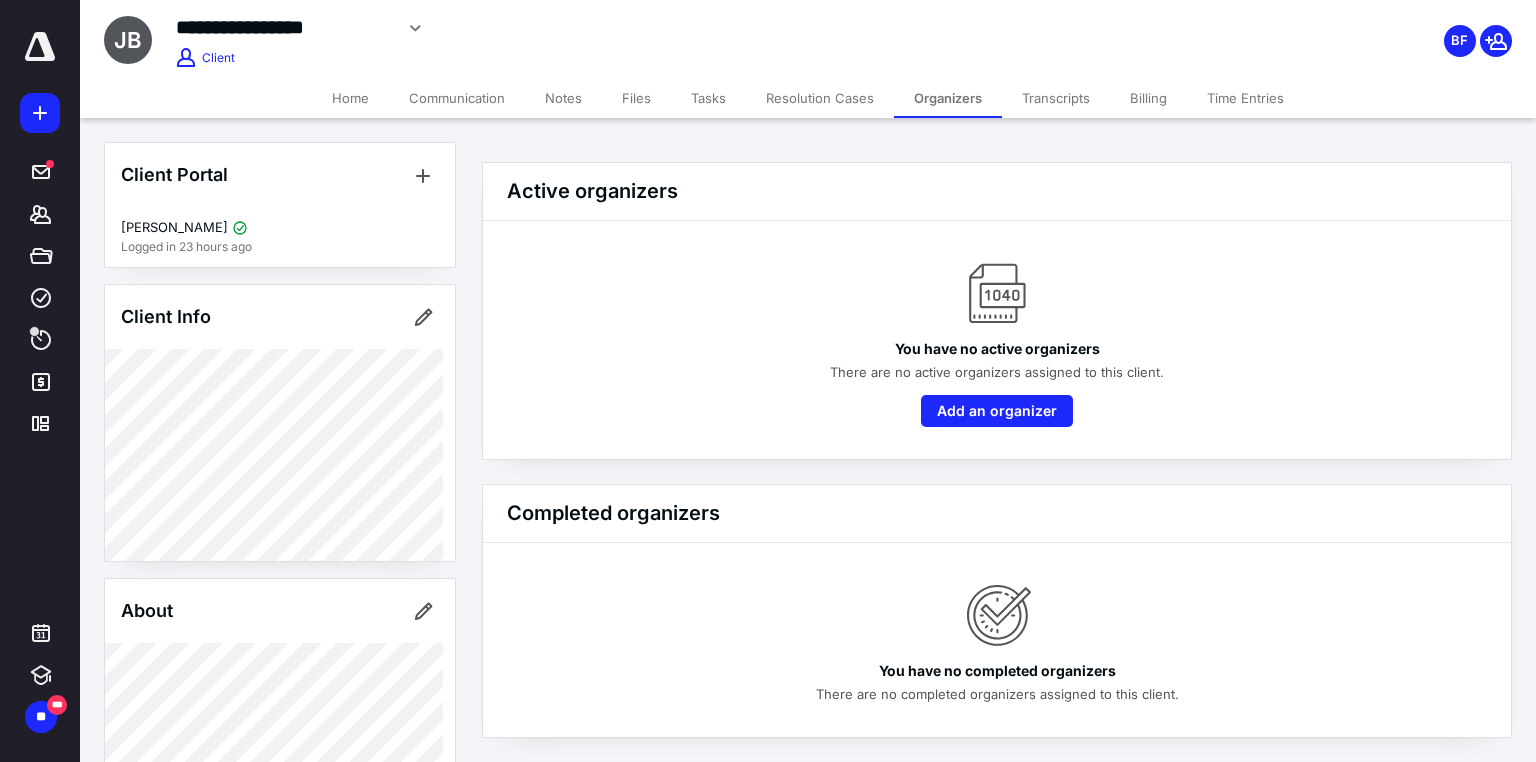 click on "Notes" at bounding box center [563, 98] 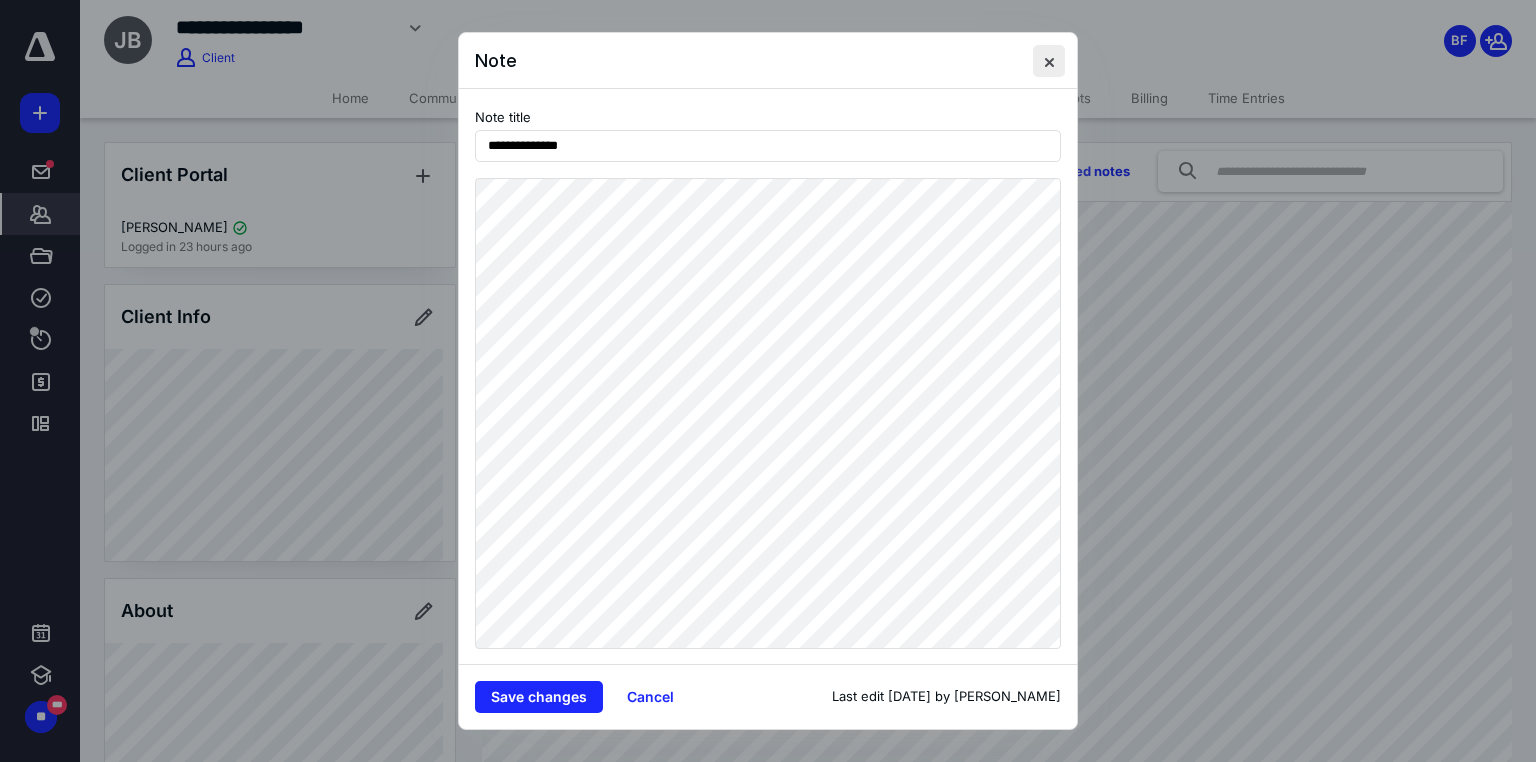 drag, startPoint x: 1042, startPoint y: 70, endPoint x: 1044, endPoint y: 60, distance: 10.198039 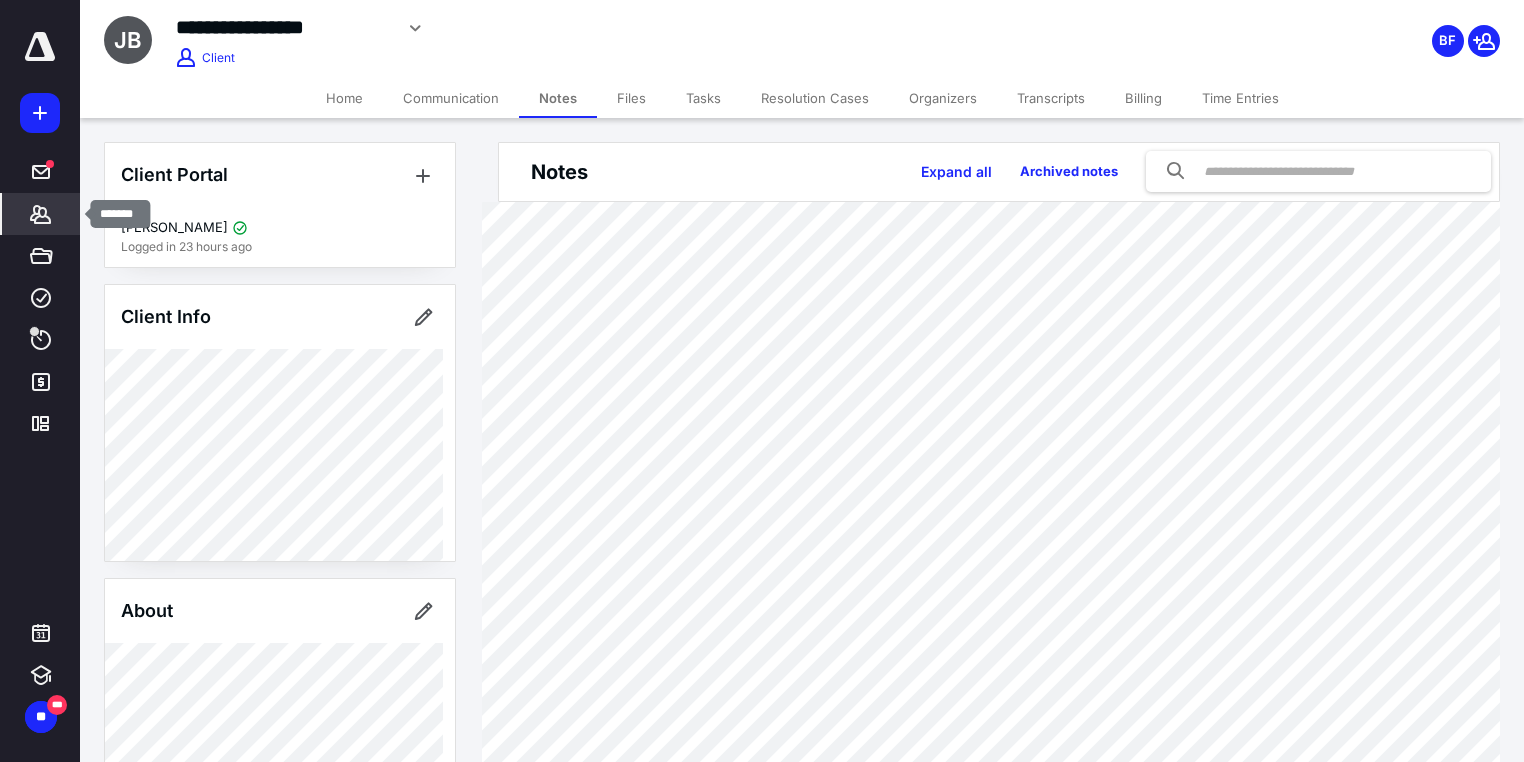 click on "*******" at bounding box center (41, 214) 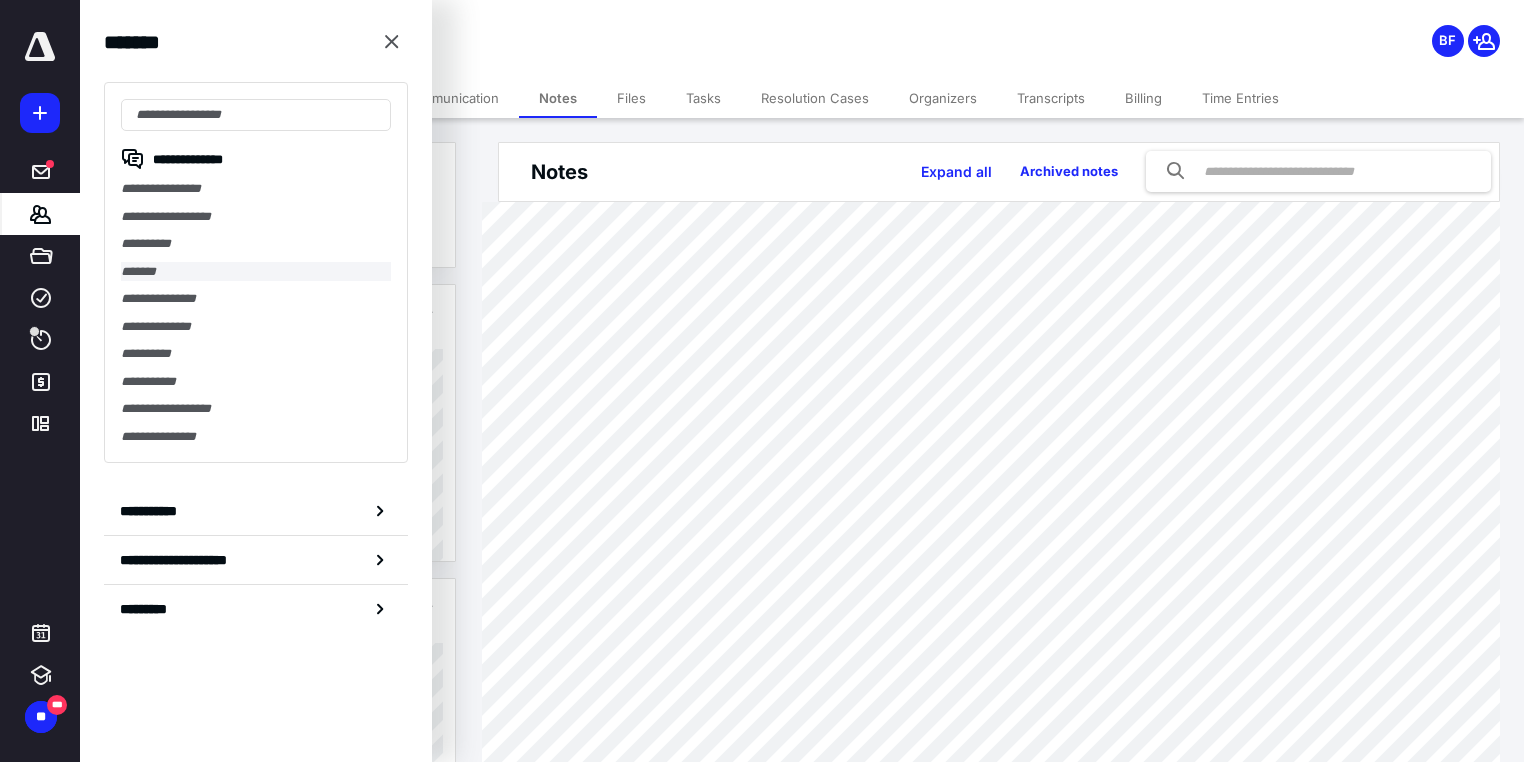 click on "*******" at bounding box center [256, 272] 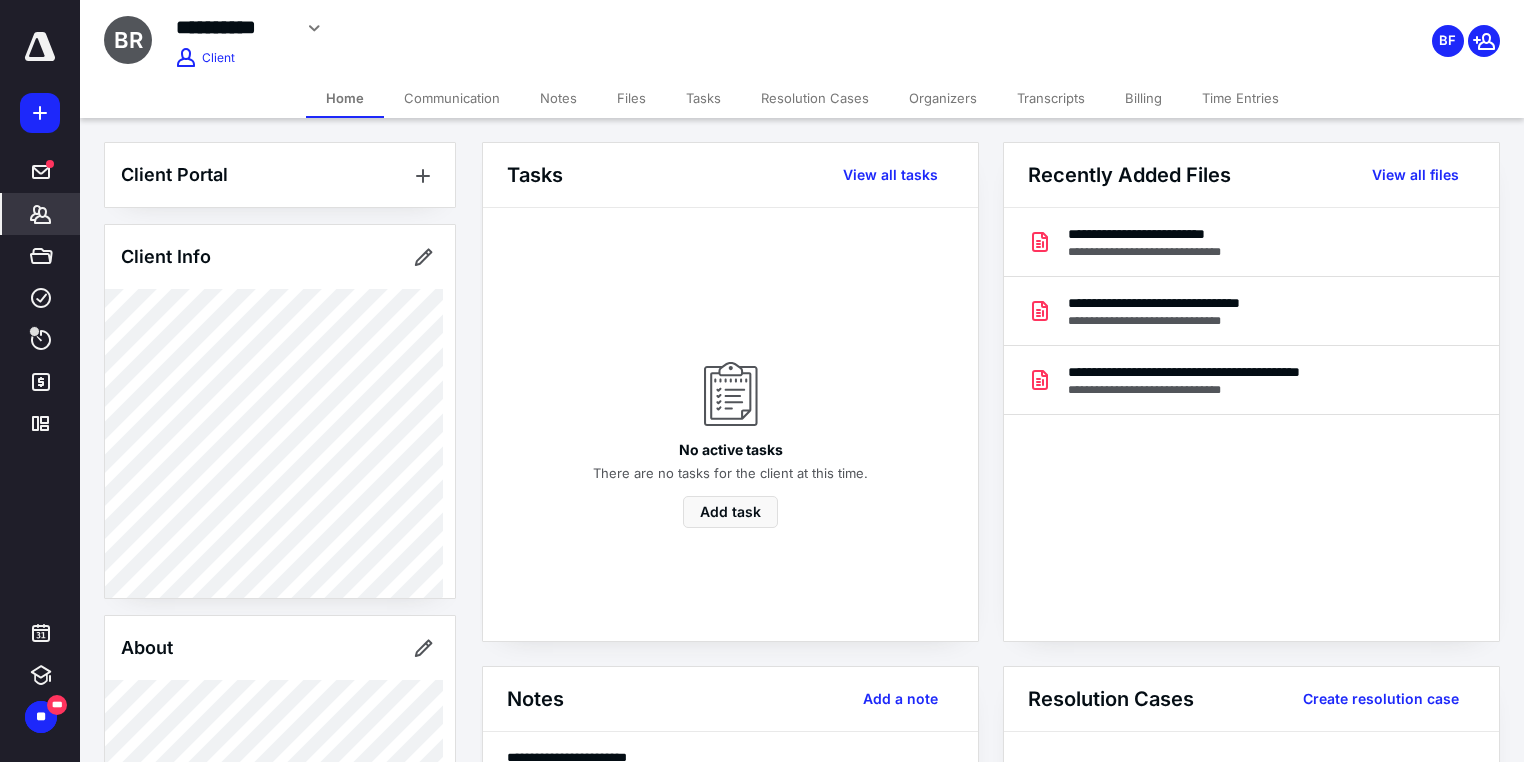 click on "Files" at bounding box center (631, 98) 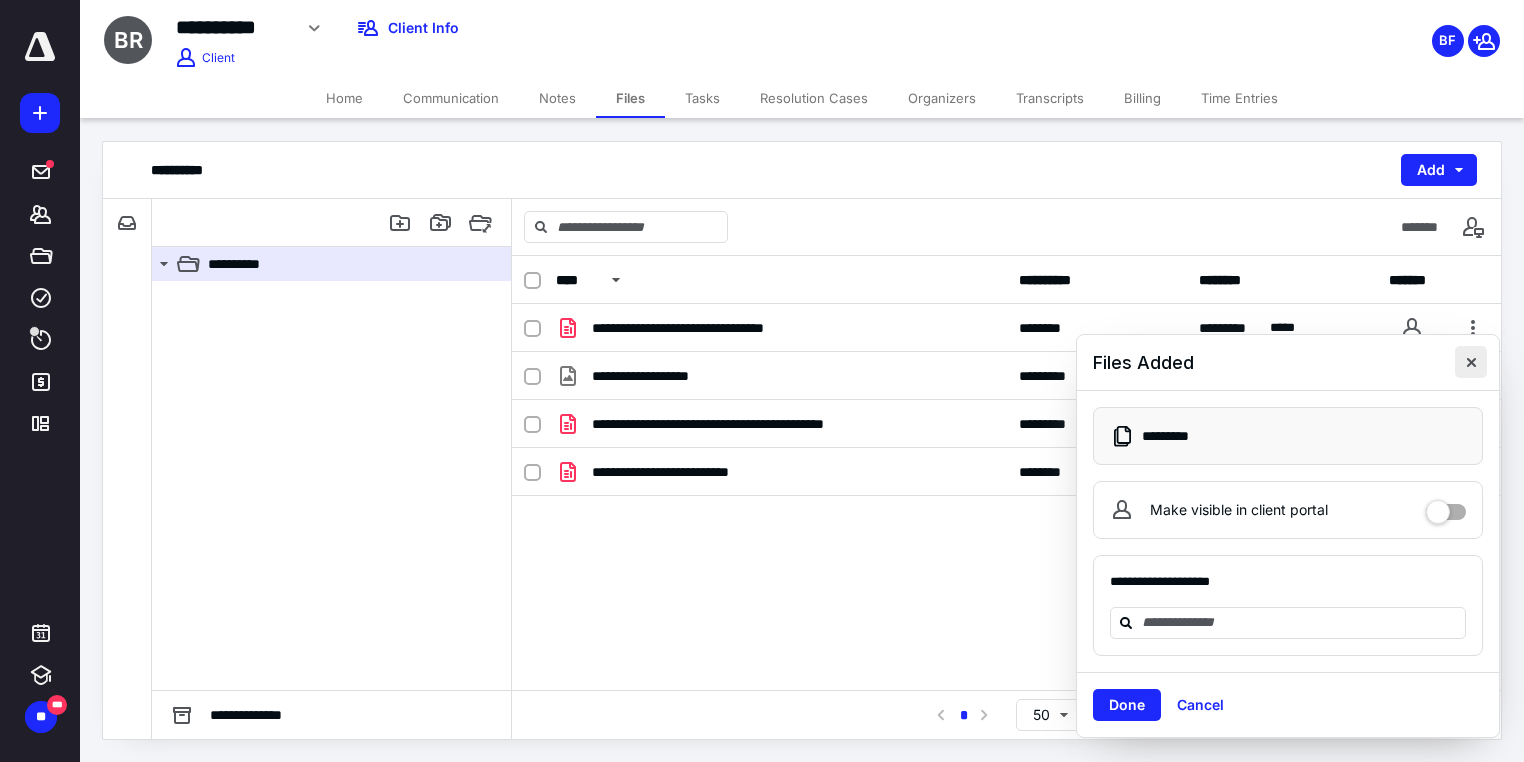 click at bounding box center [1471, 362] 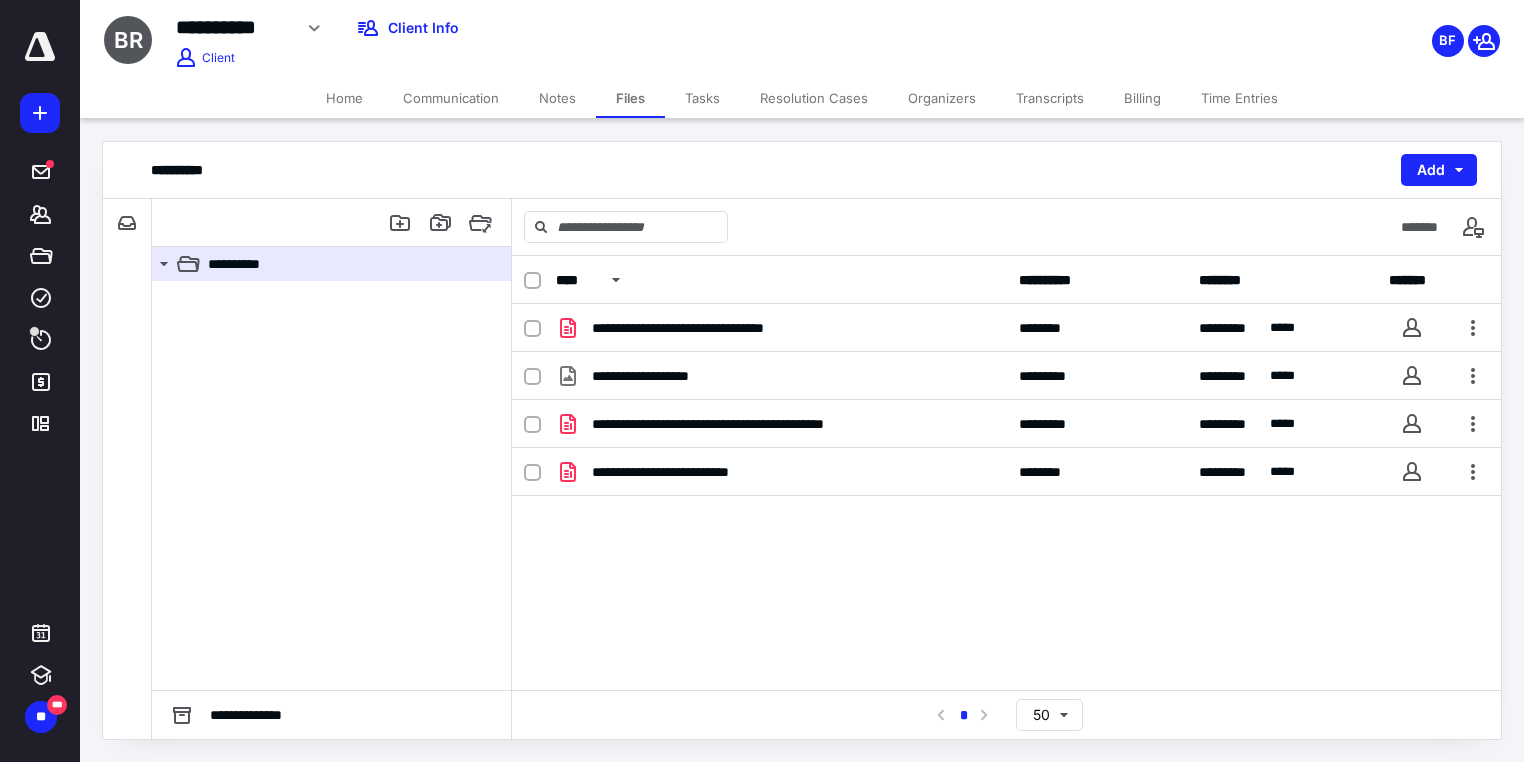 click on "Notes" at bounding box center (557, 98) 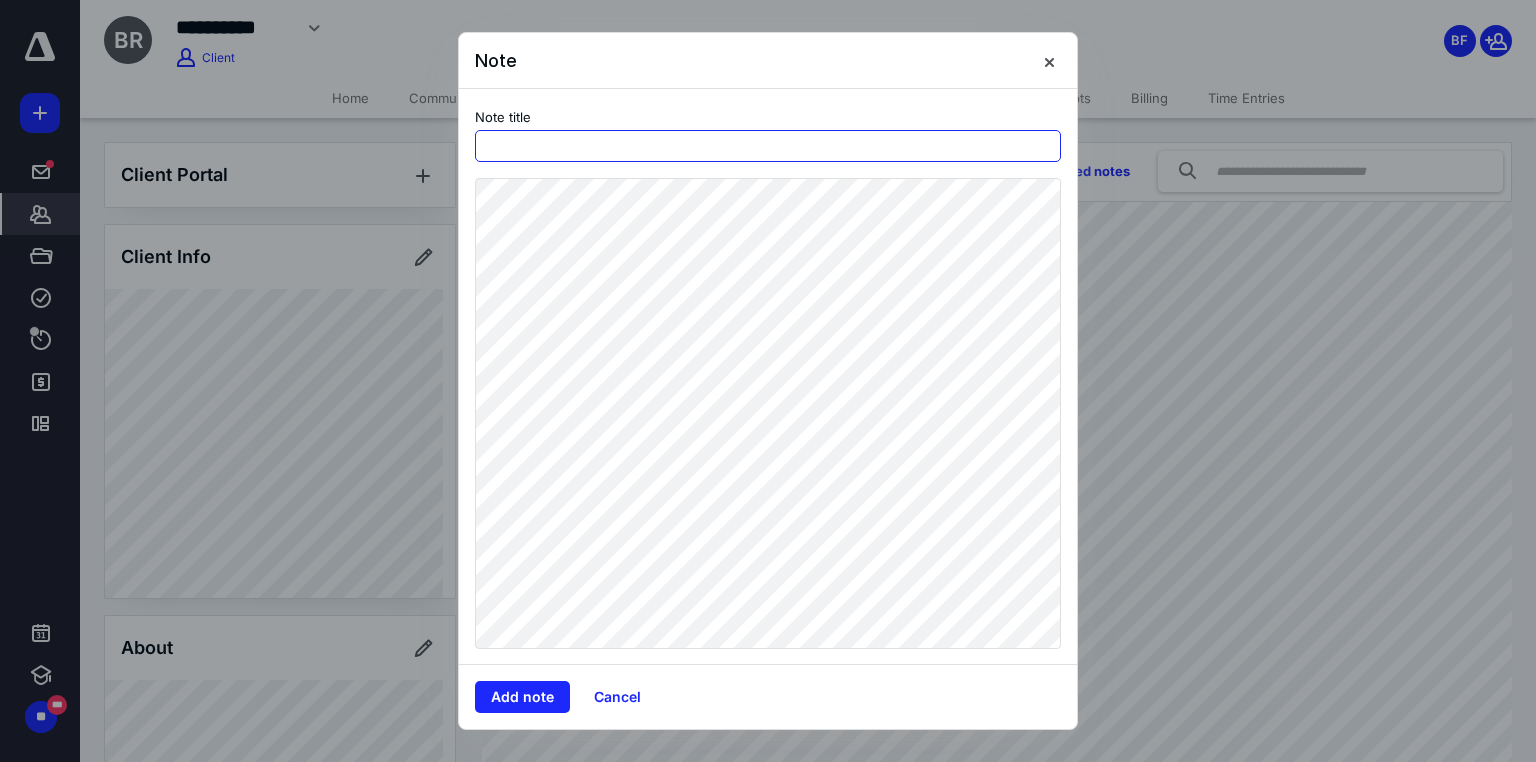 click at bounding box center (768, 146) 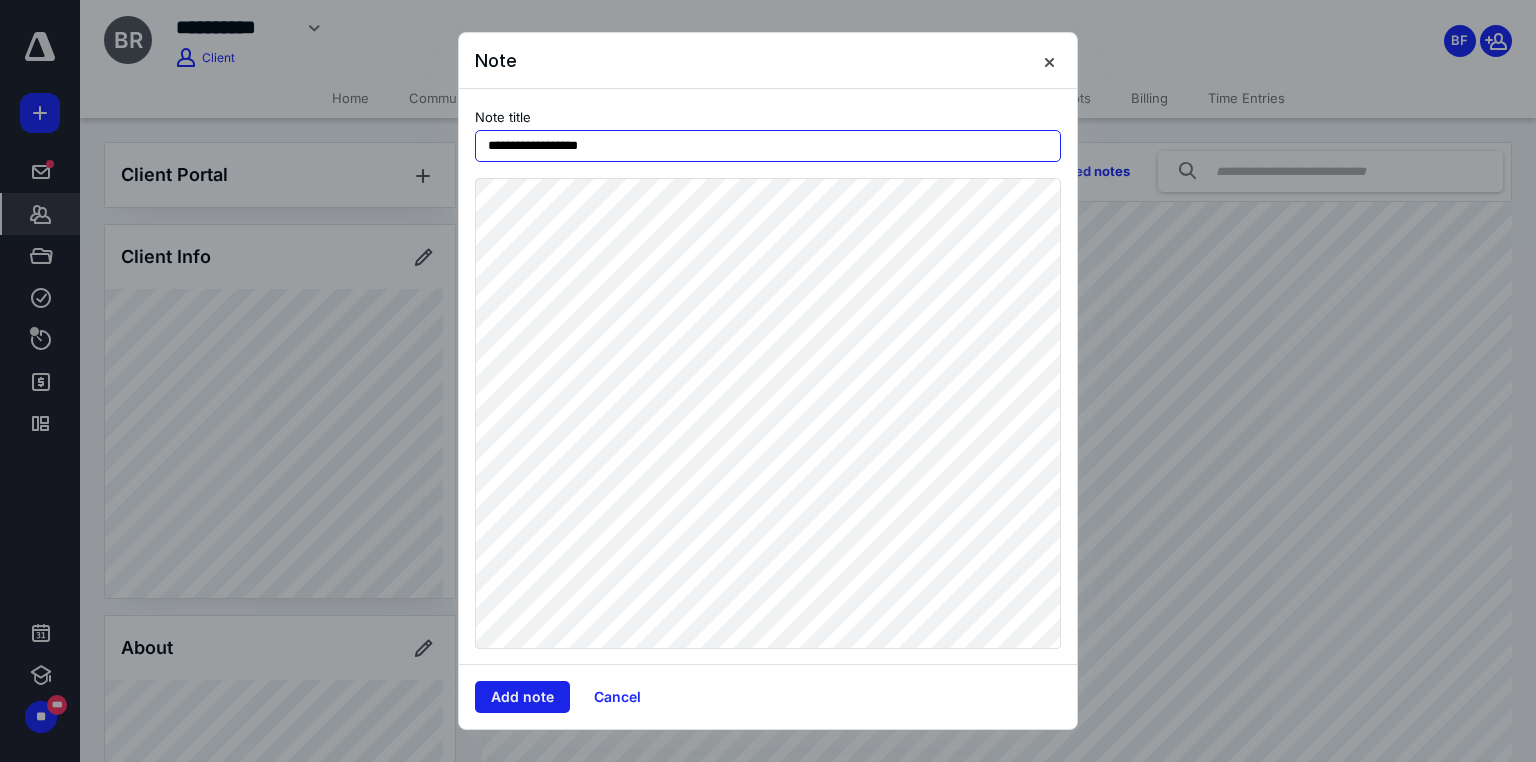 type on "**********" 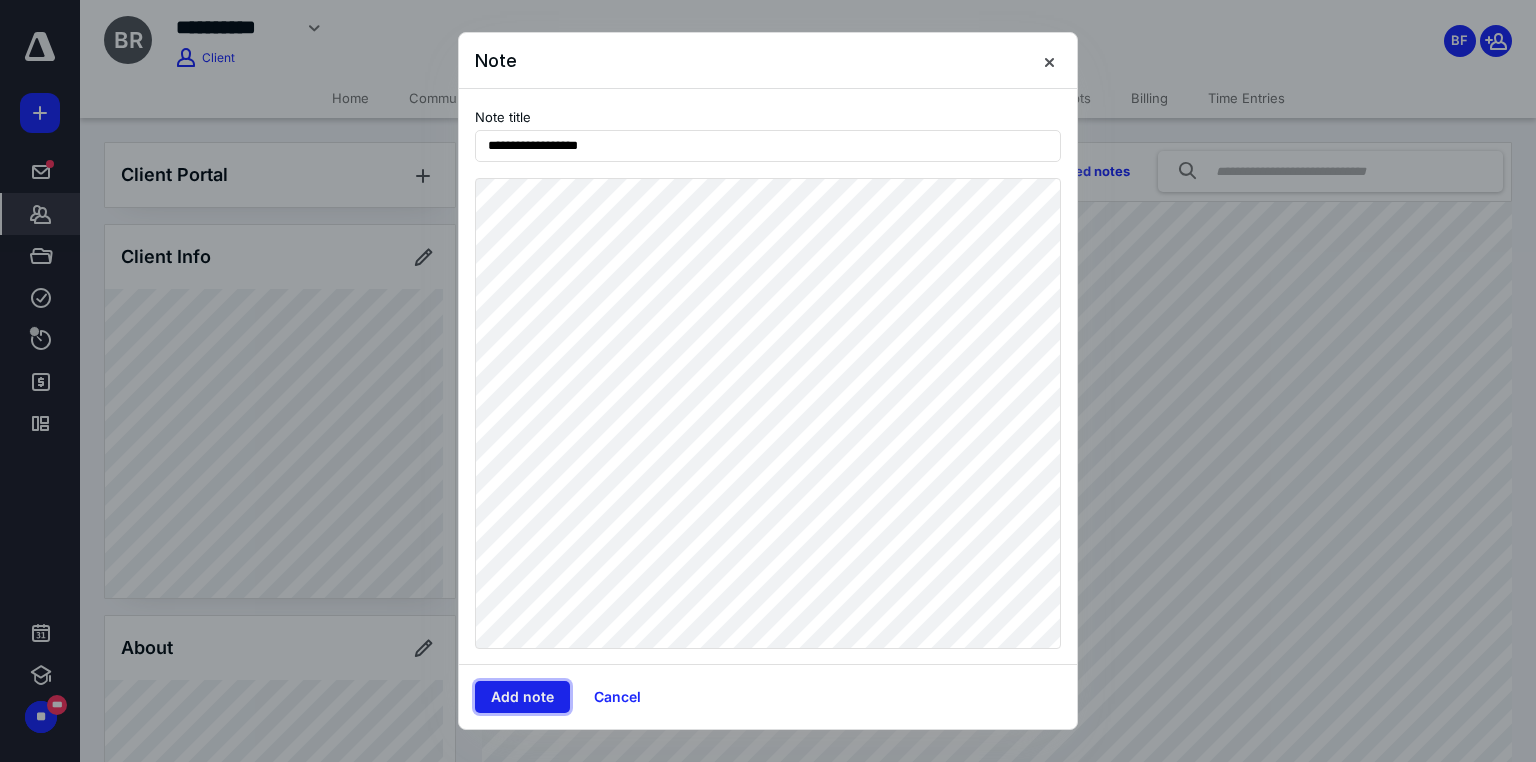 click on "Add note" at bounding box center [522, 697] 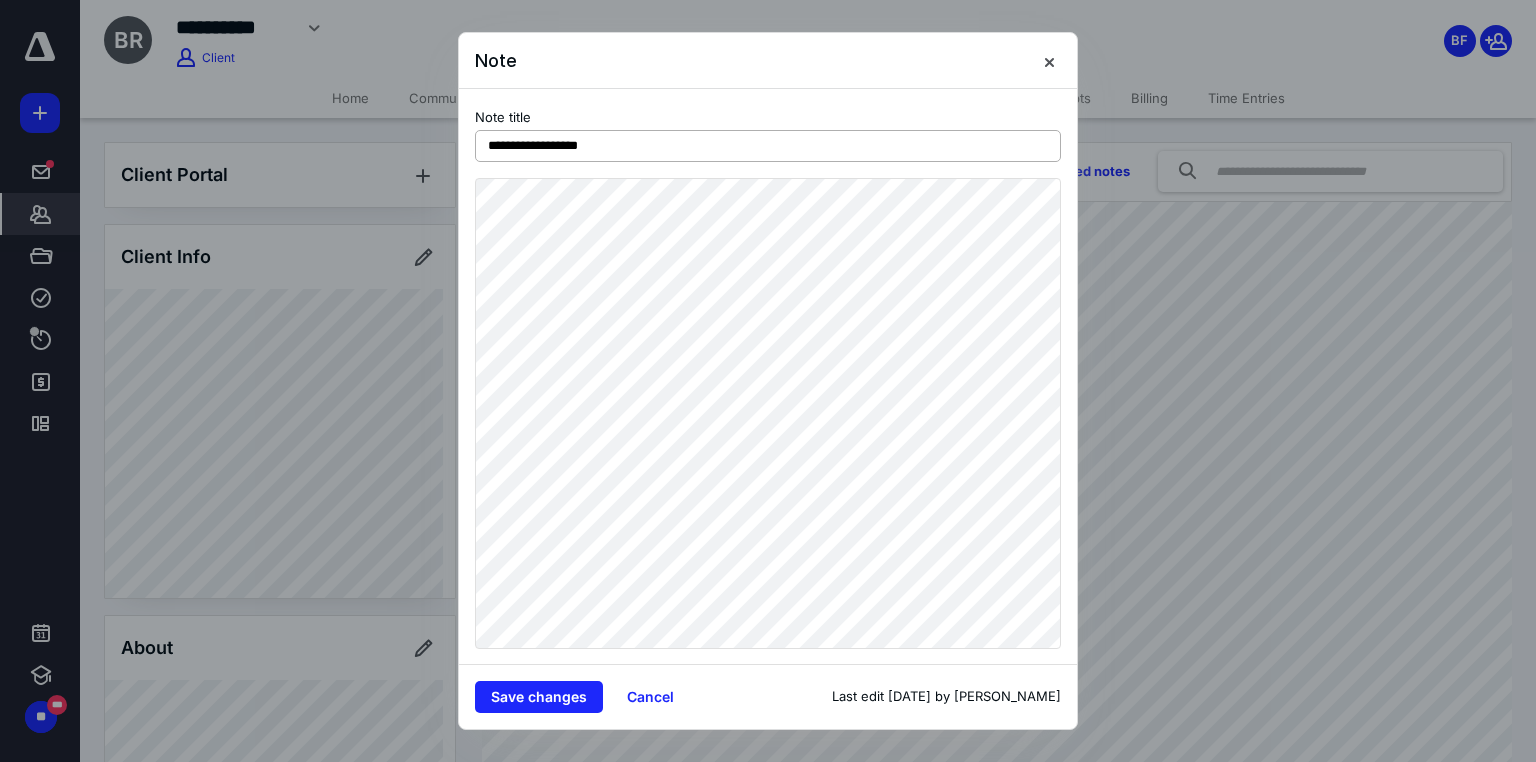 click on "**********" at bounding box center (768, 146) 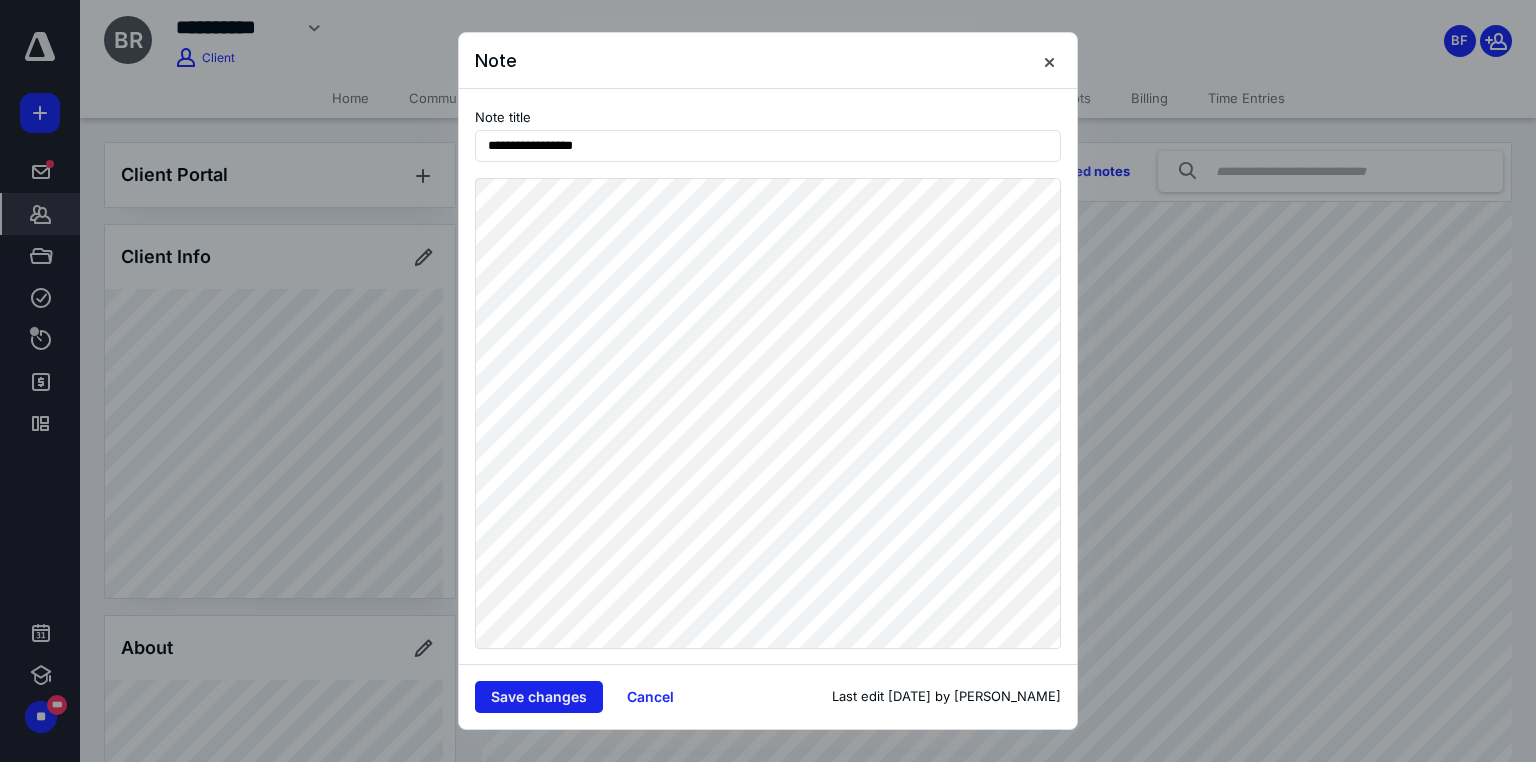 type on "**********" 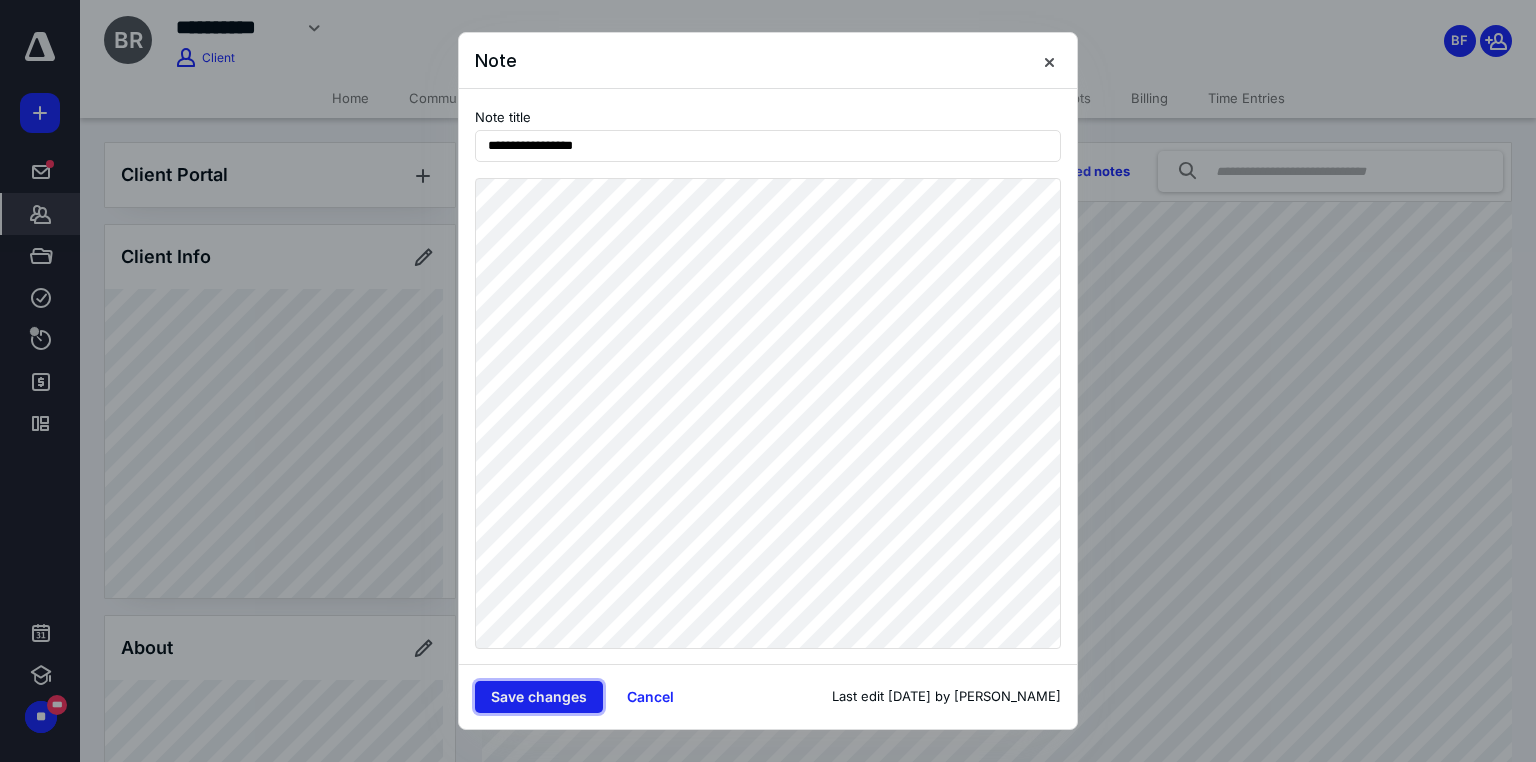 click on "Save changes" at bounding box center (539, 697) 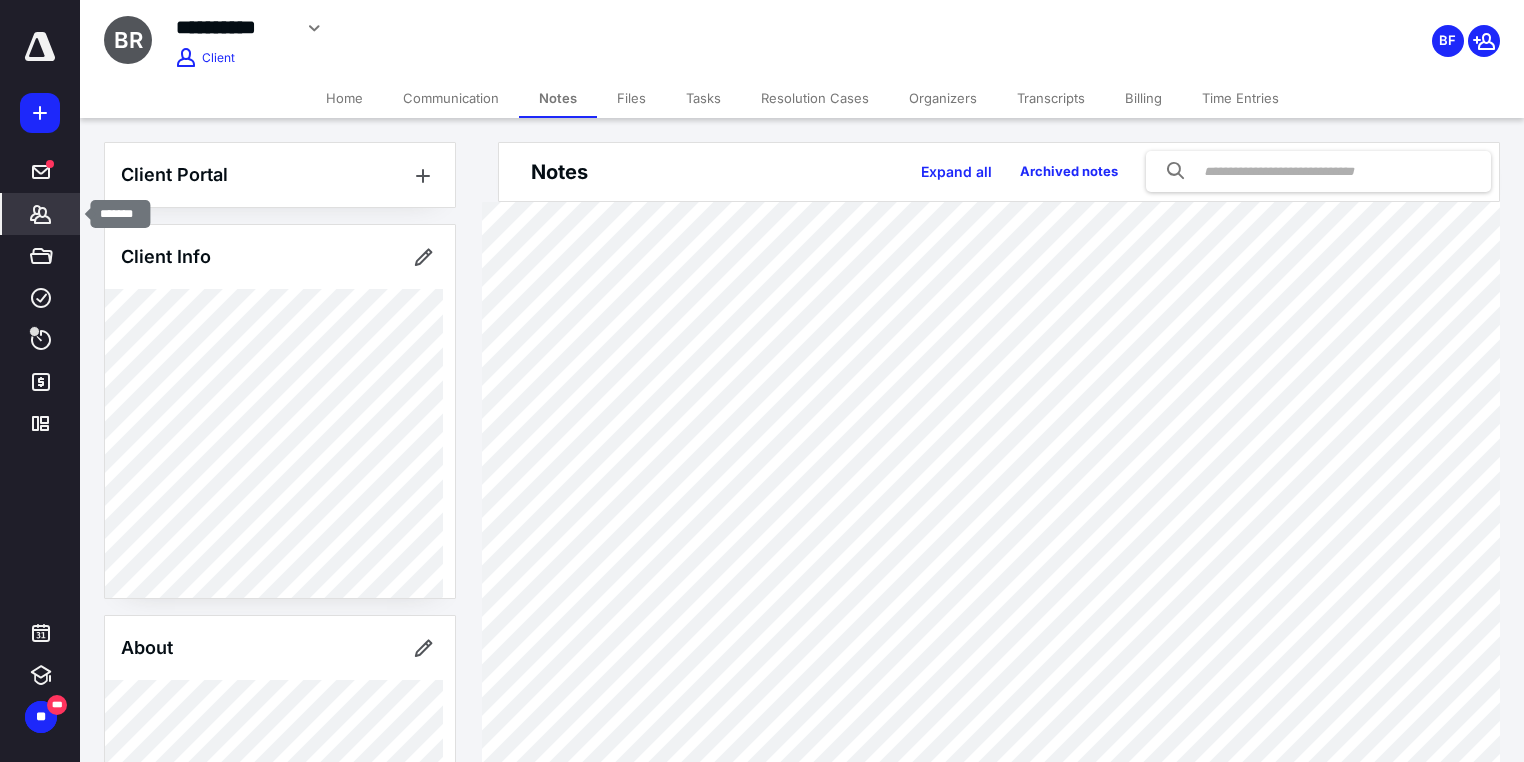 click on "*******" at bounding box center (41, 214) 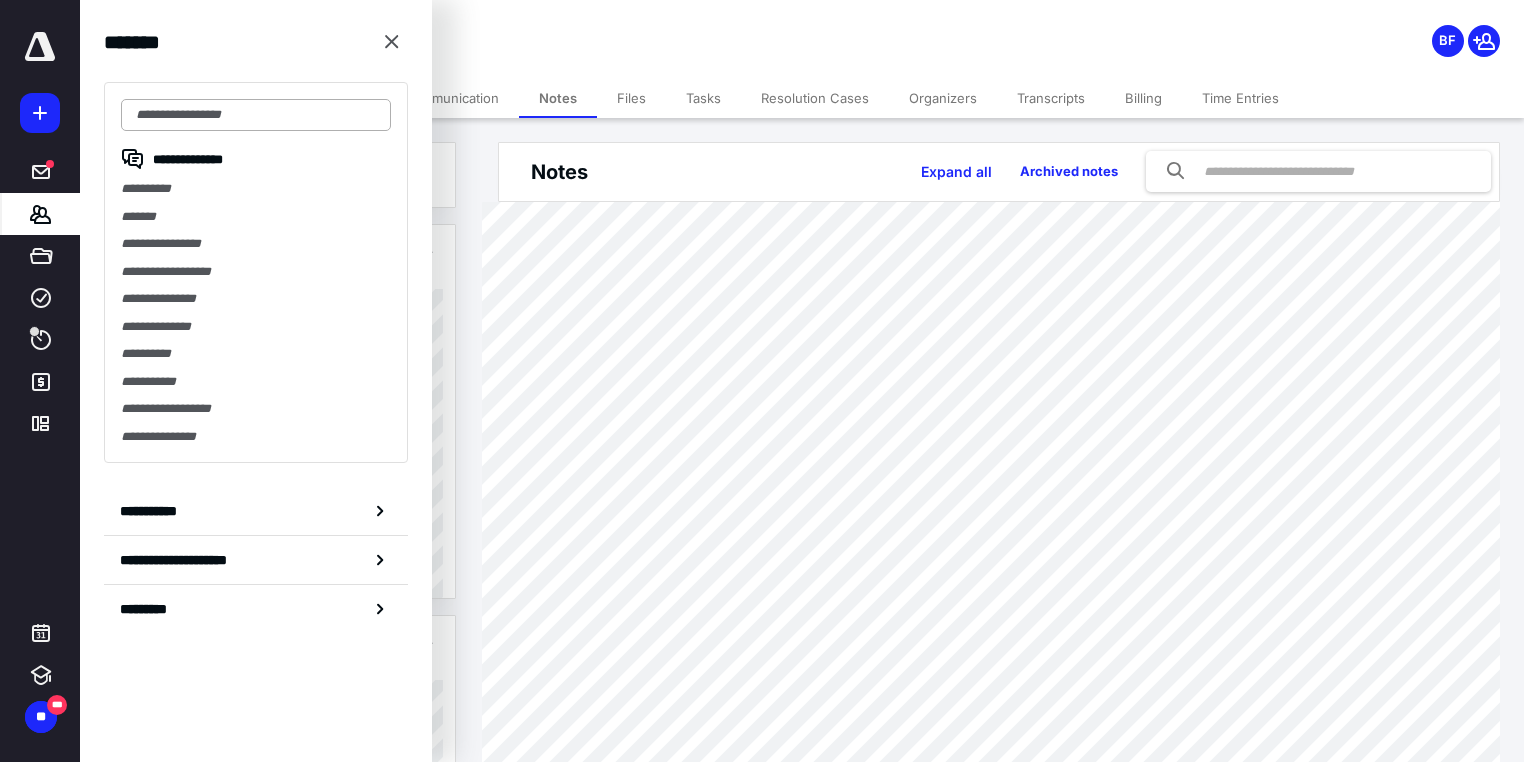 click at bounding box center [256, 115] 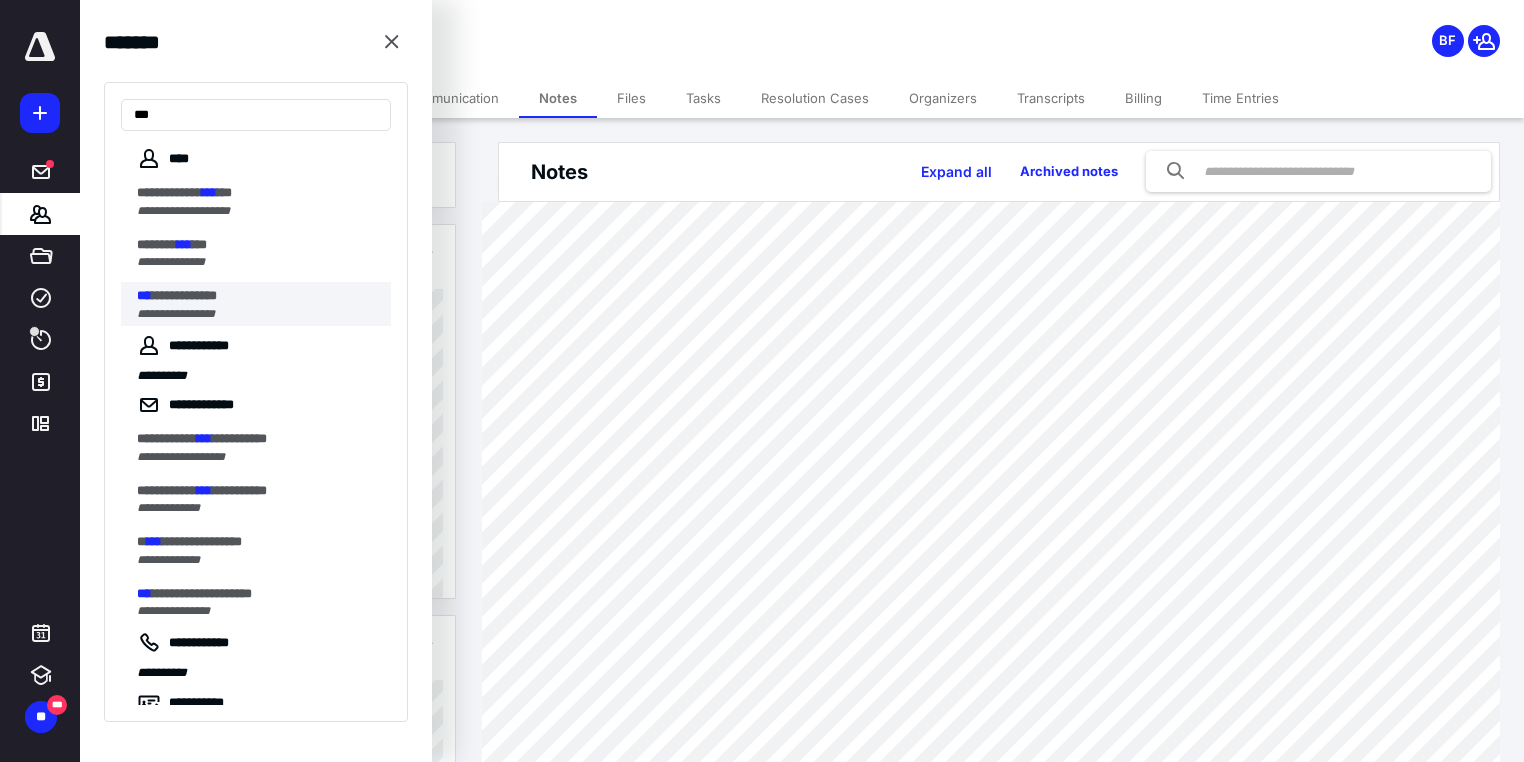 type on "***" 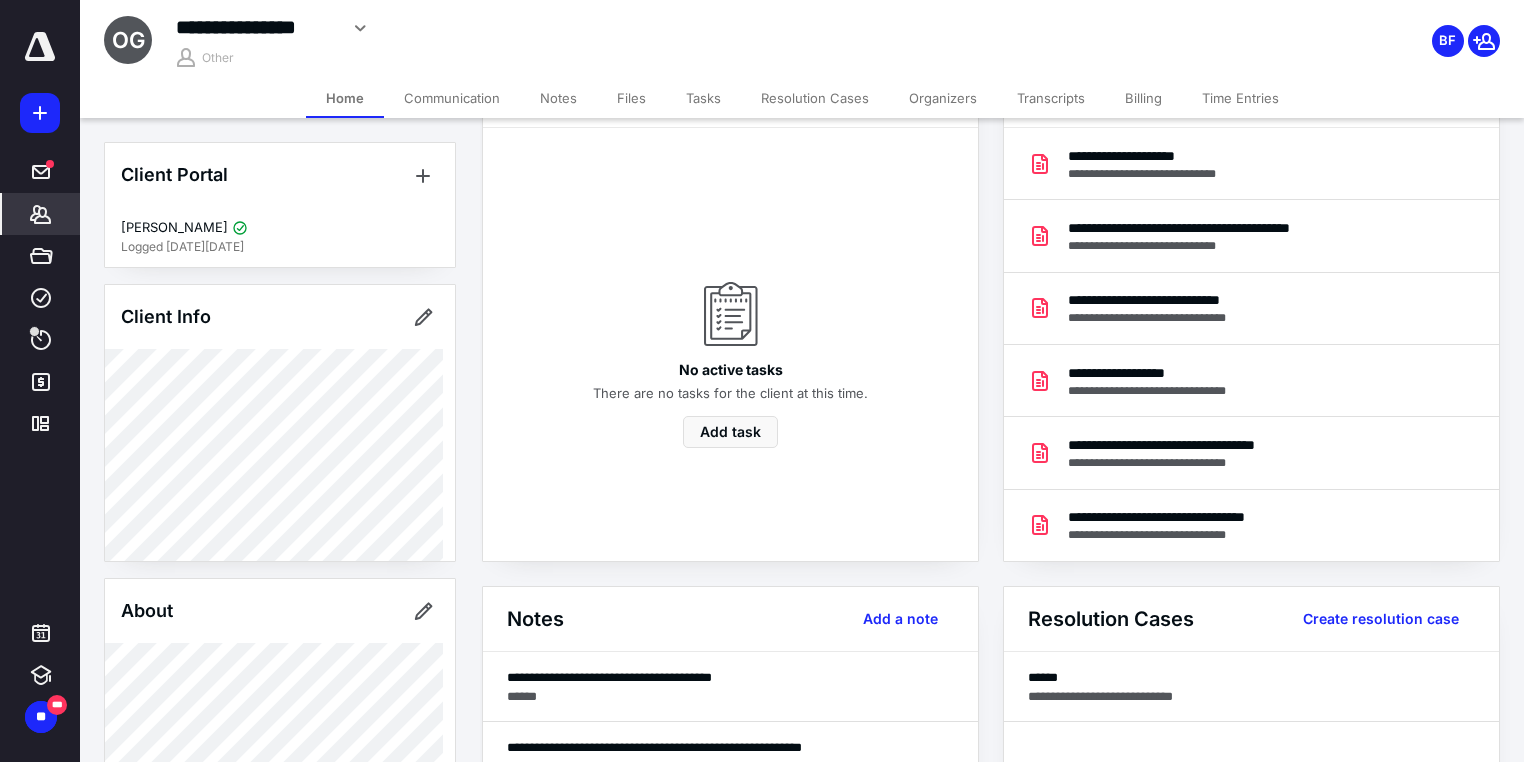 scroll, scrollTop: 160, scrollLeft: 0, axis: vertical 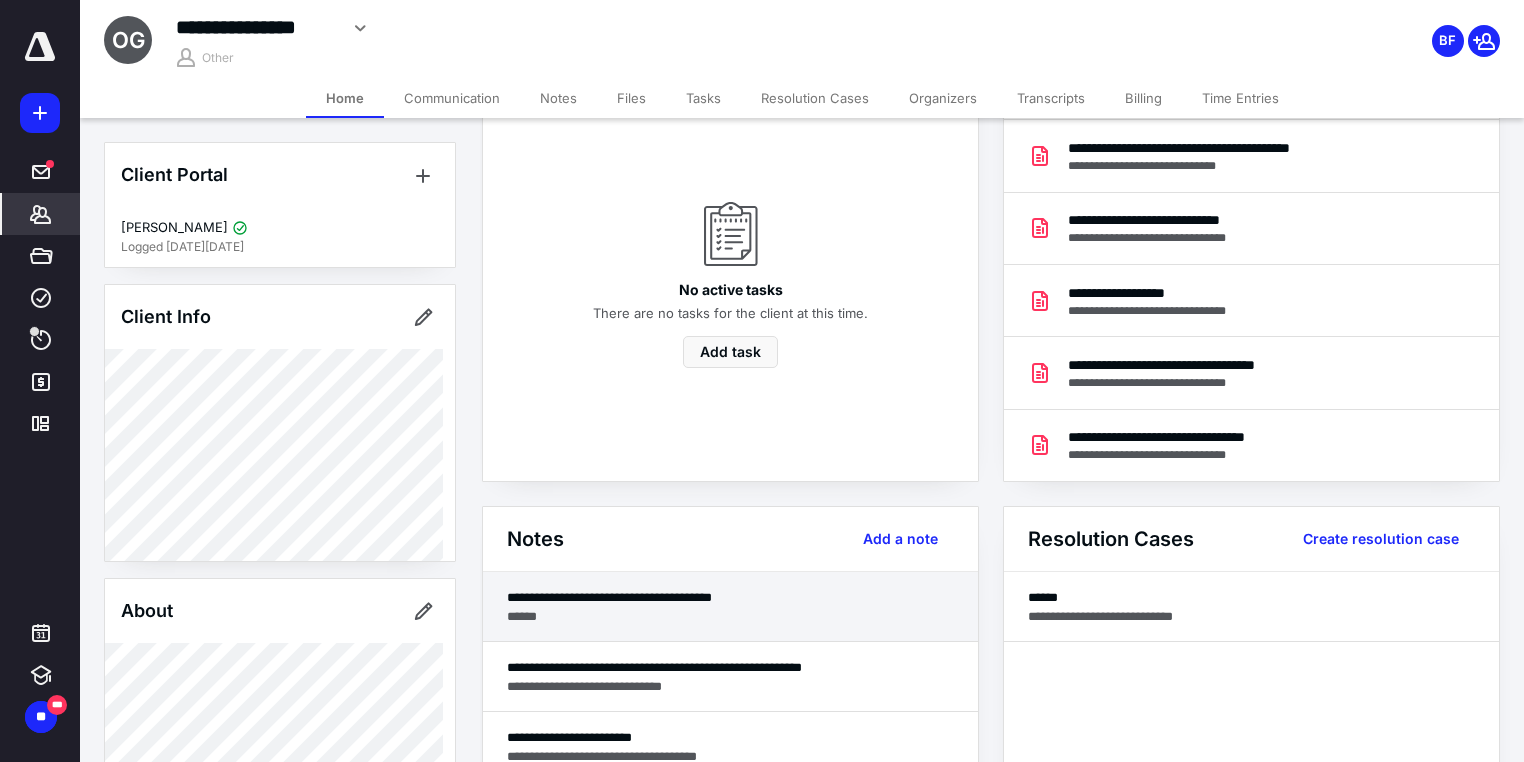 click on "******" at bounding box center [730, 616] 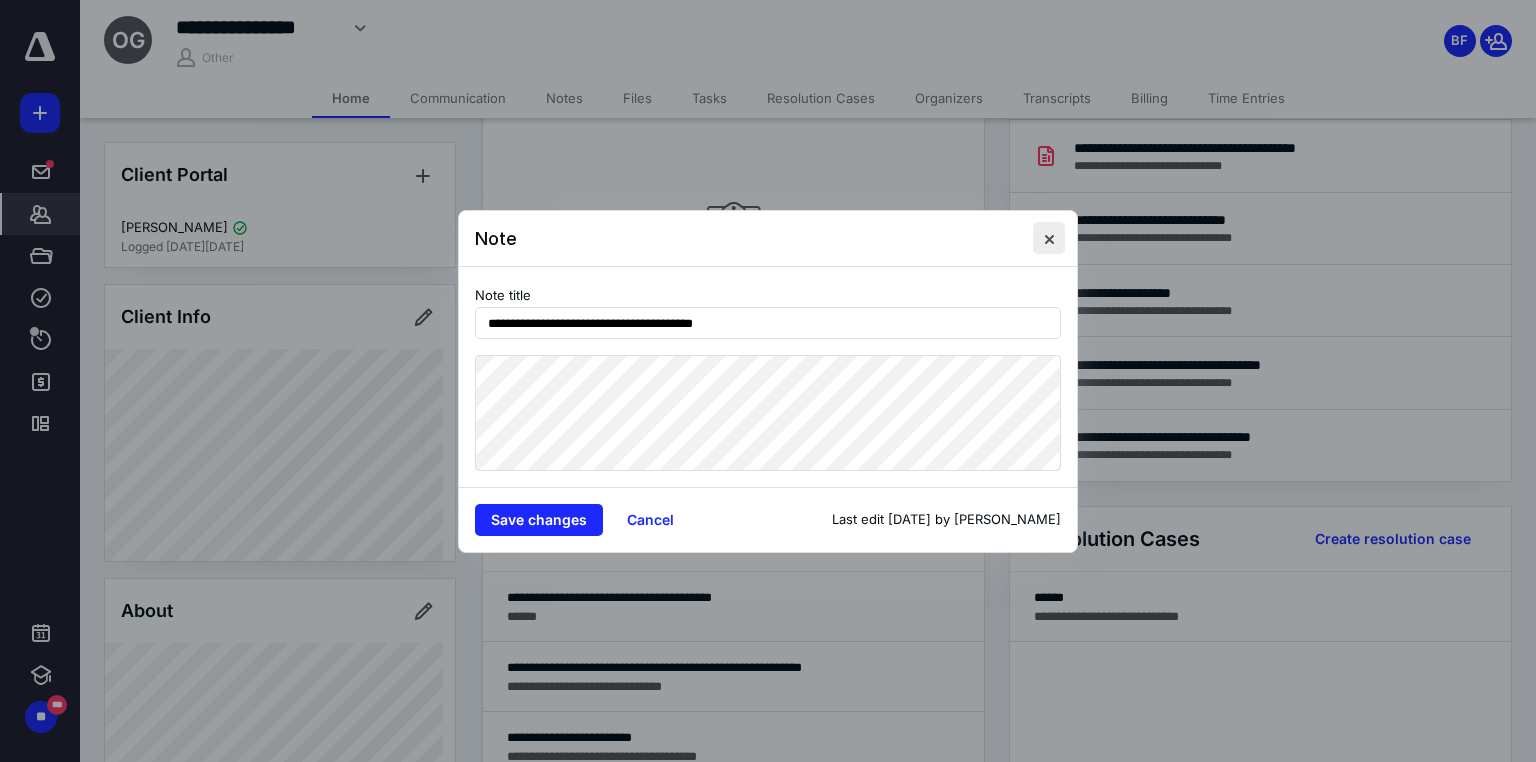 click at bounding box center (1049, 238) 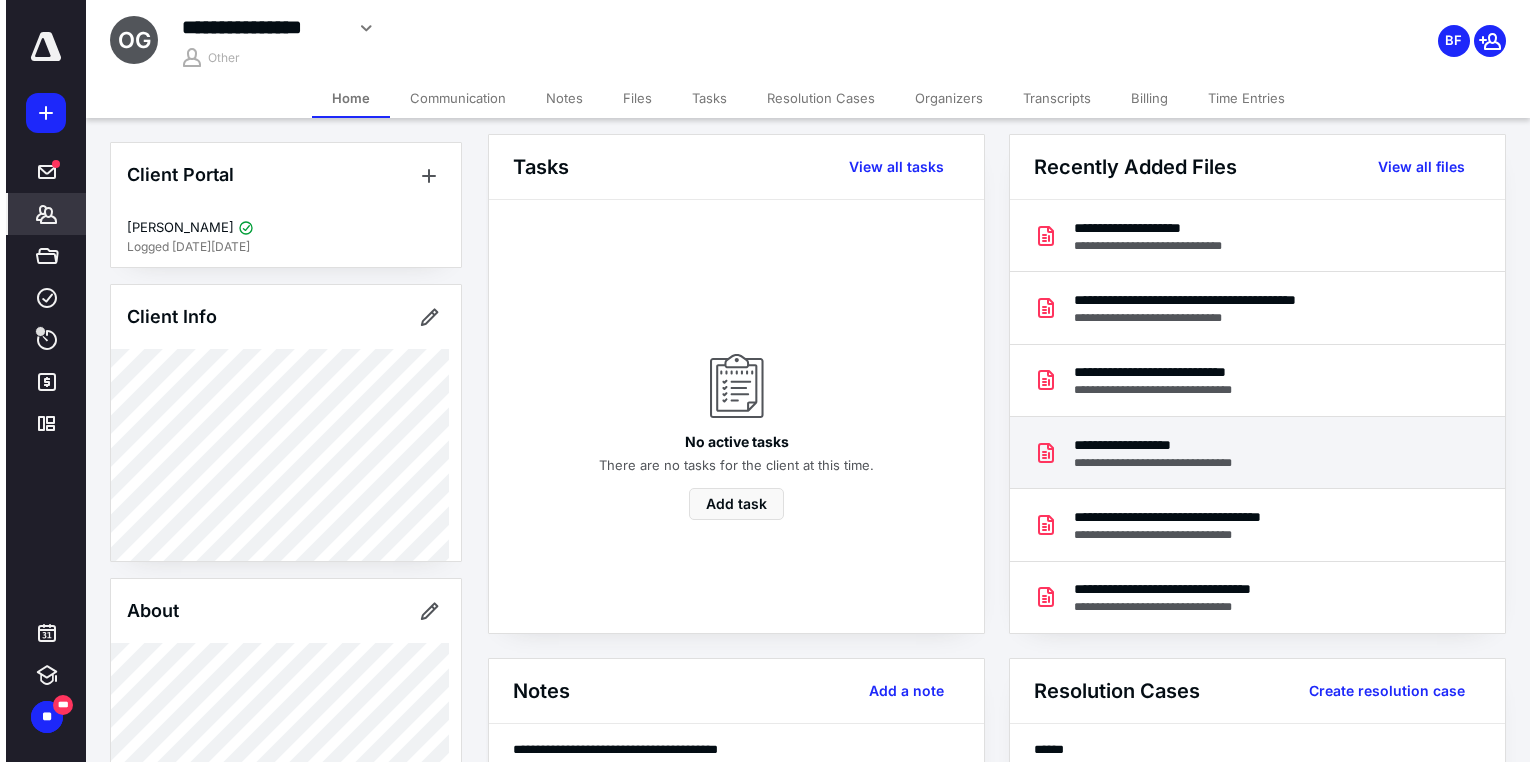 scroll, scrollTop: 0, scrollLeft: 0, axis: both 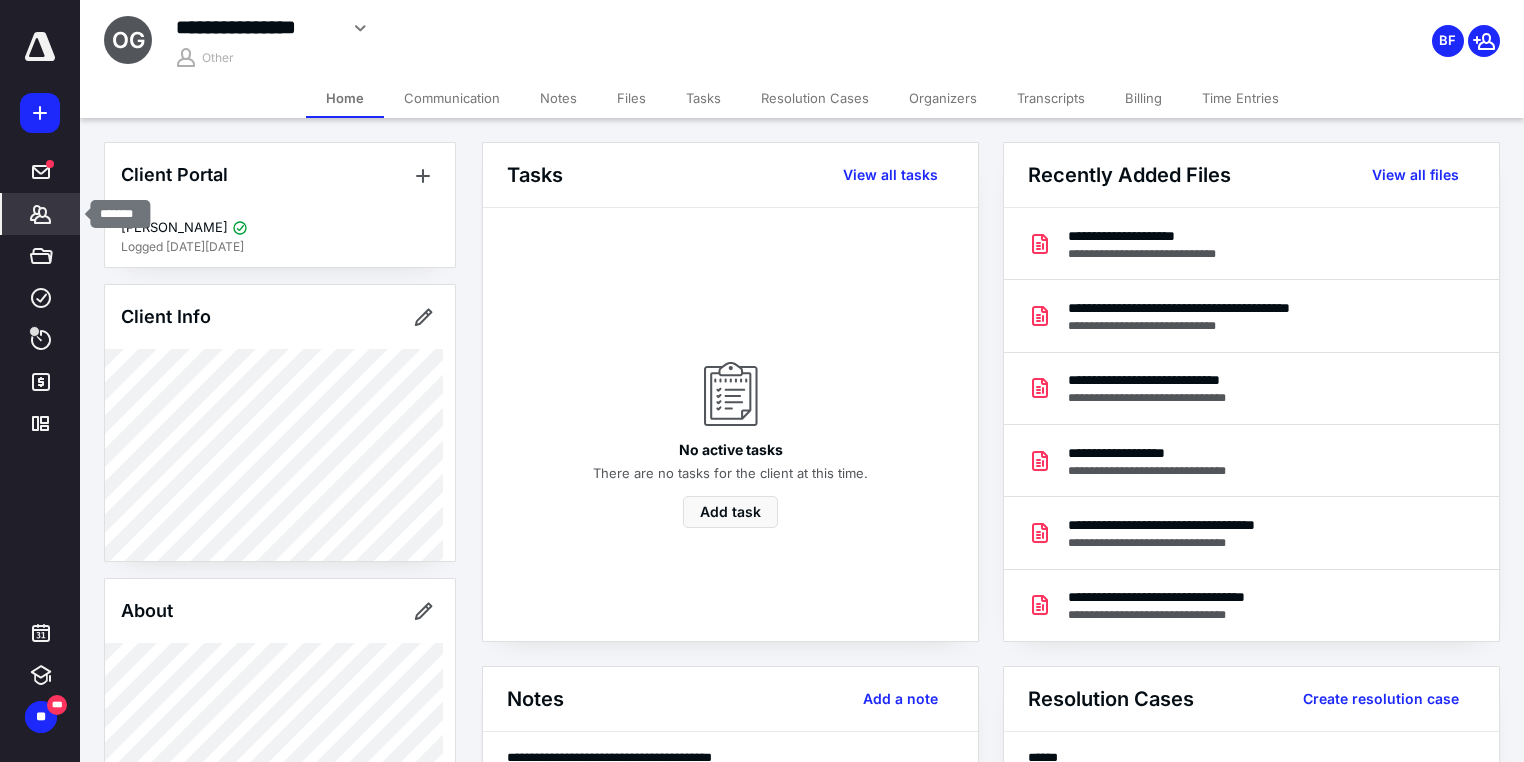 click 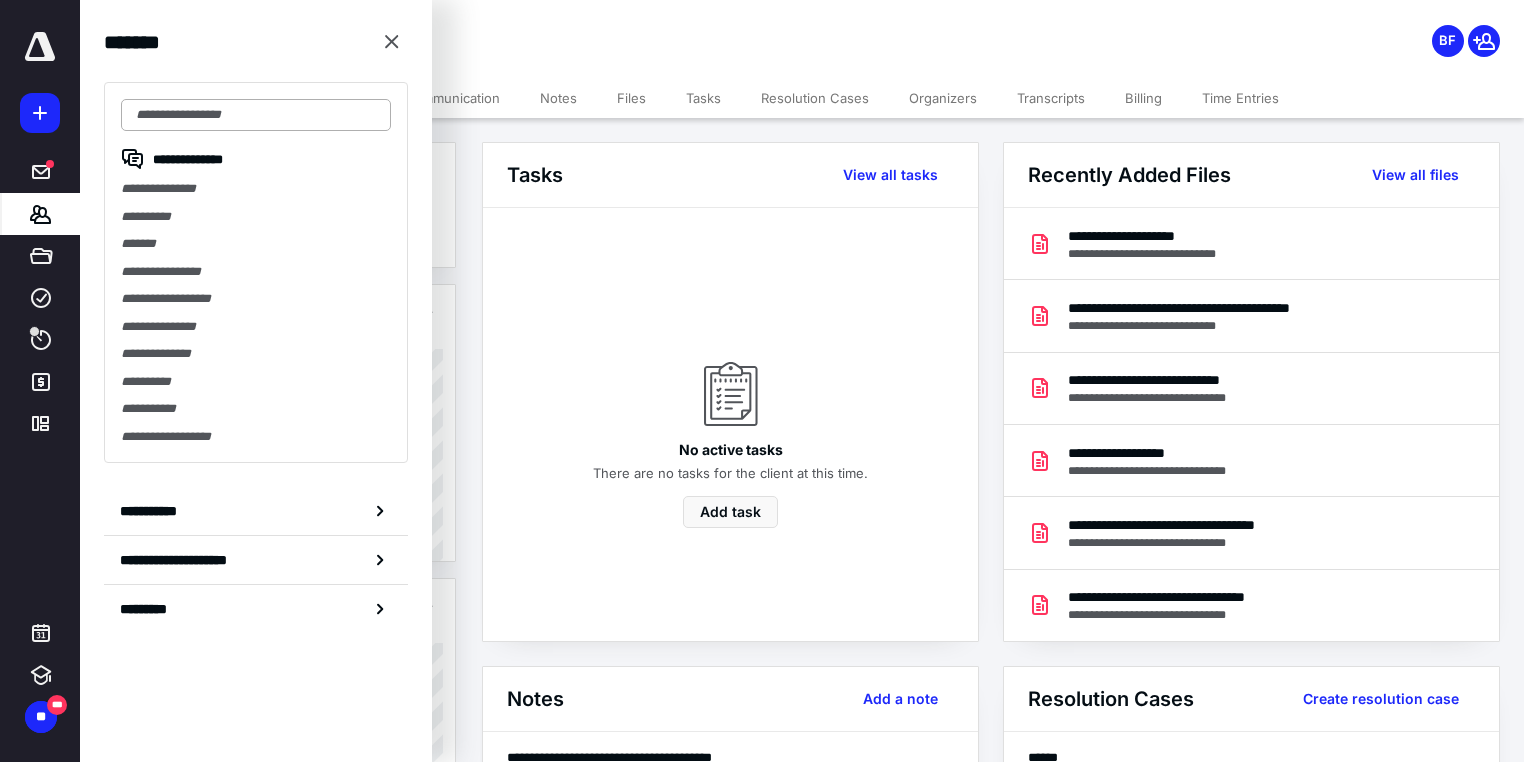 click at bounding box center [256, 115] 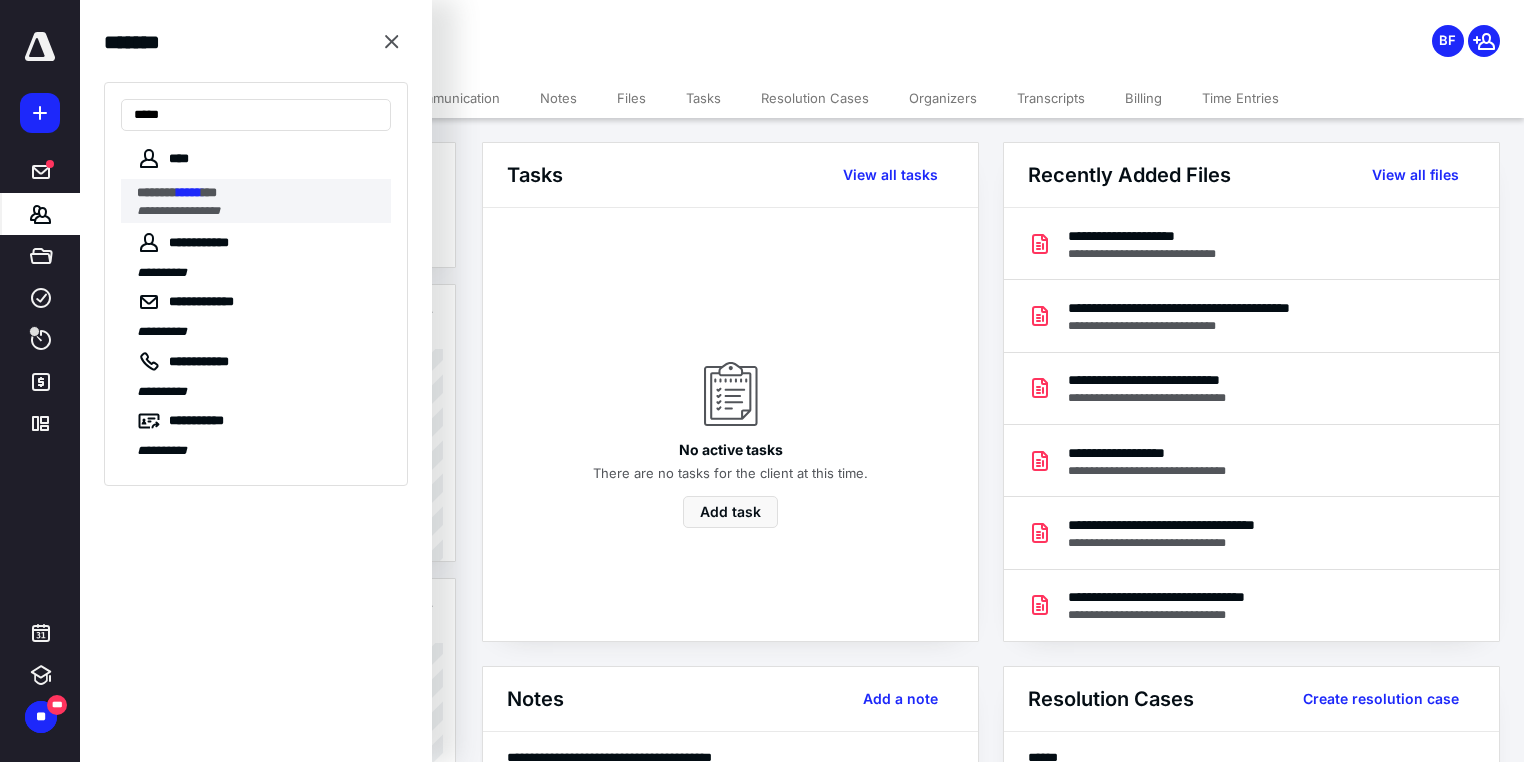 type on "*****" 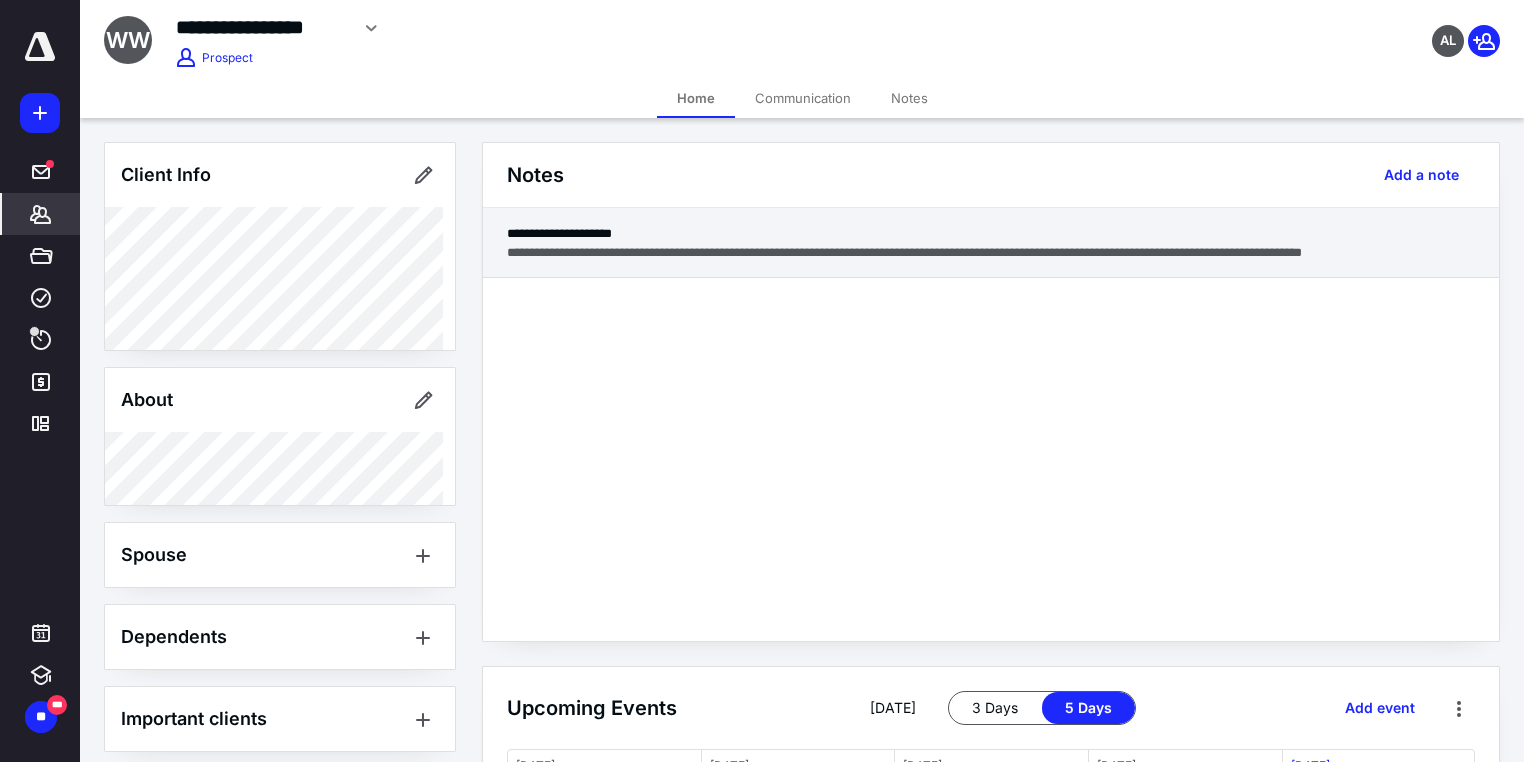 click on "**********" at bounding box center [991, 233] 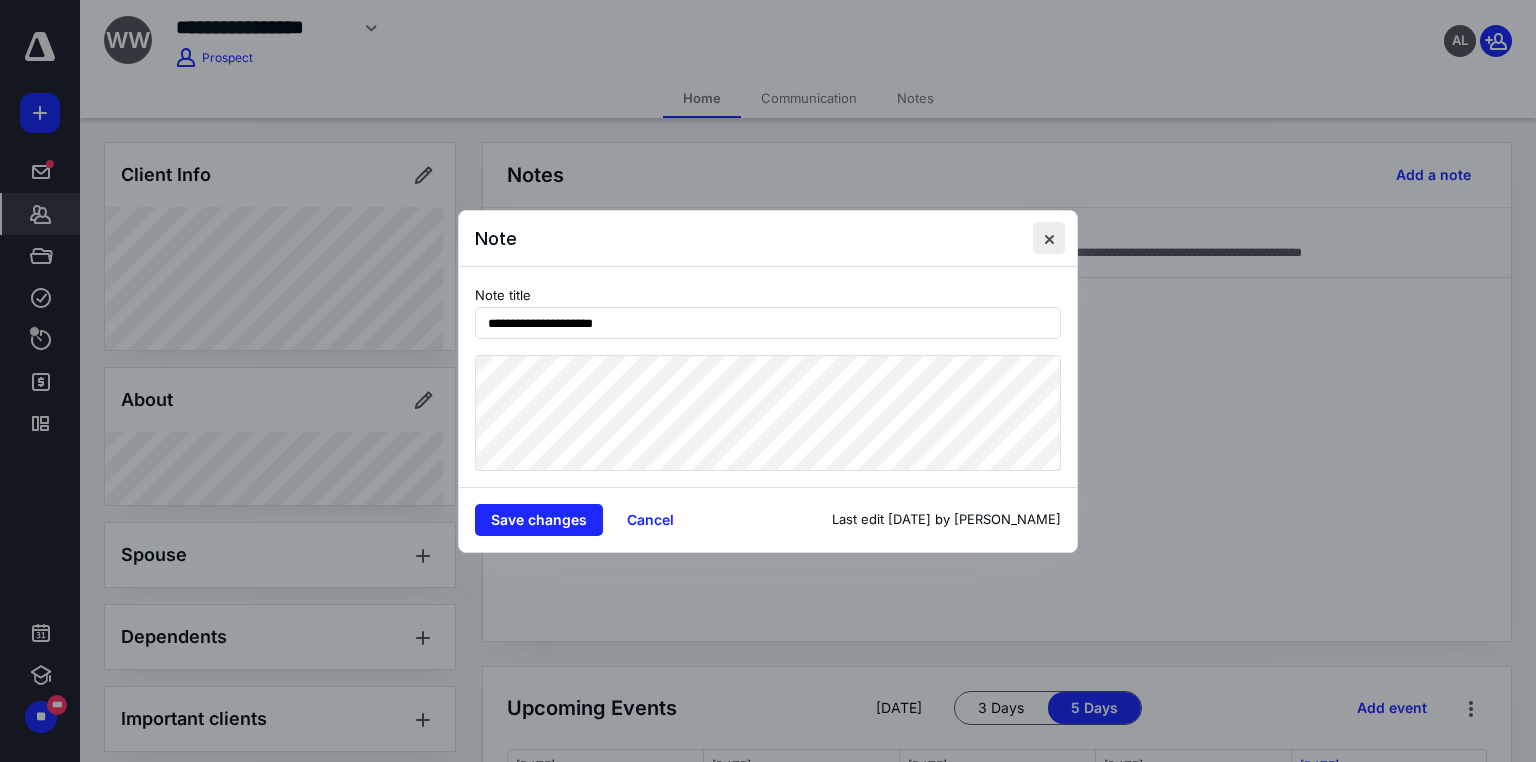 click at bounding box center [1049, 238] 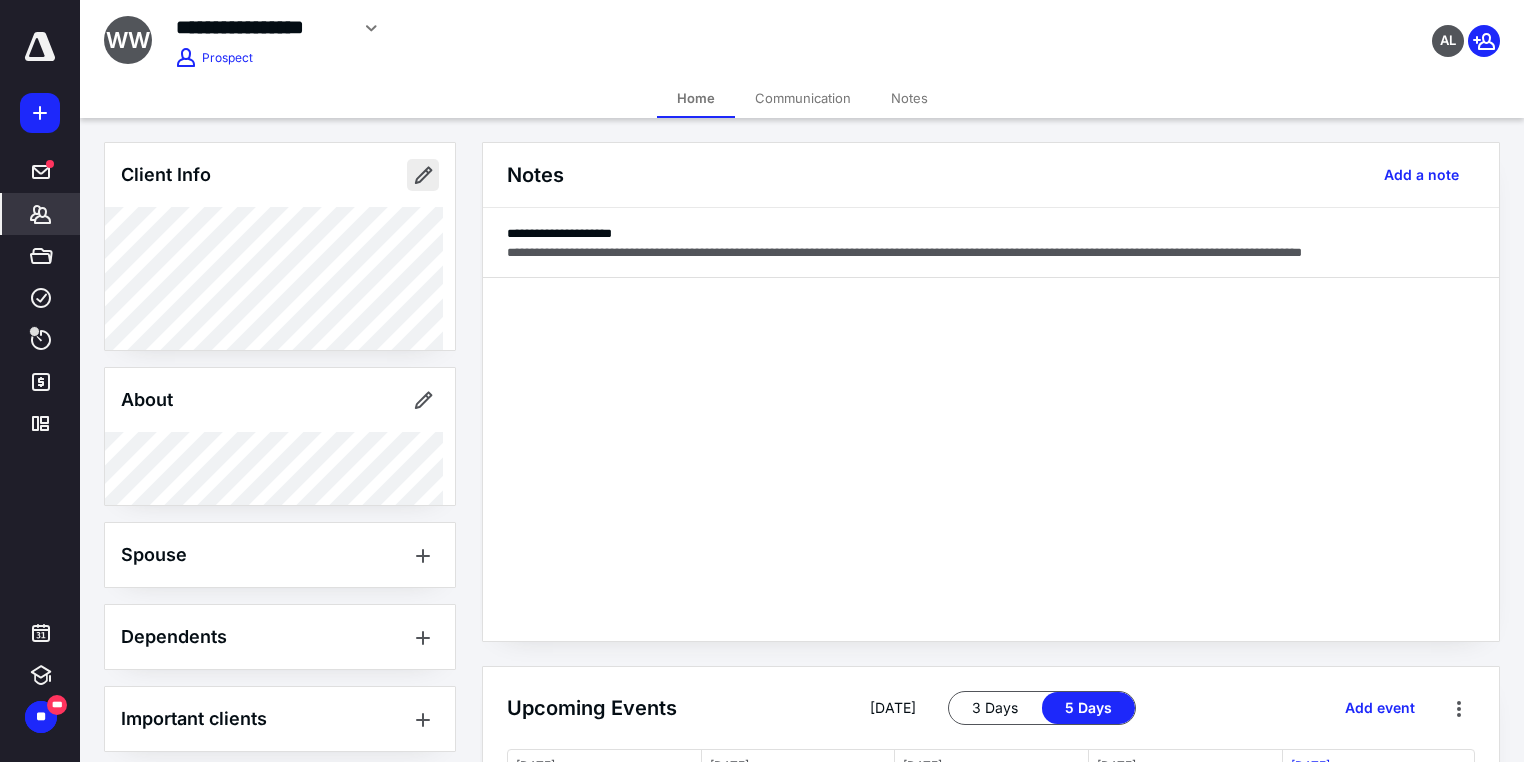 click at bounding box center (423, 175) 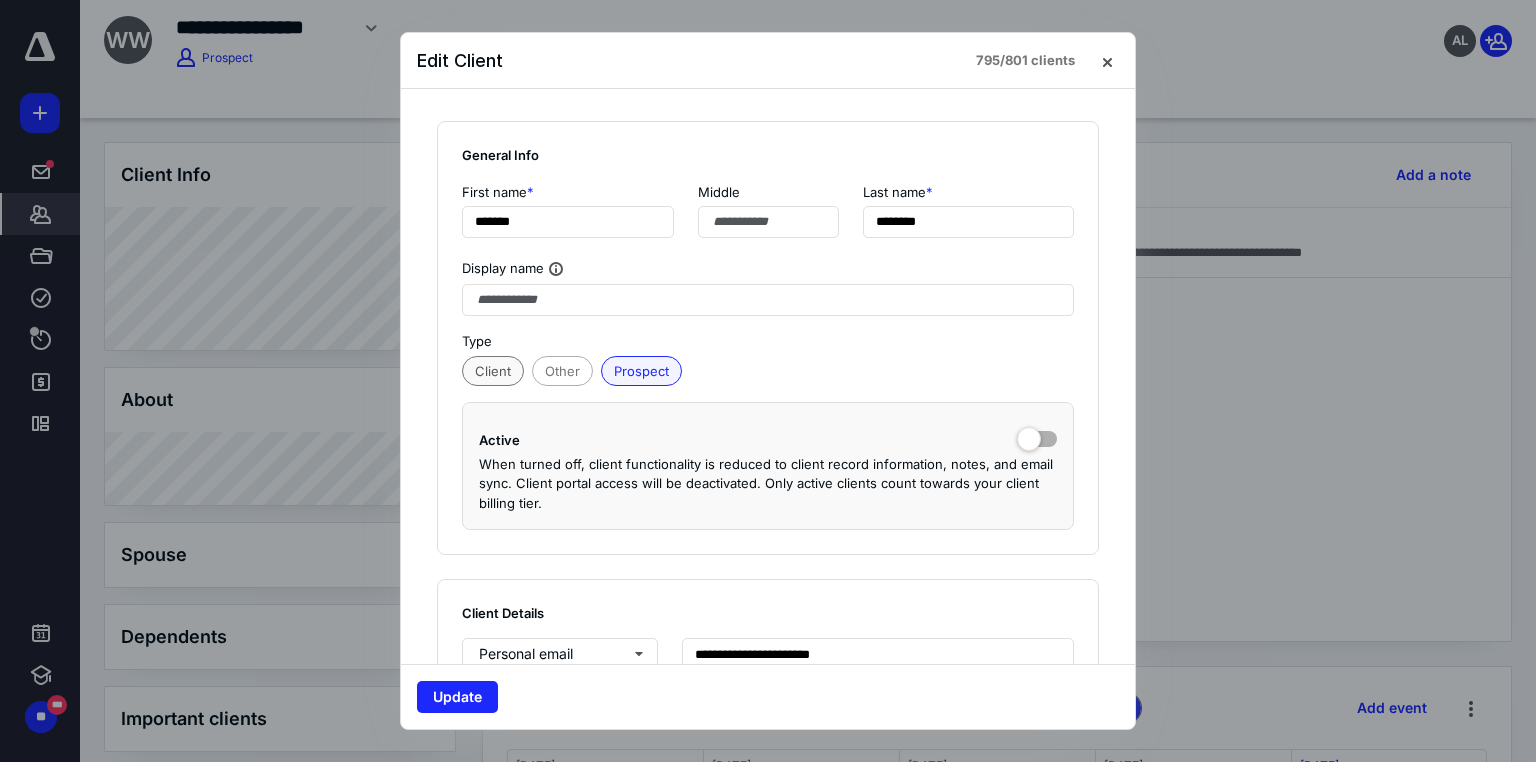 click on "Client" at bounding box center [493, 371] 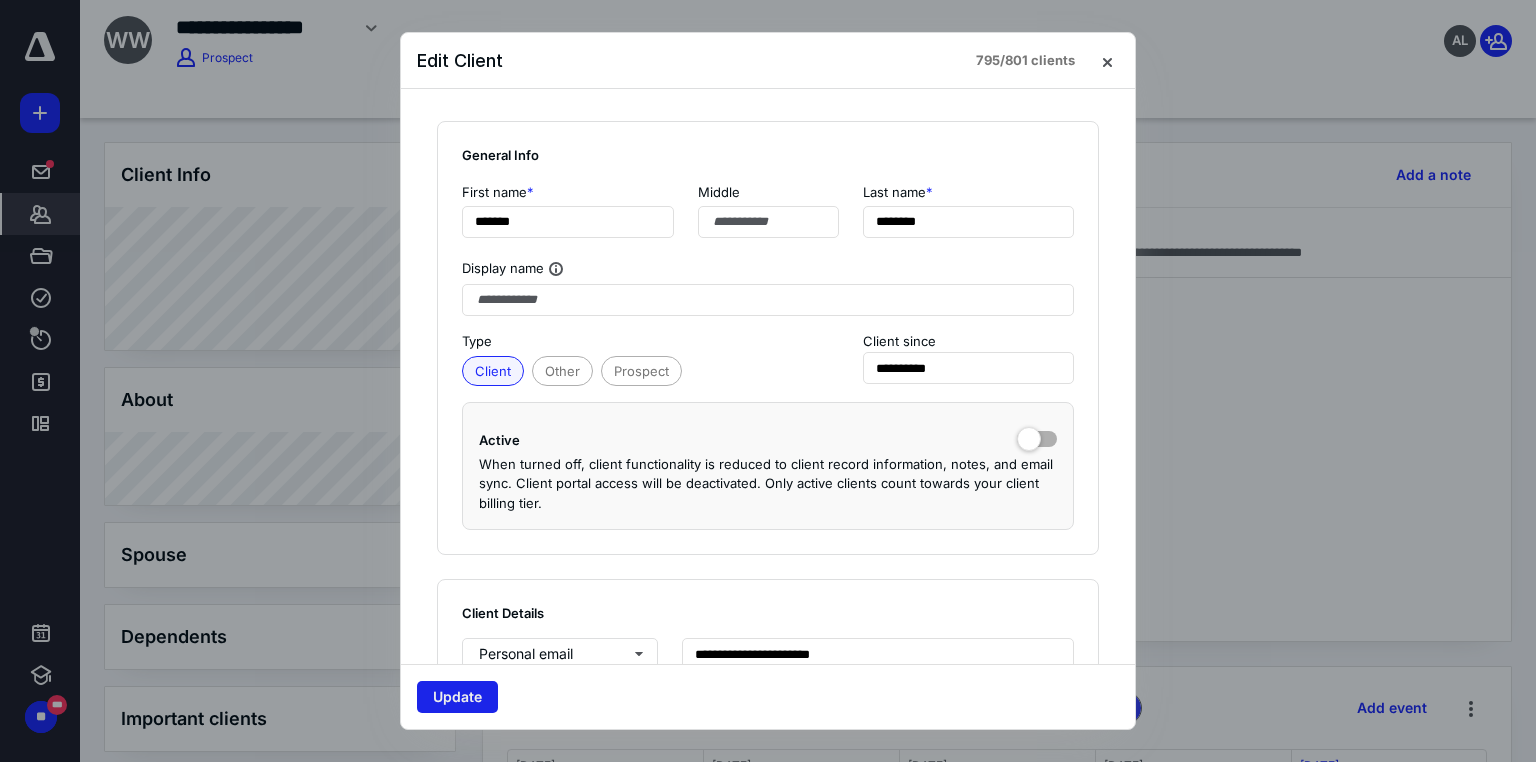 click on "Update" at bounding box center [457, 697] 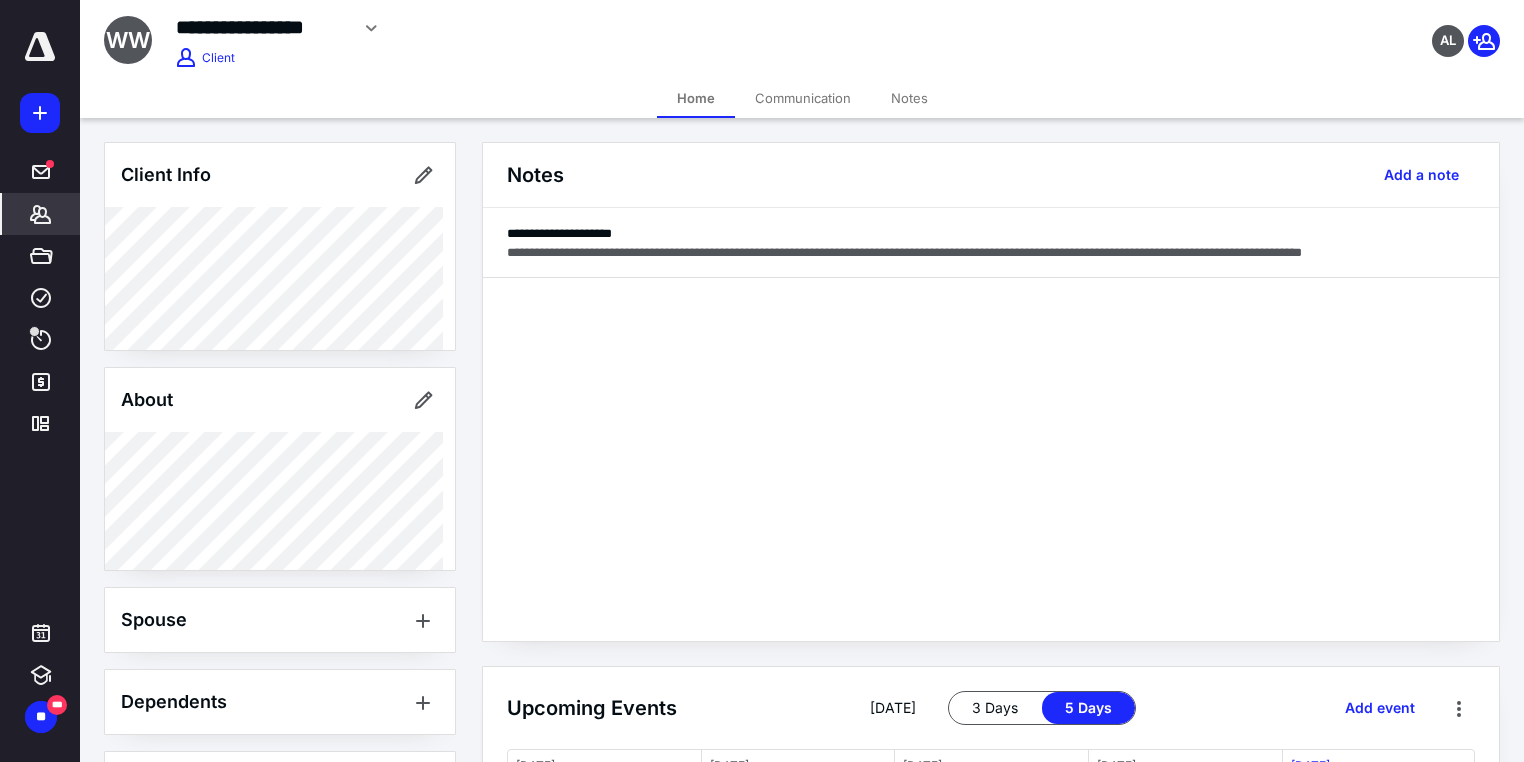 click on "Notes" at bounding box center [909, 98] 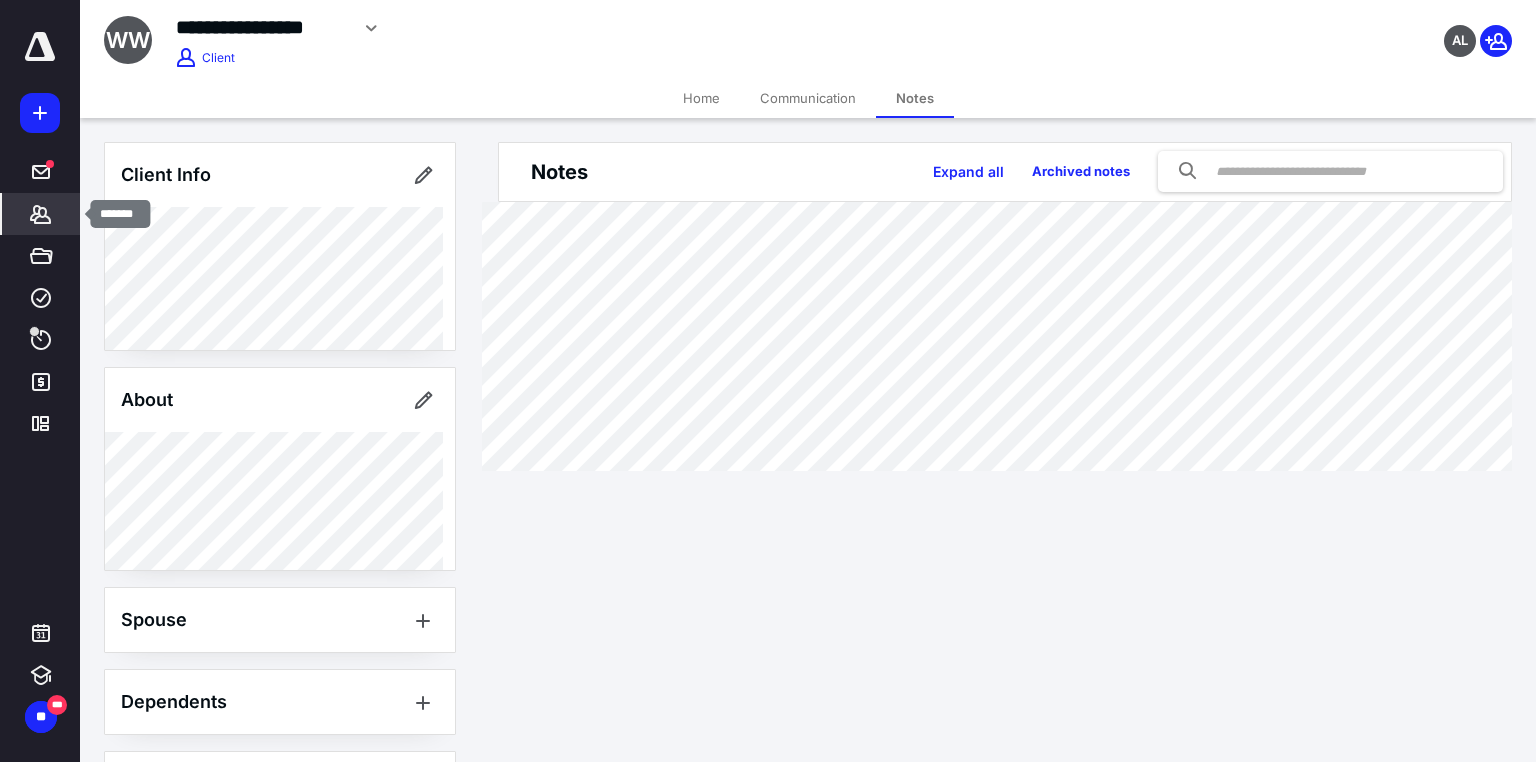 click on "*******" at bounding box center [41, 214] 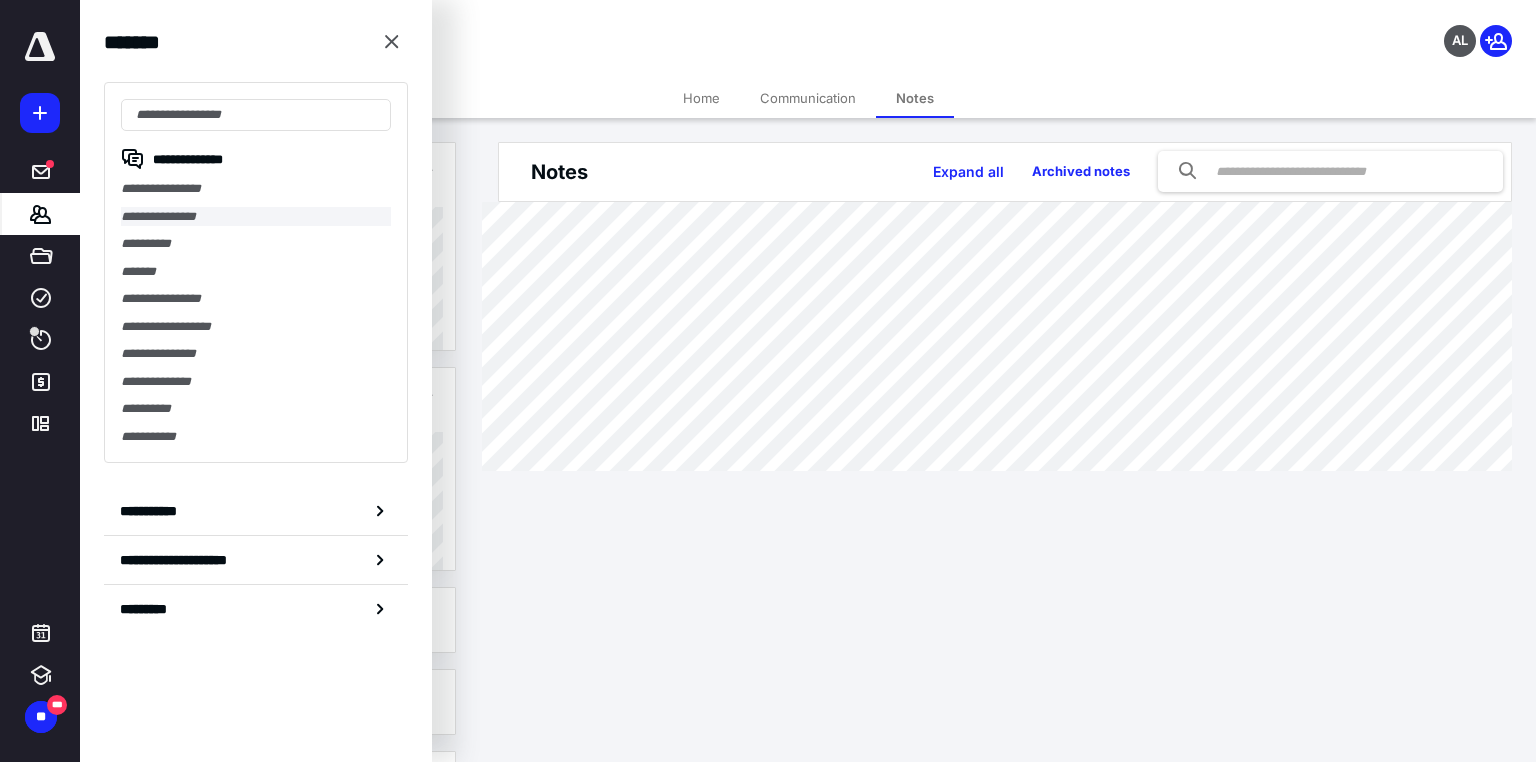 click on "**********" at bounding box center [256, 217] 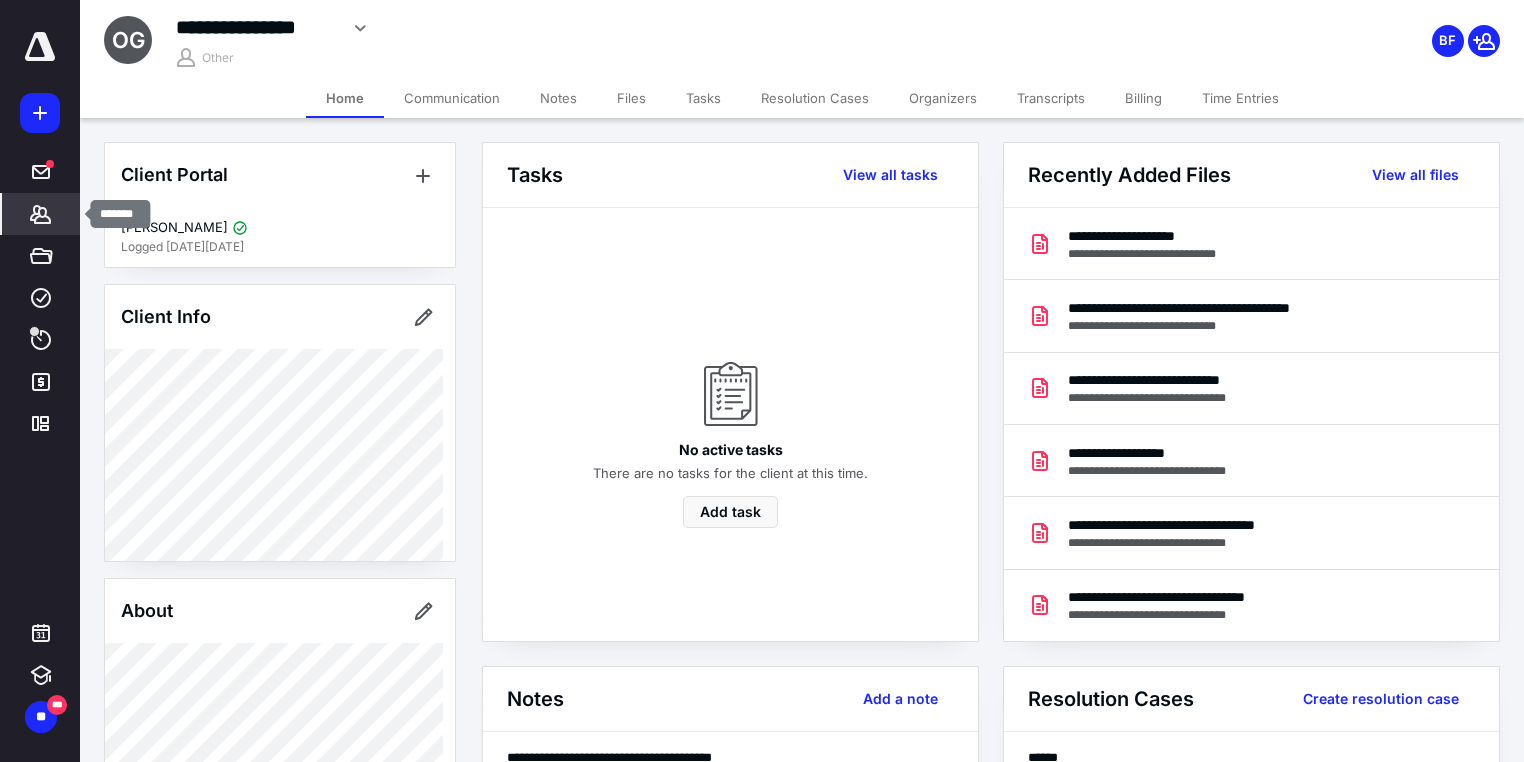 click 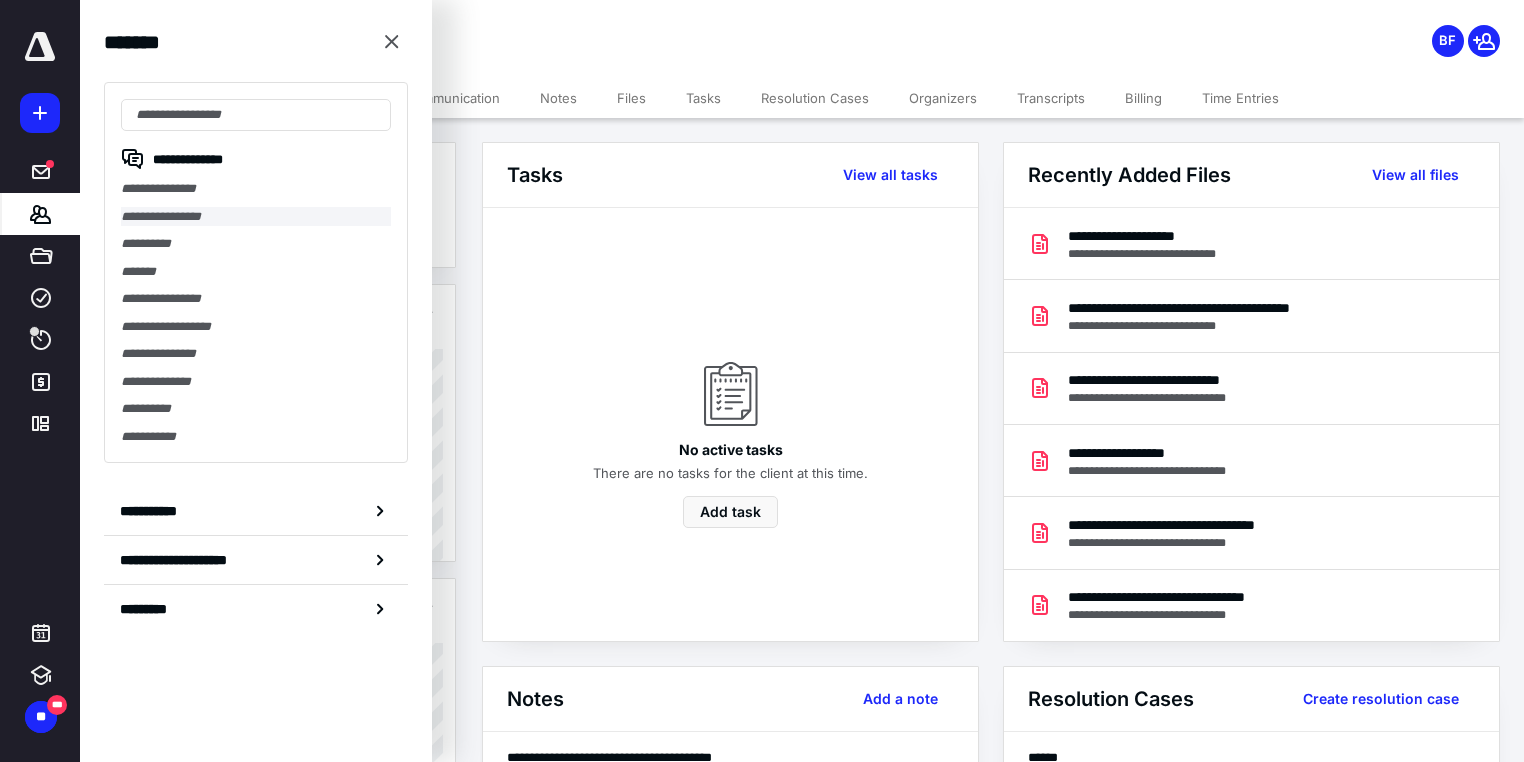 click on "**********" at bounding box center [256, 217] 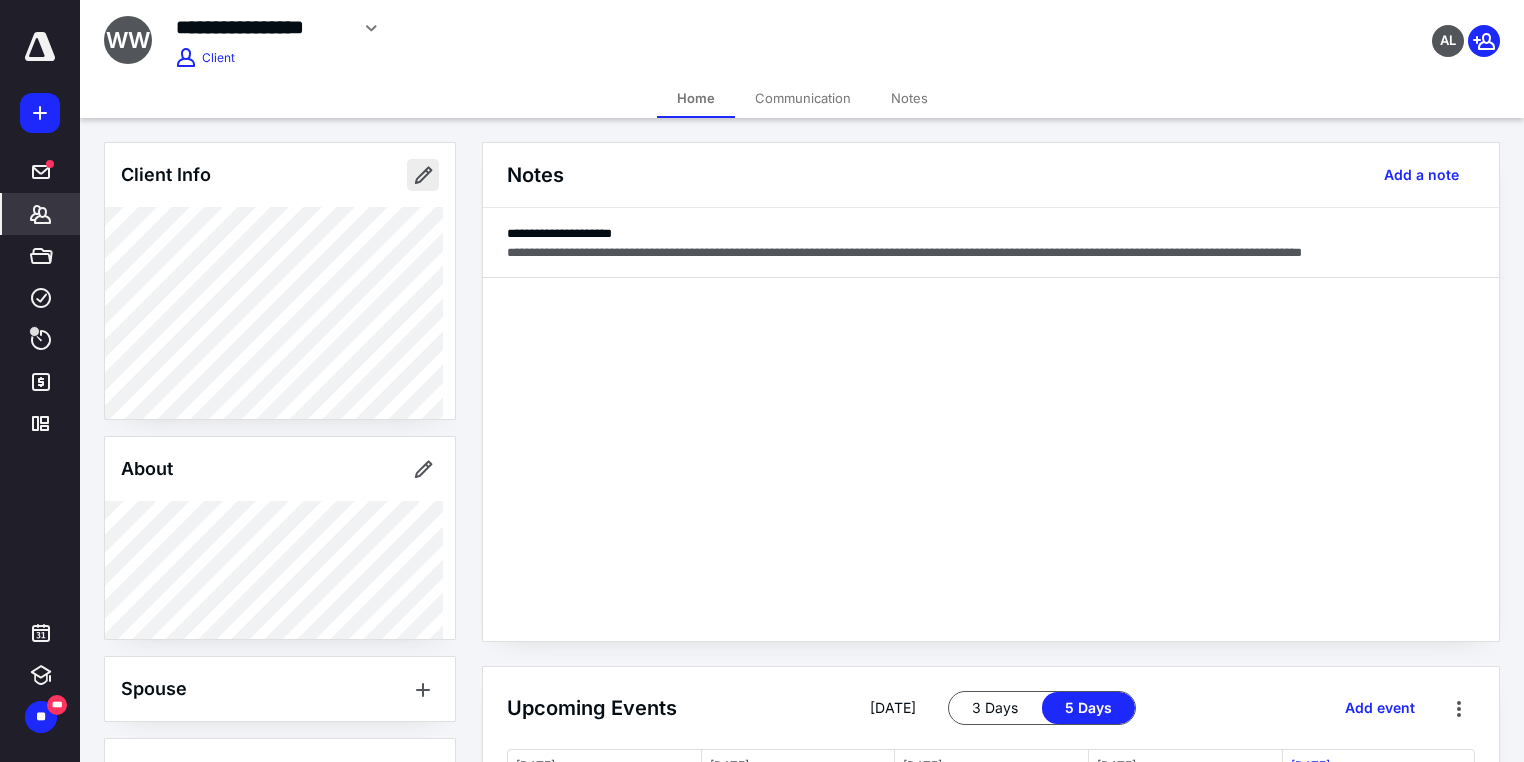 click at bounding box center [423, 175] 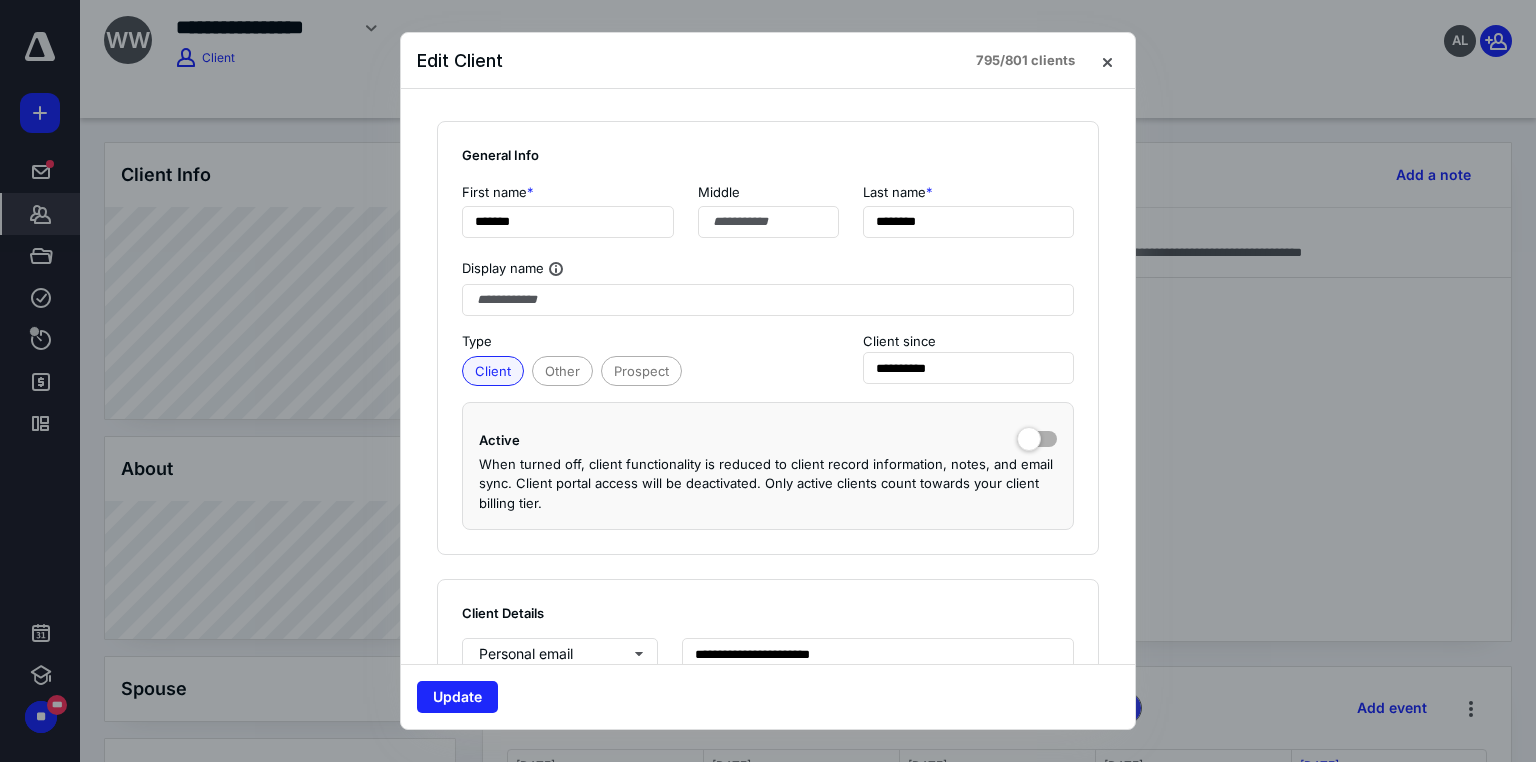 drag, startPoint x: 470, startPoint y: 691, endPoint x: 1026, endPoint y: 452, distance: 605.1917 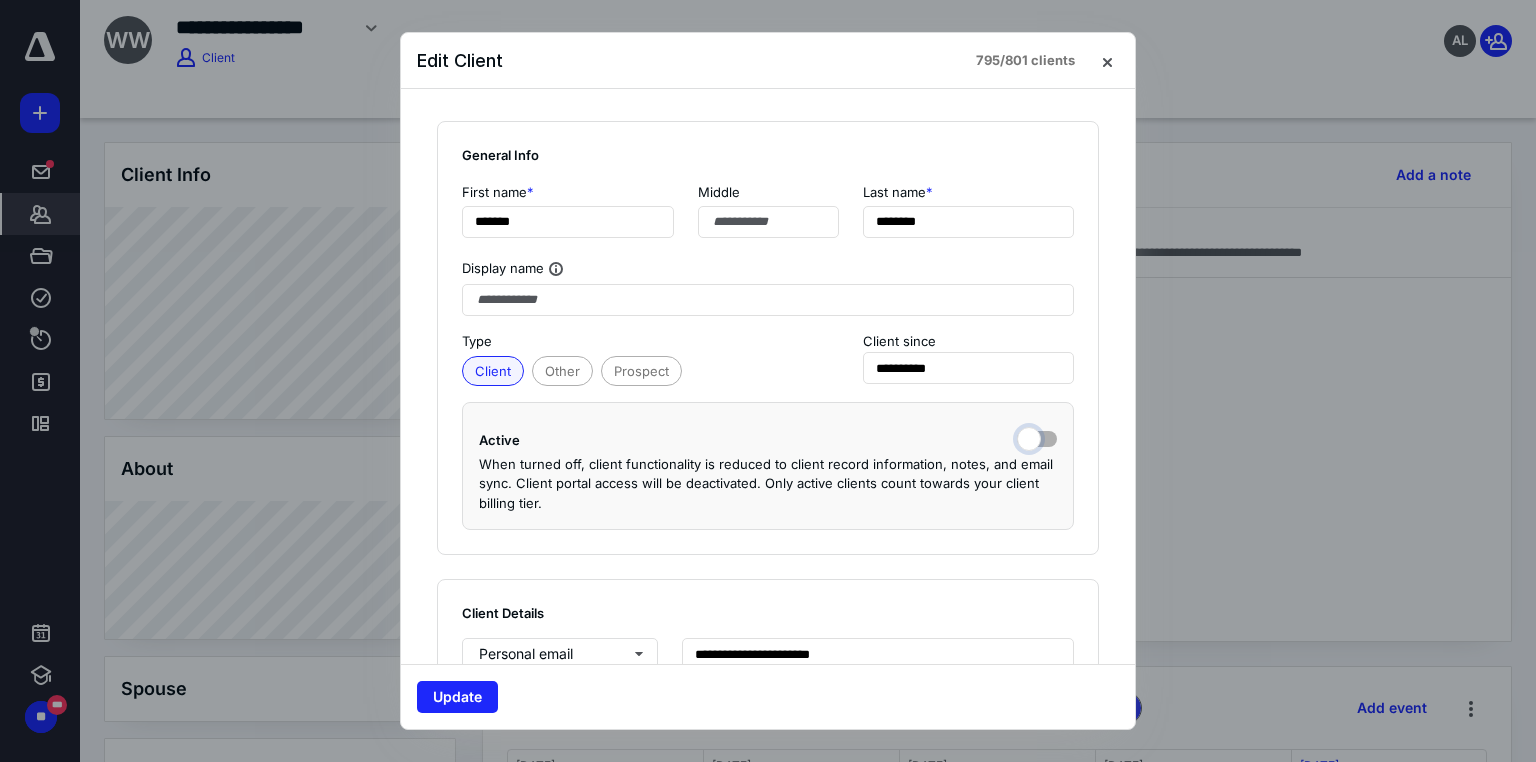 click at bounding box center [1037, 437] 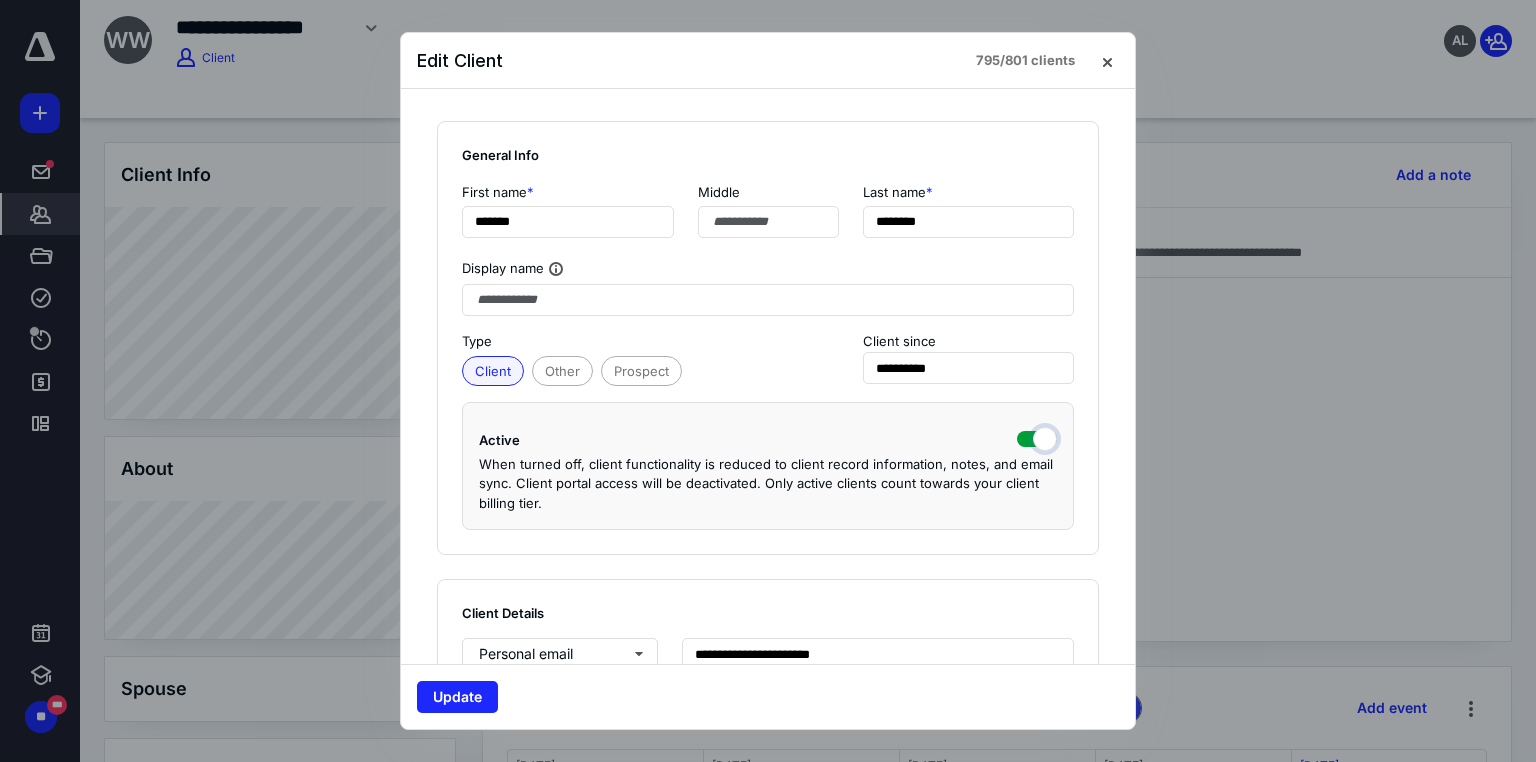 checkbox on "true" 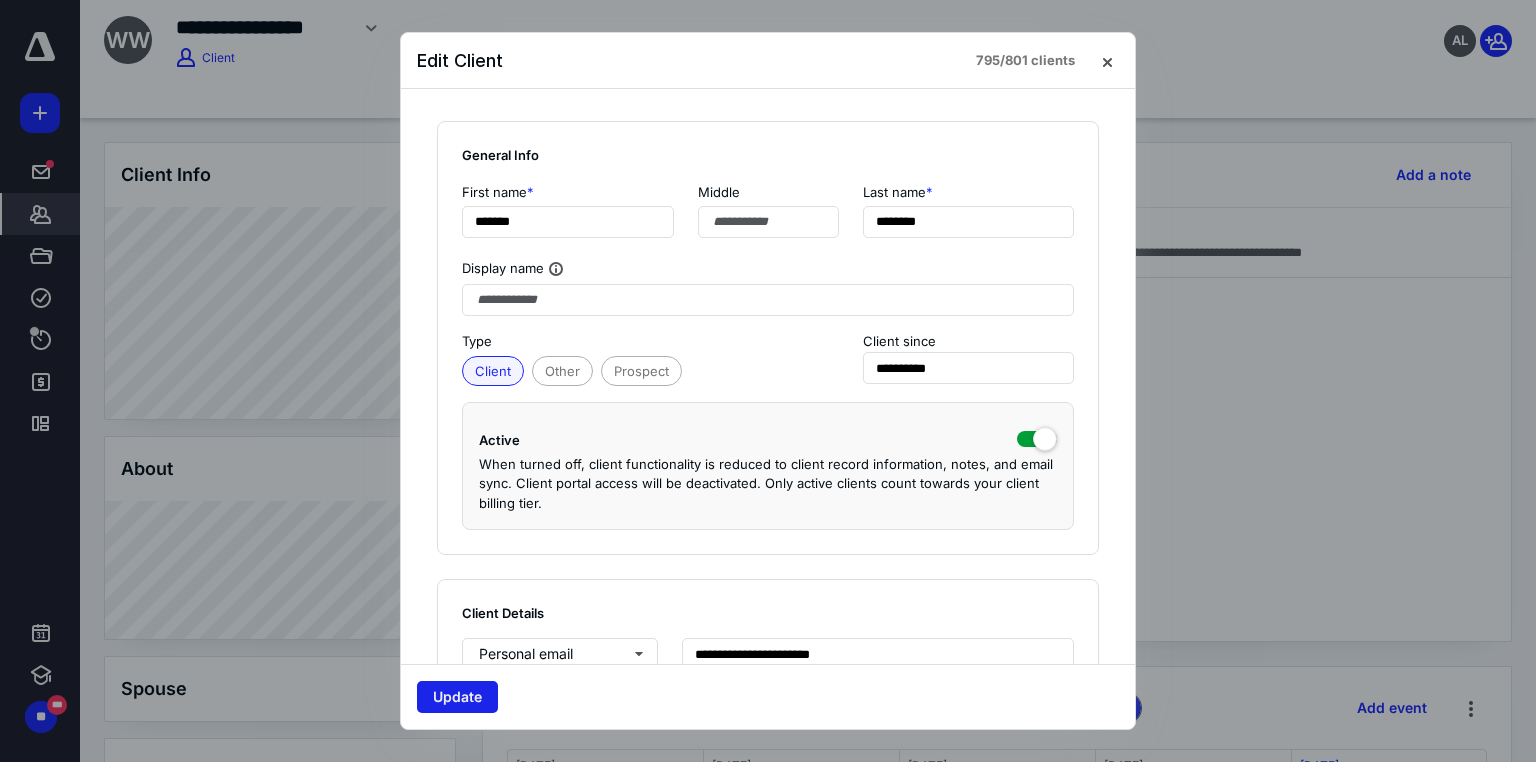 click on "Update" at bounding box center [457, 697] 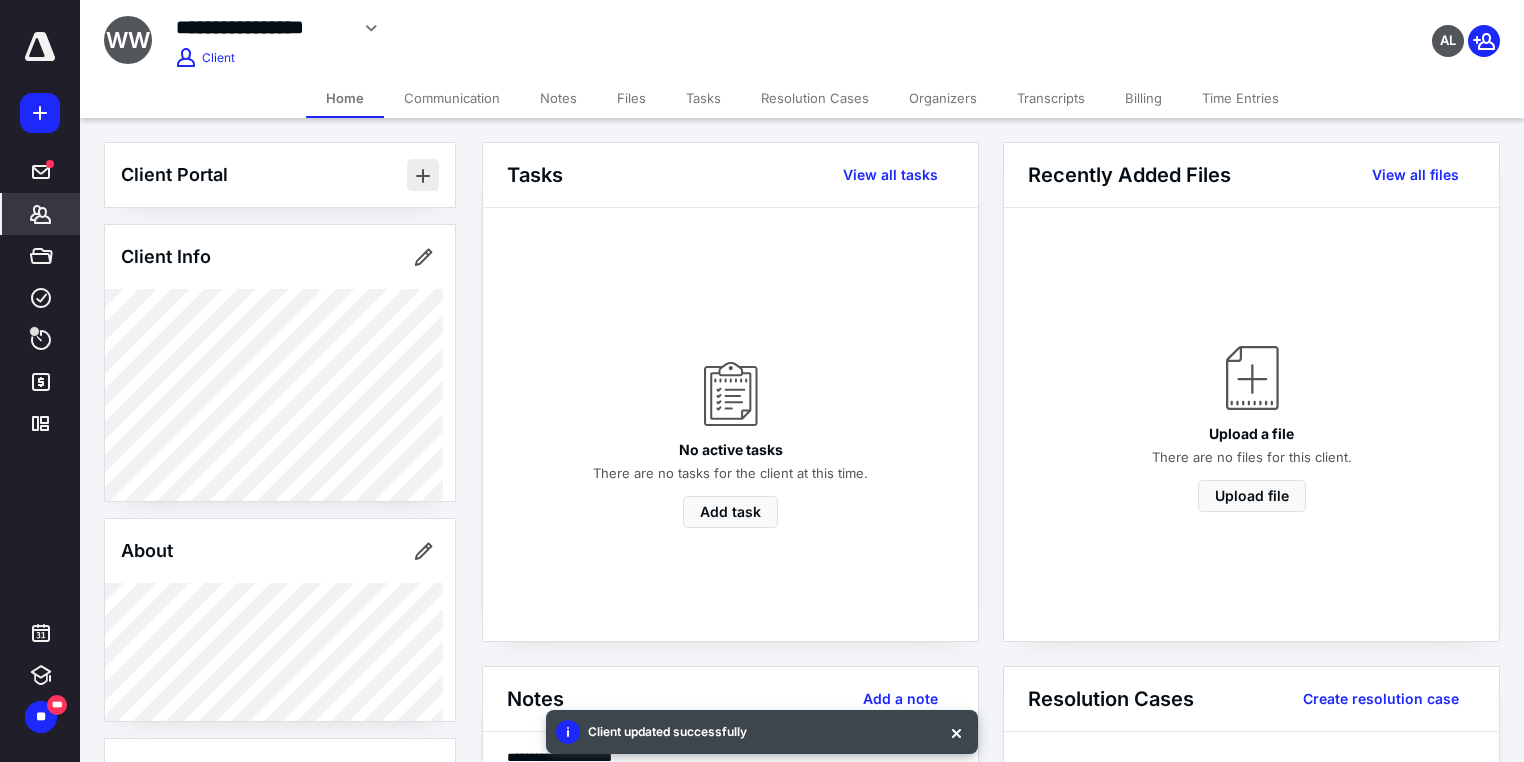 click at bounding box center (423, 175) 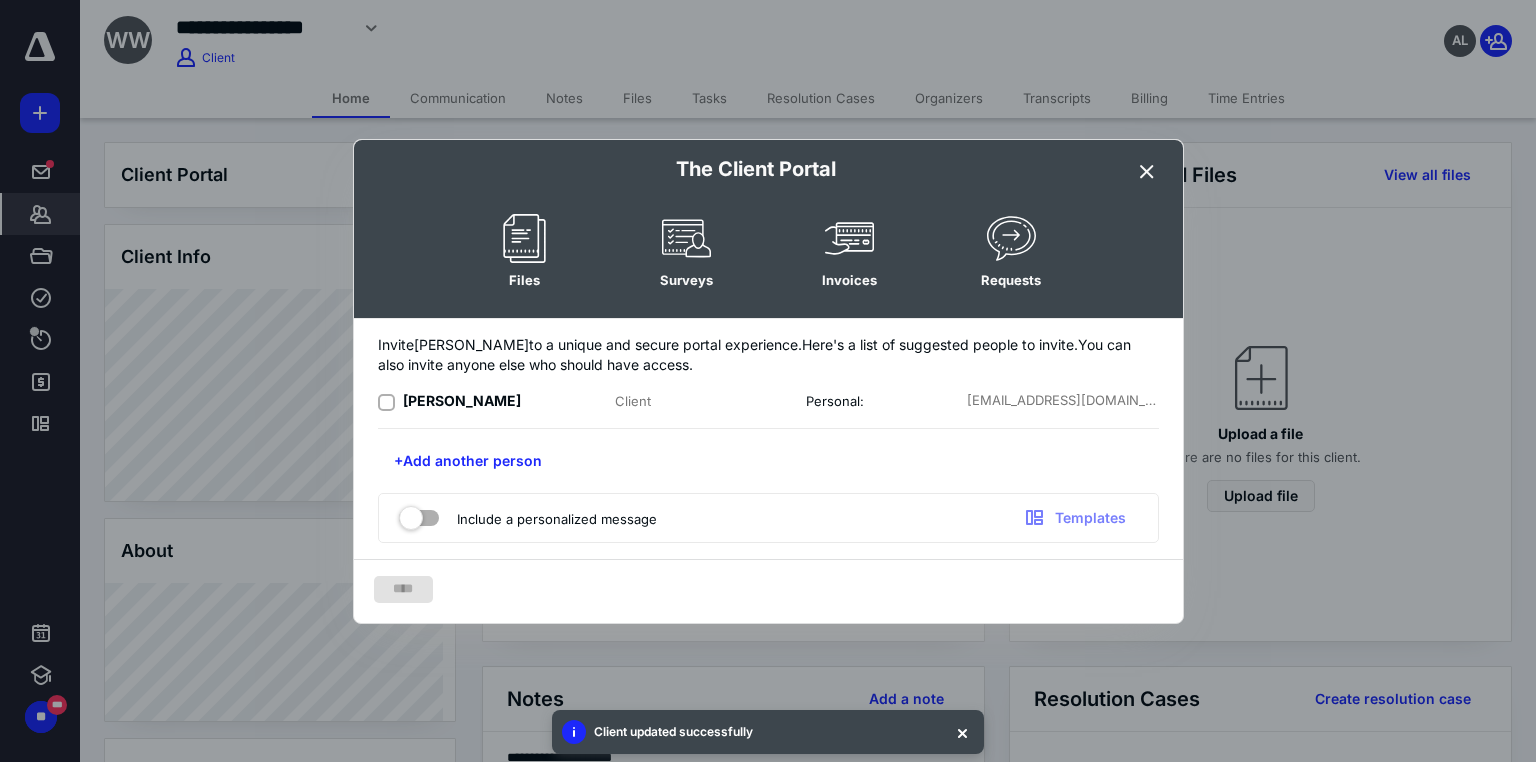 click at bounding box center (386, 402) 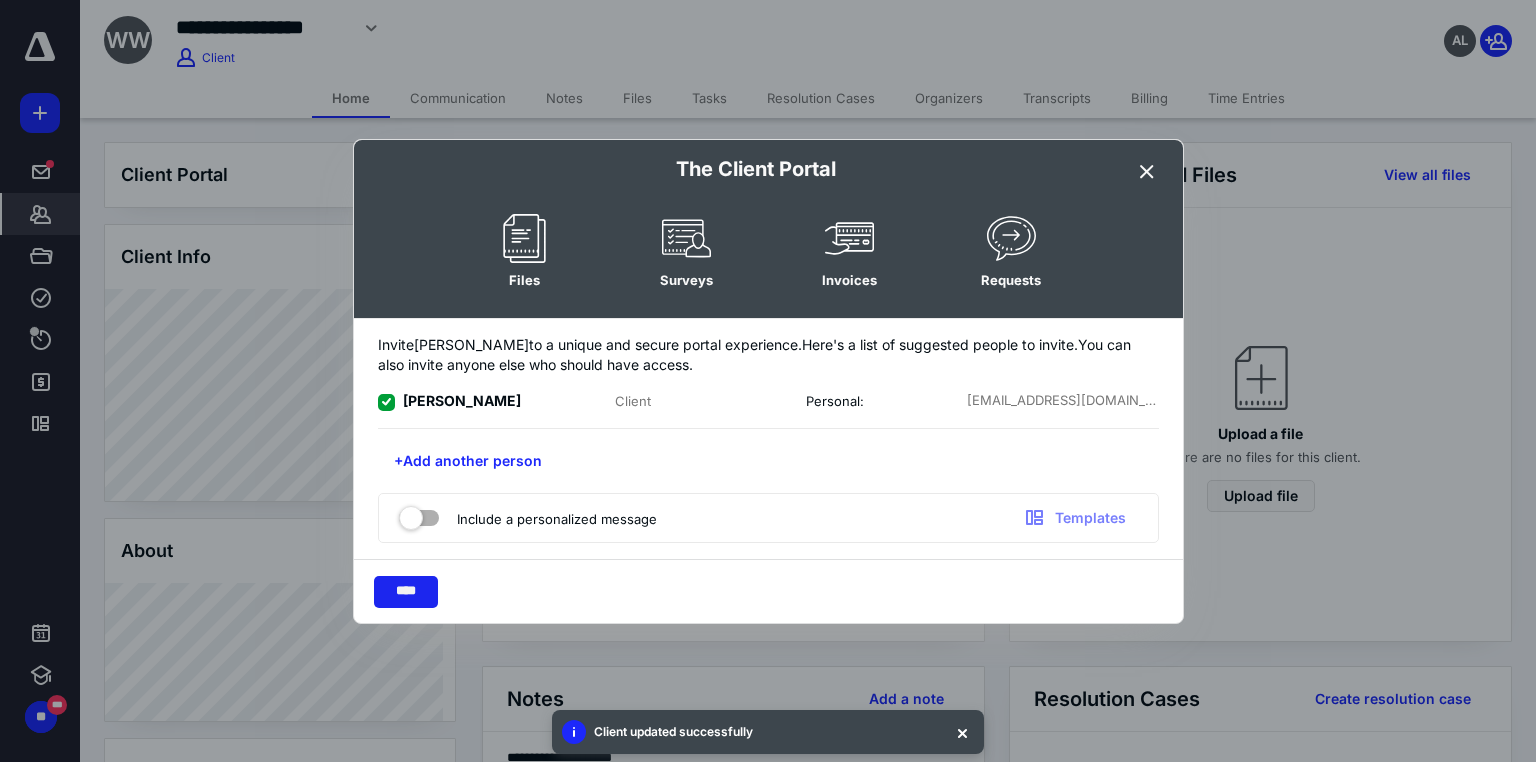 click on "****" at bounding box center (406, 592) 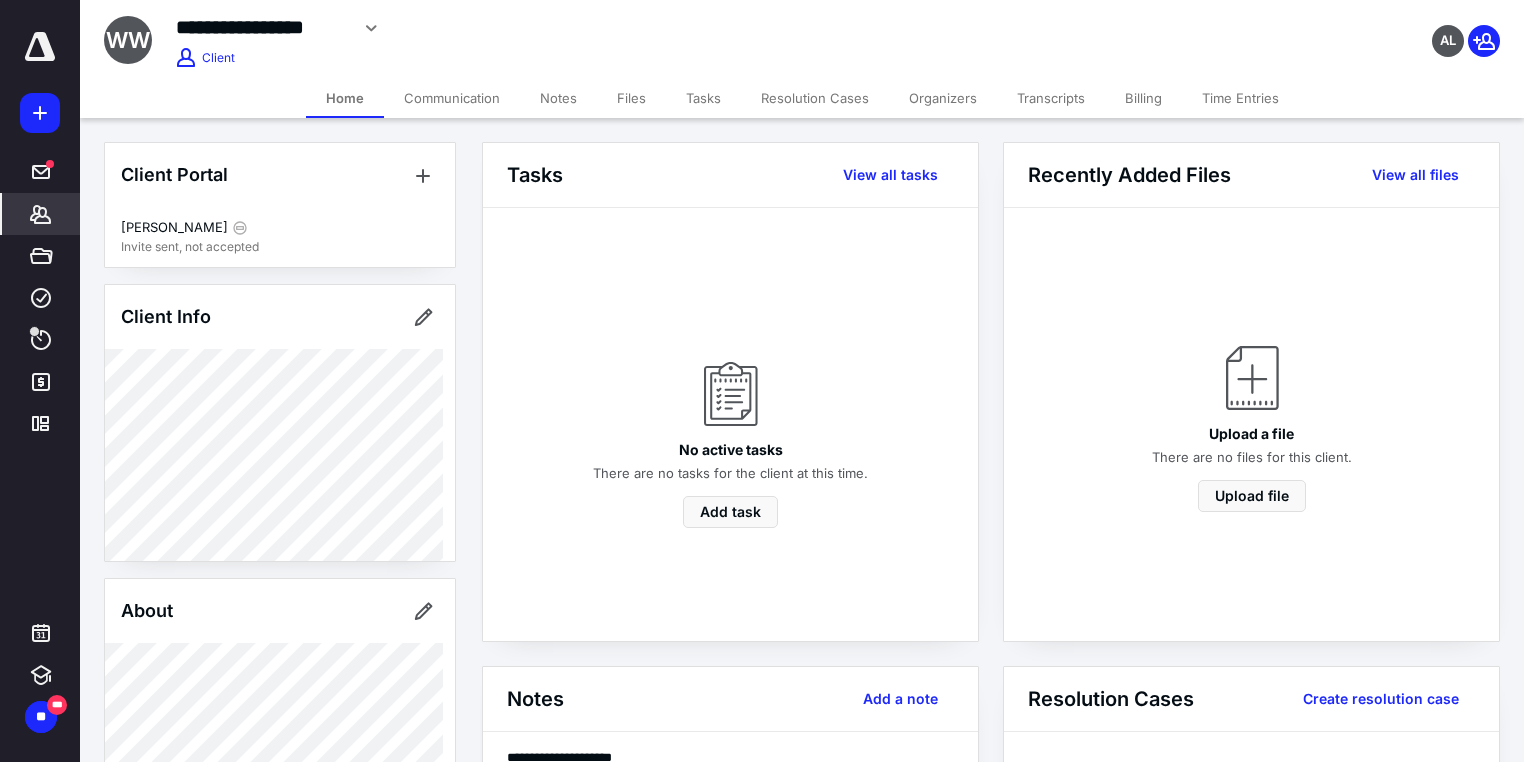 click 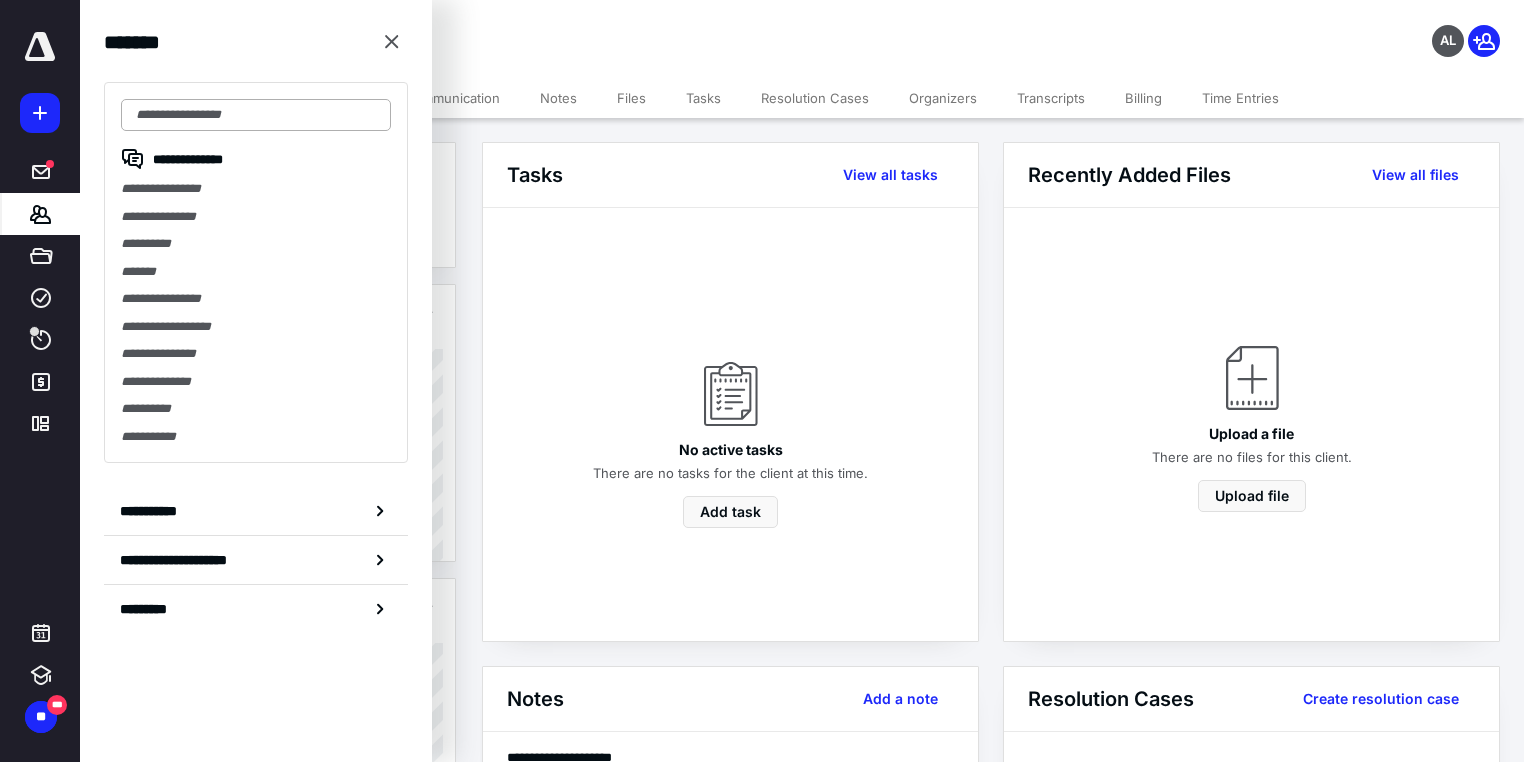 click at bounding box center (256, 115) 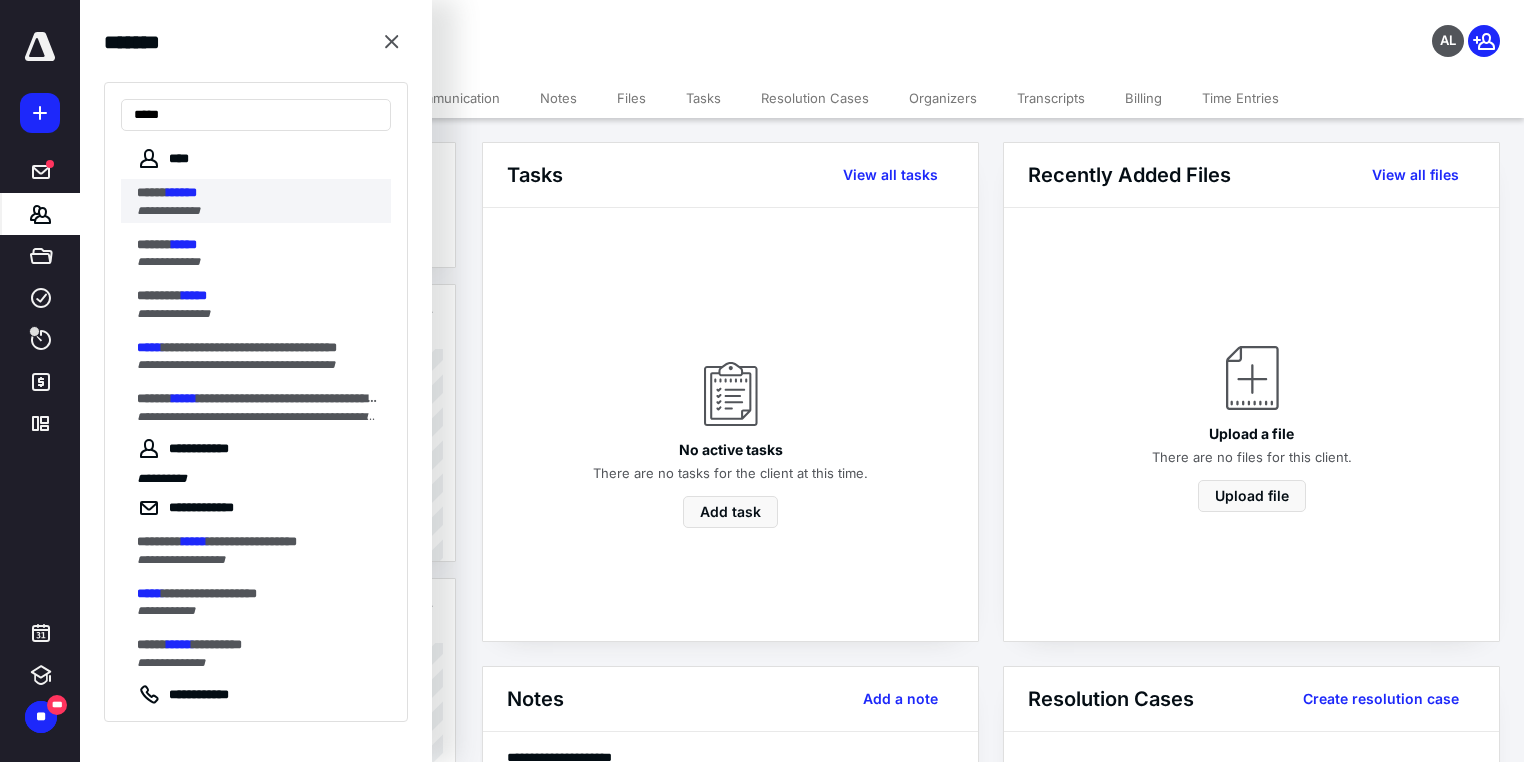 type on "*****" 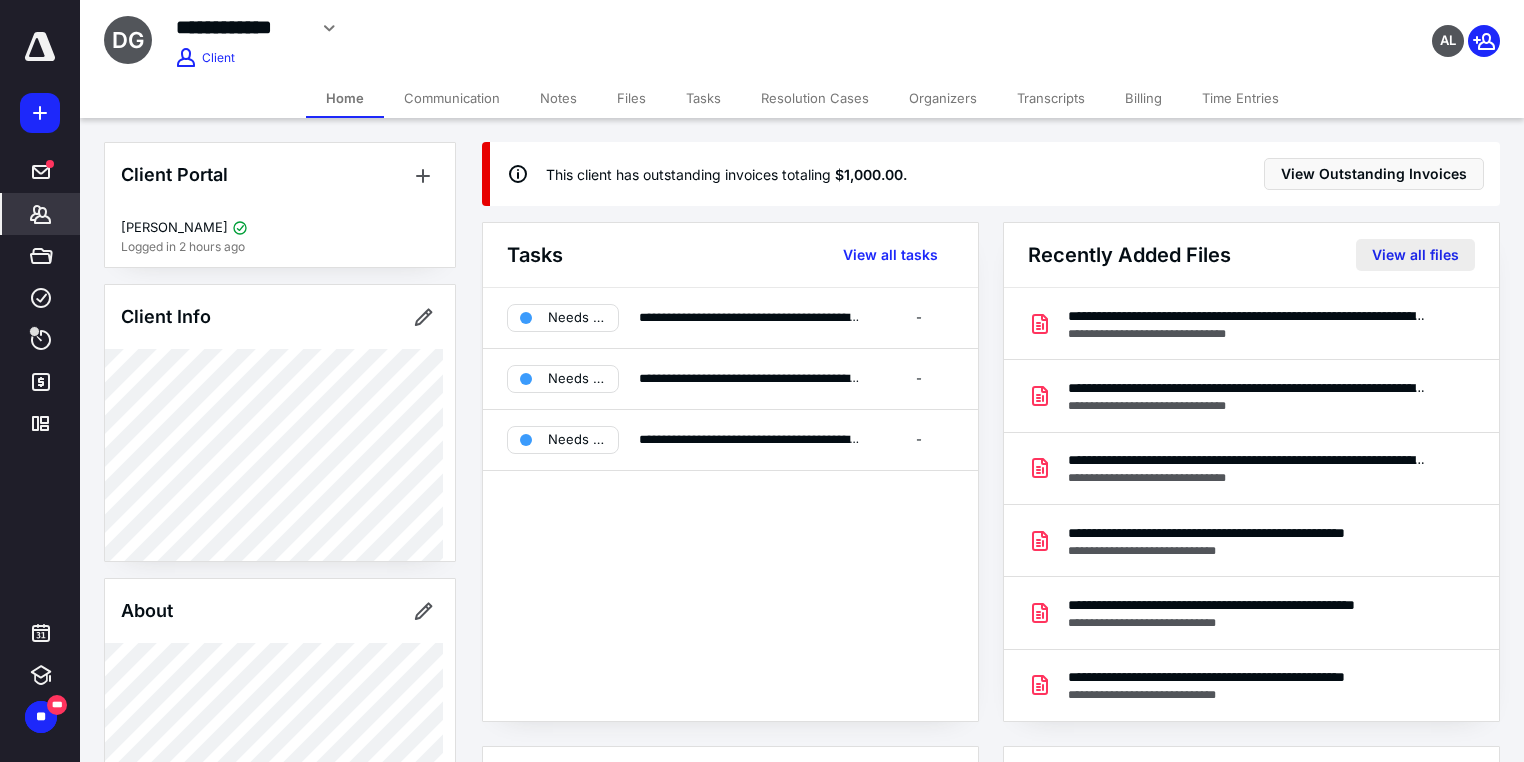 click on "View all files" at bounding box center (1415, 255) 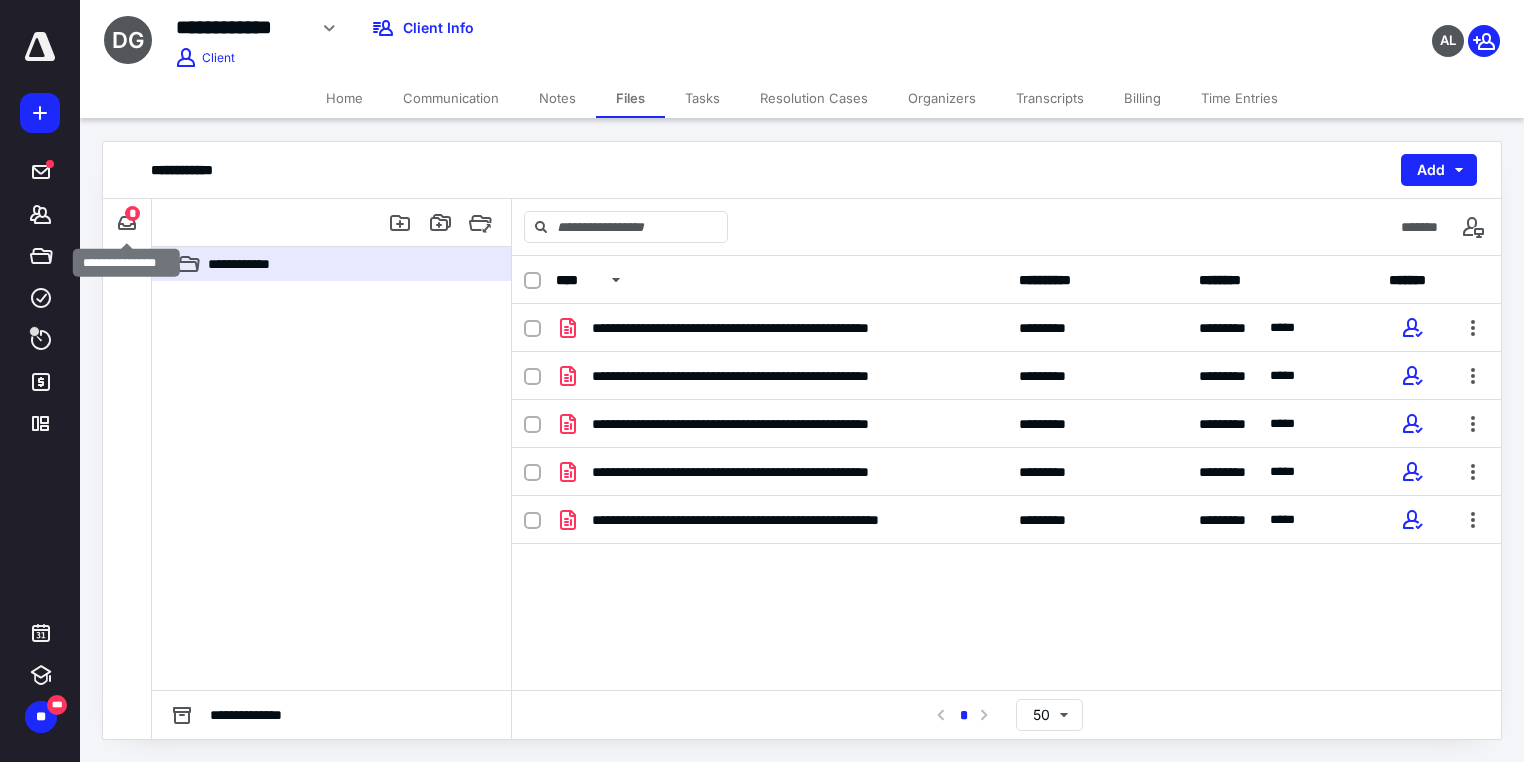 click on "*" at bounding box center [132, 213] 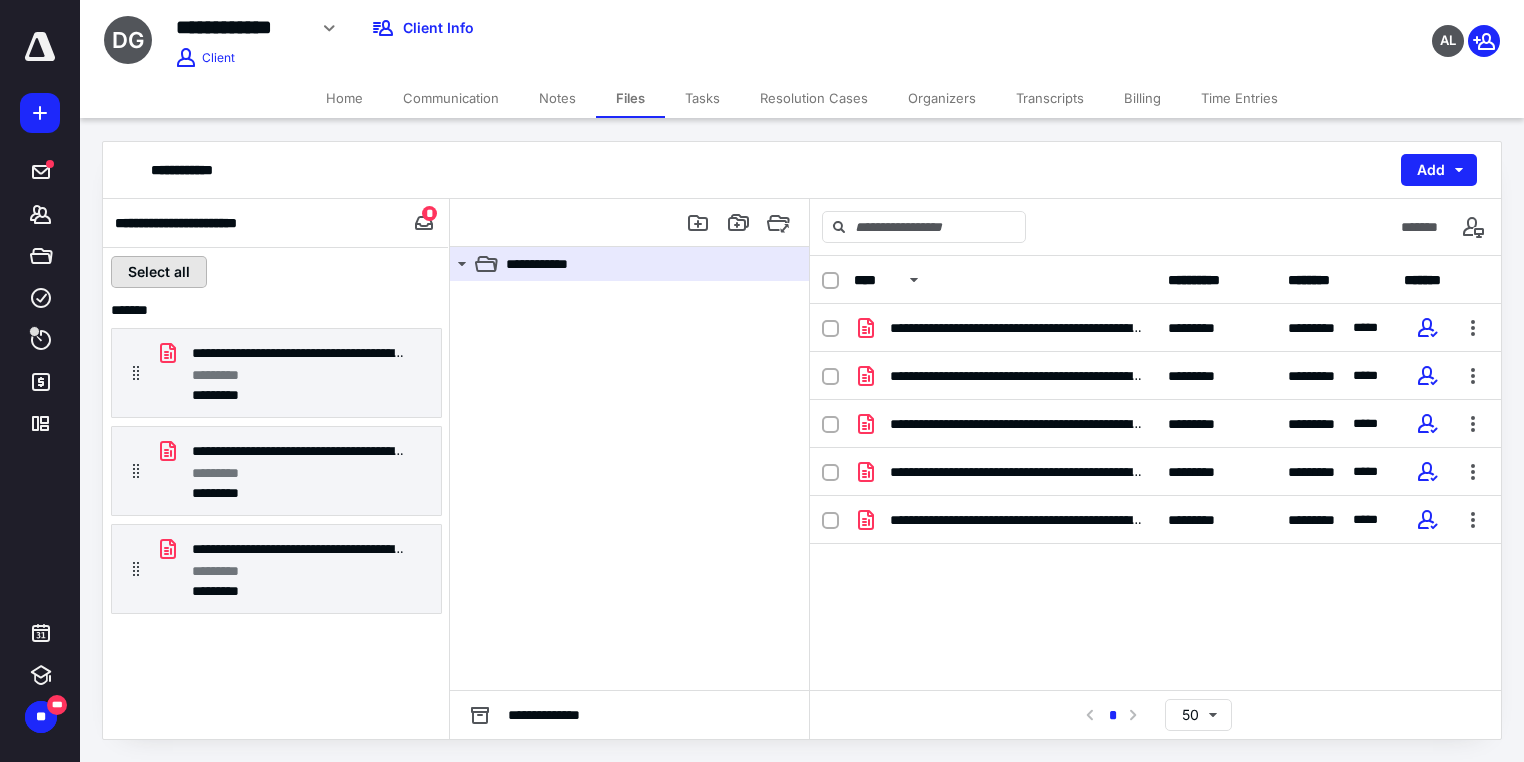 click on "Select all" at bounding box center (159, 272) 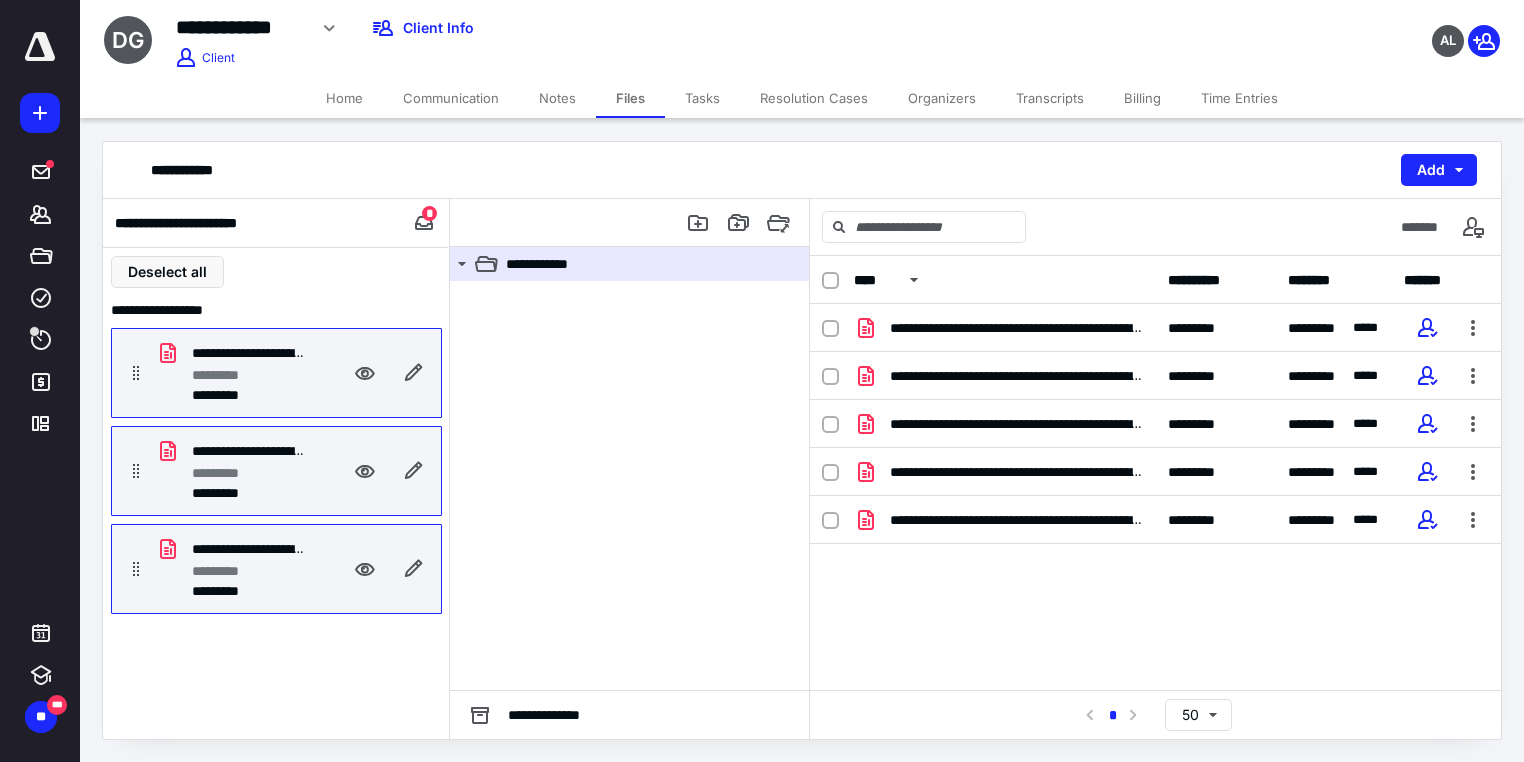 click on "Home" at bounding box center (344, 98) 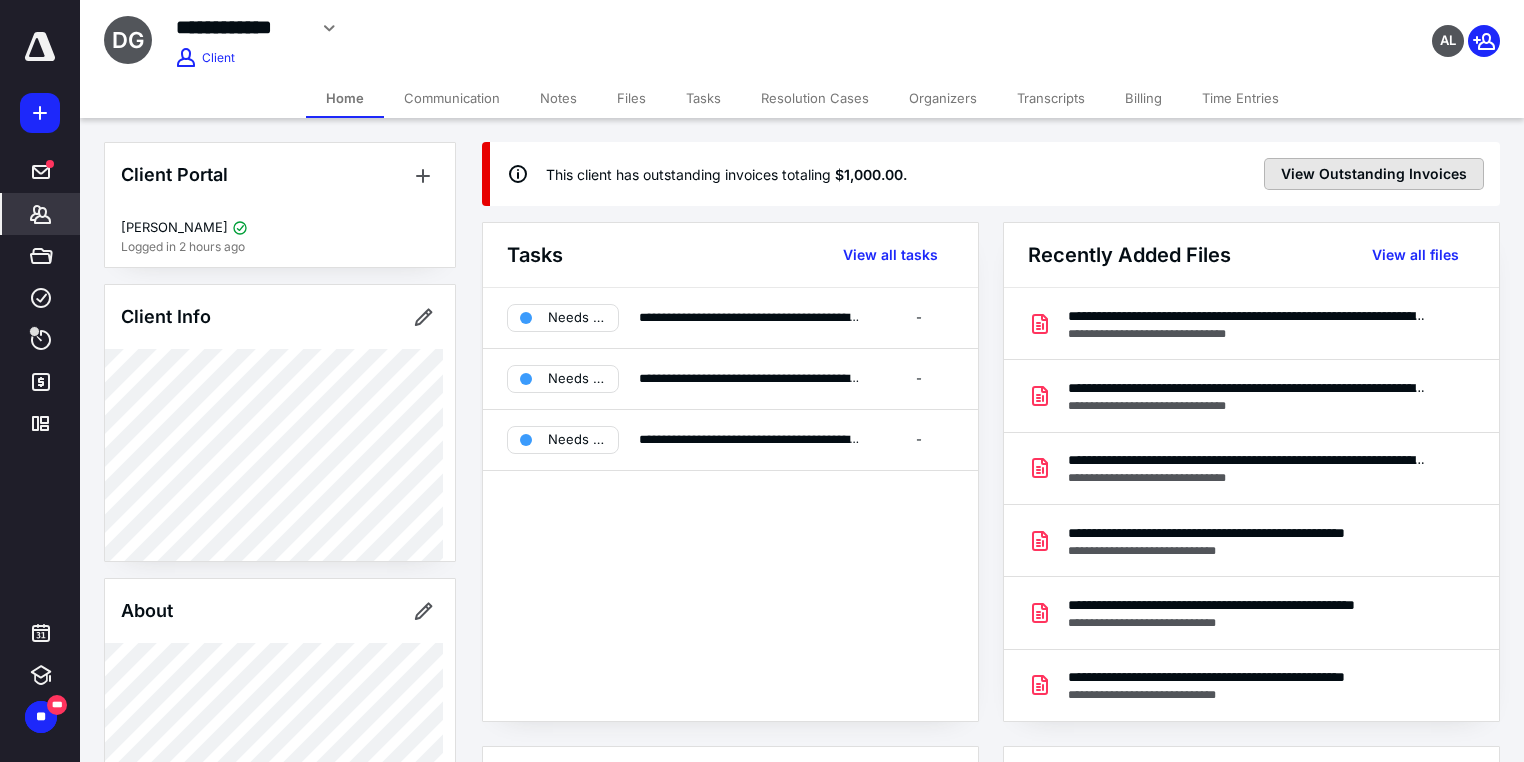click on "View Outstanding Invoices" at bounding box center [1374, 174] 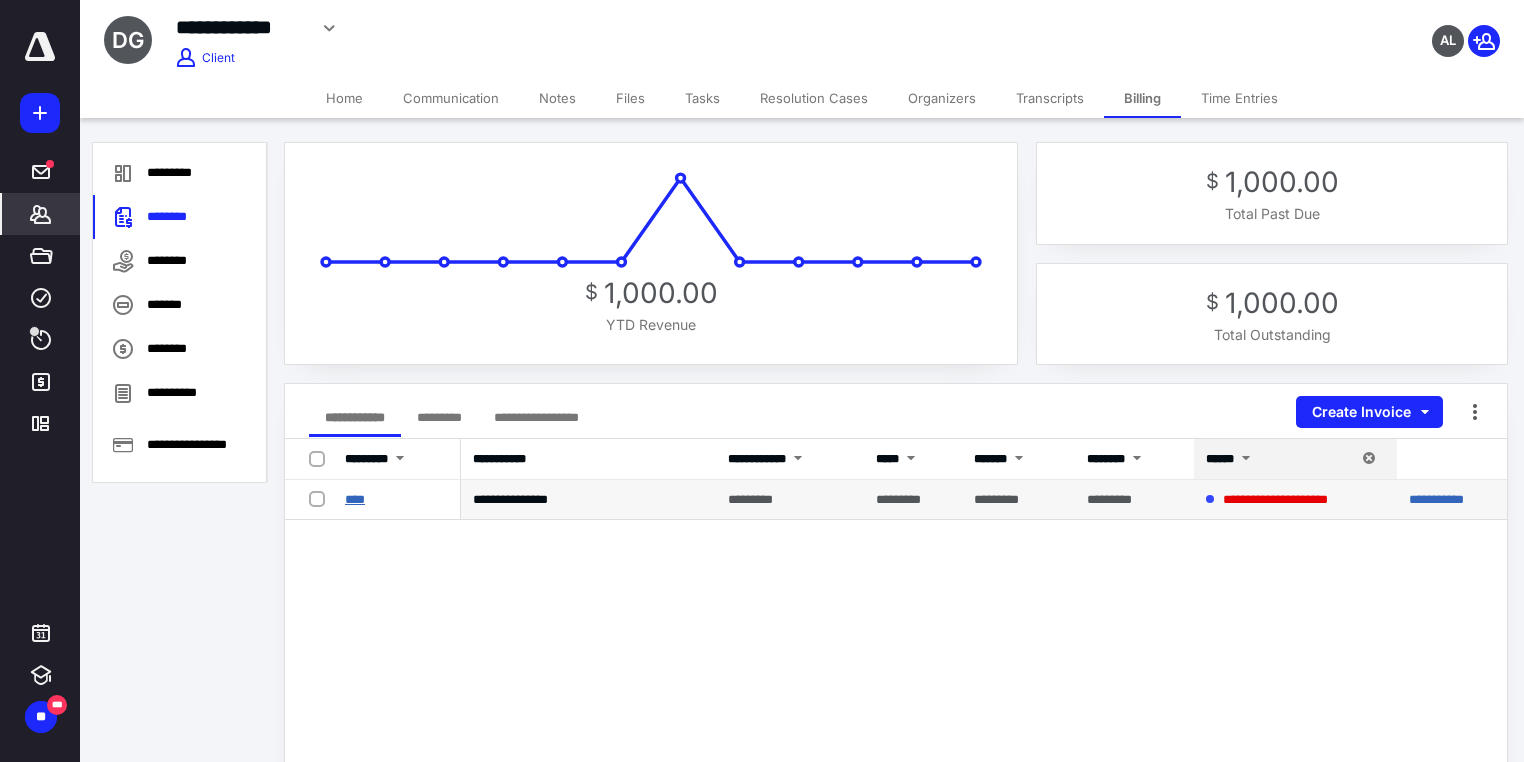 click on "****" at bounding box center (355, 499) 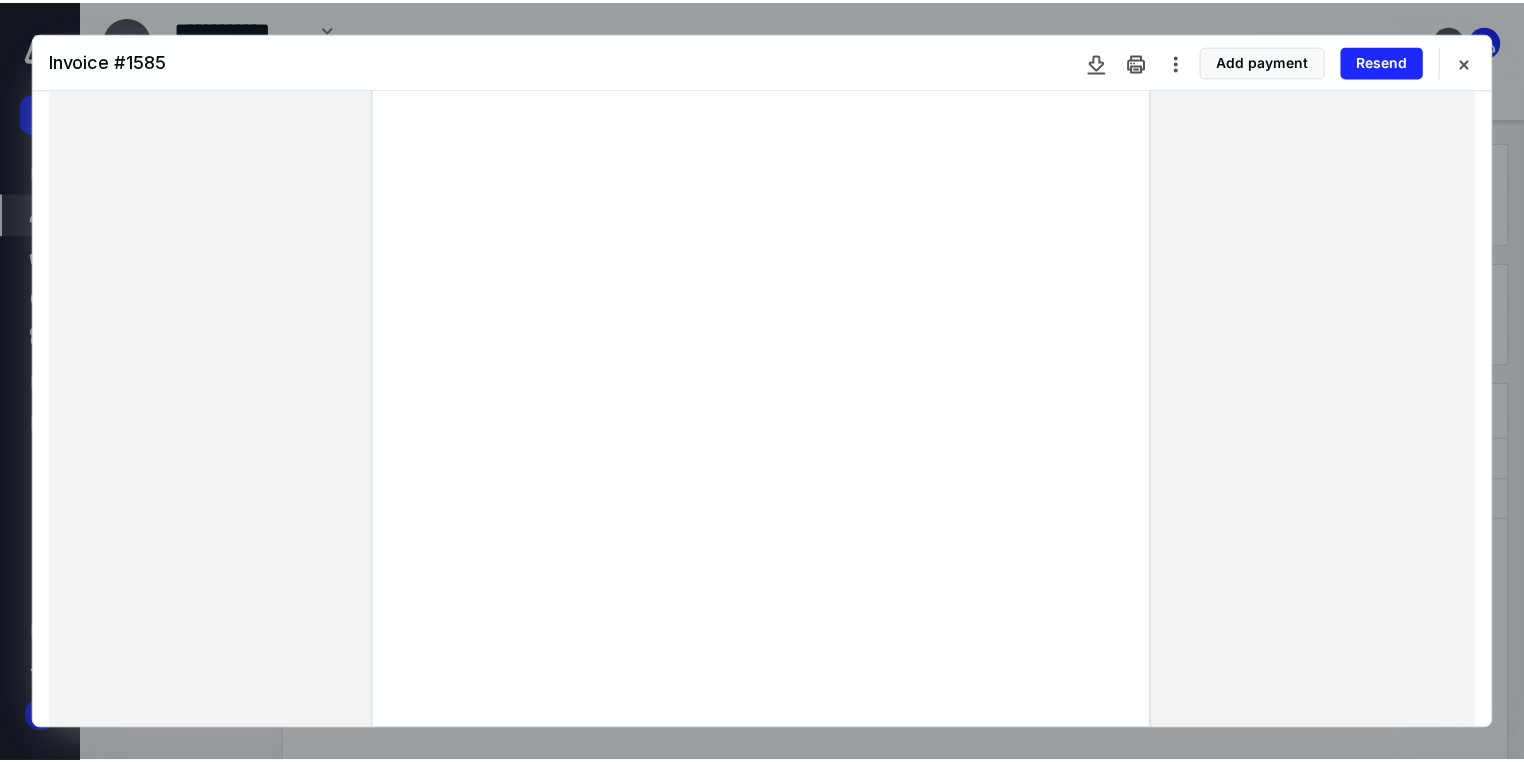 scroll, scrollTop: 160, scrollLeft: 0, axis: vertical 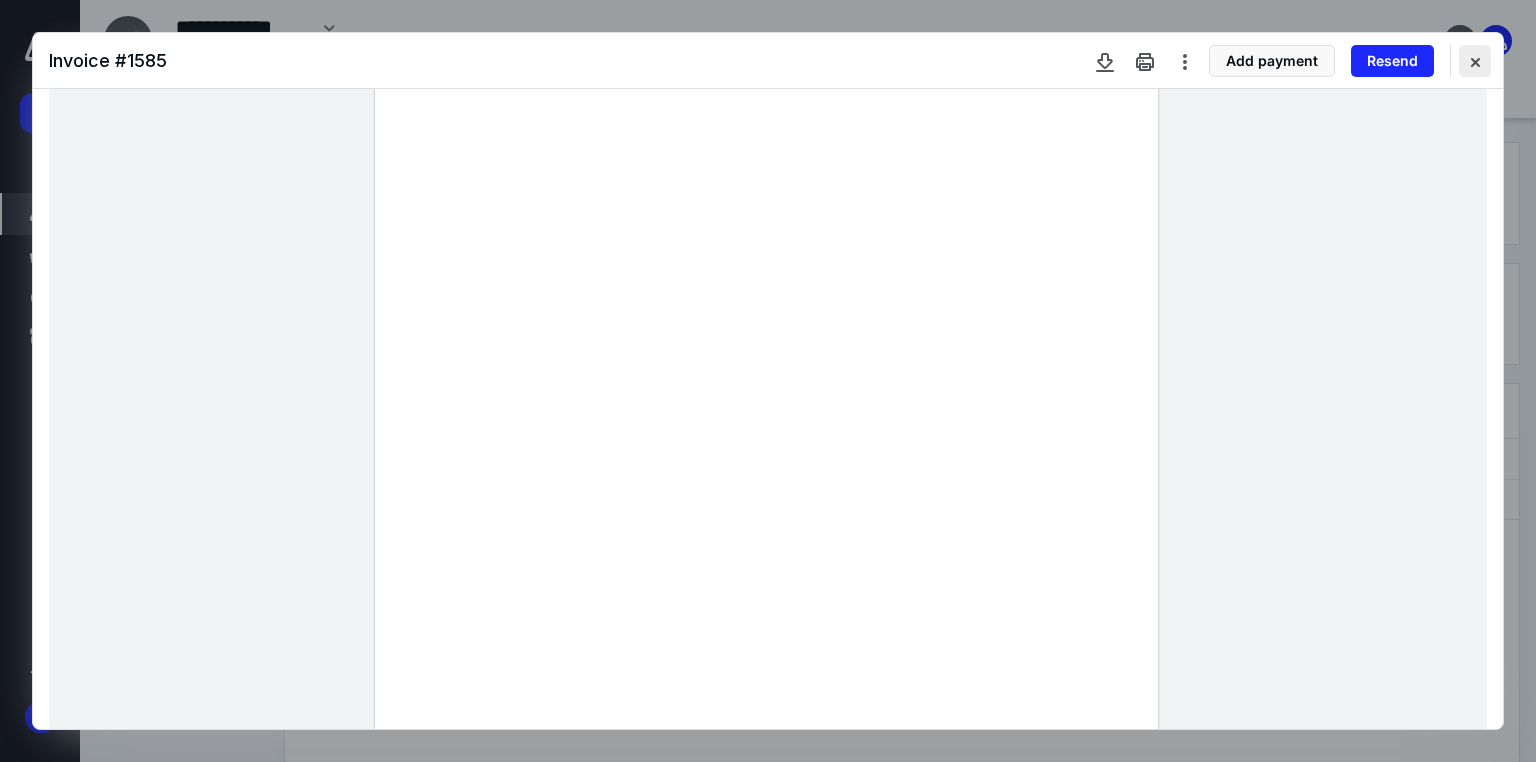 click at bounding box center (1475, 61) 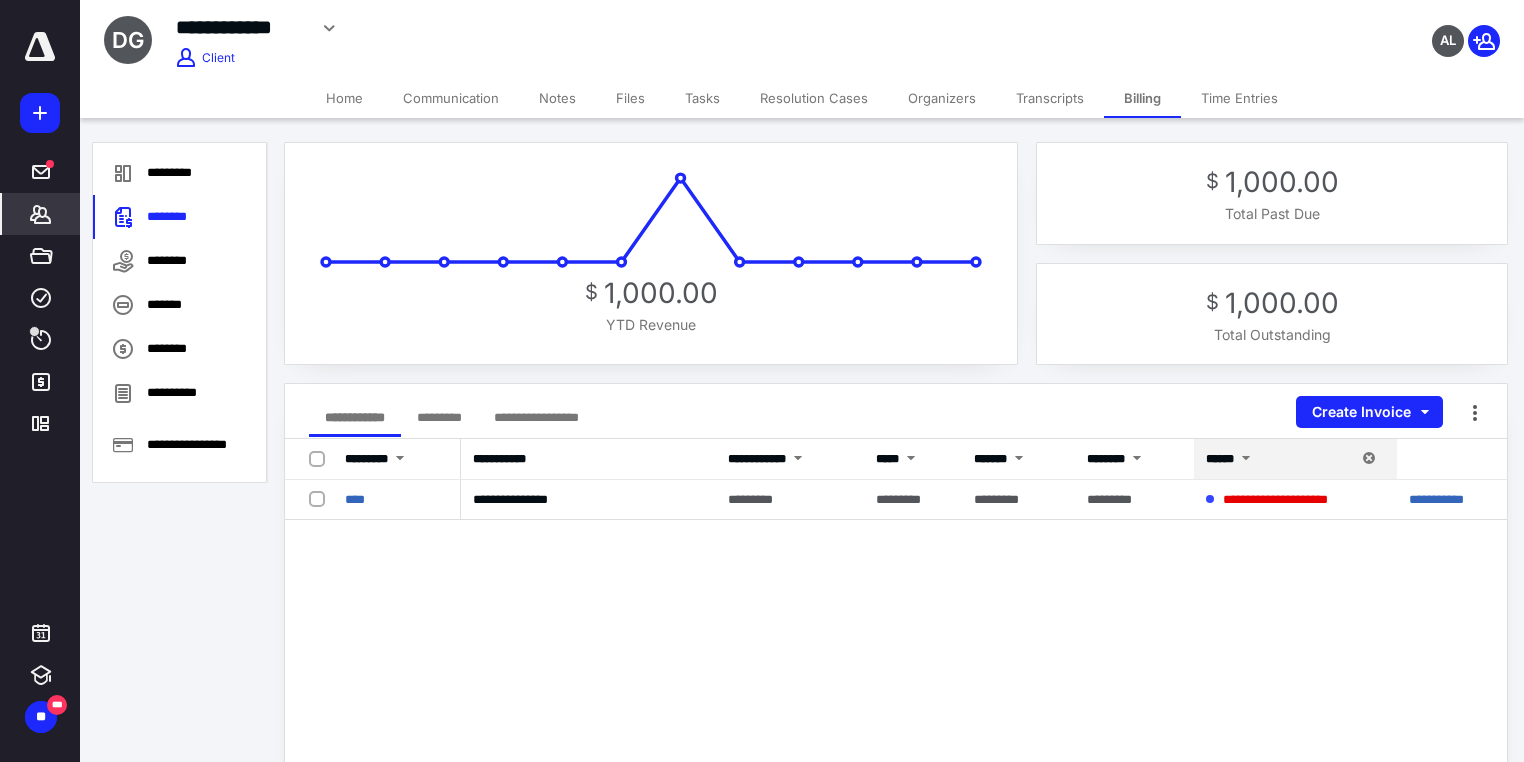 click on "Home" at bounding box center (344, 98) 